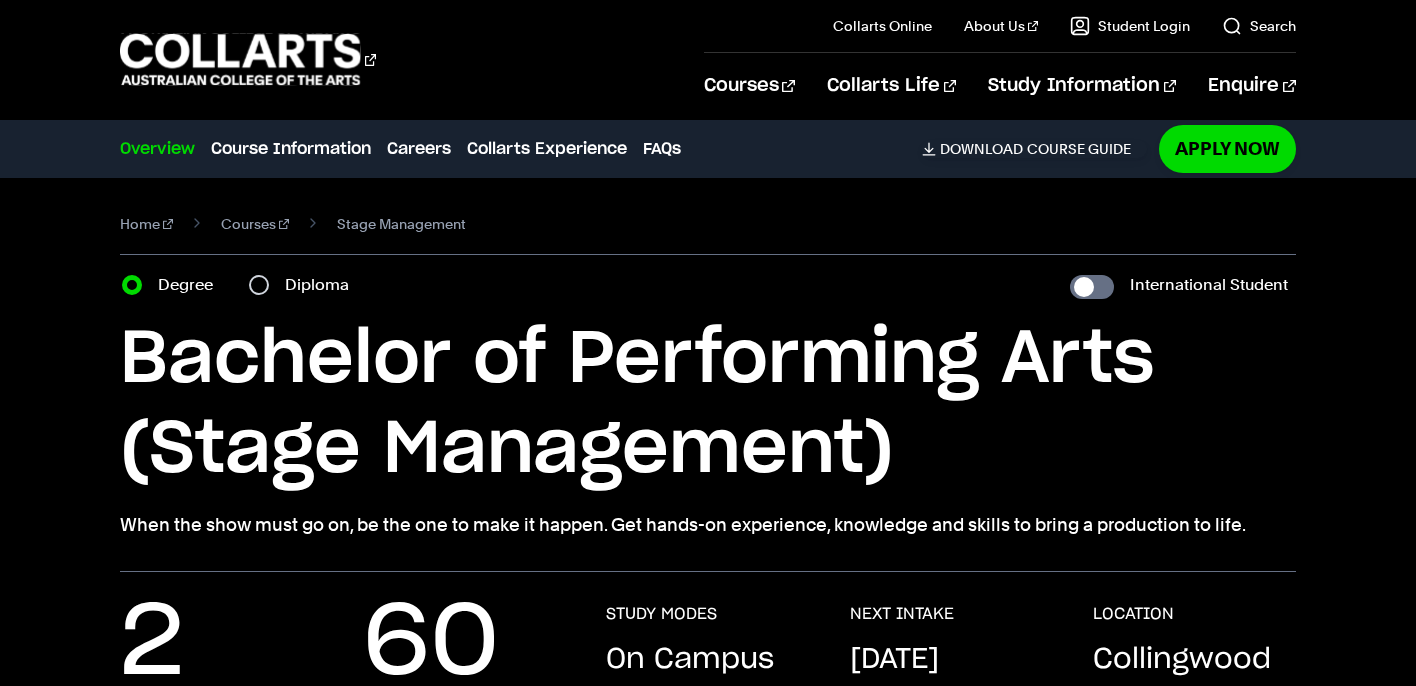 scroll, scrollTop: 0, scrollLeft: 0, axis: both 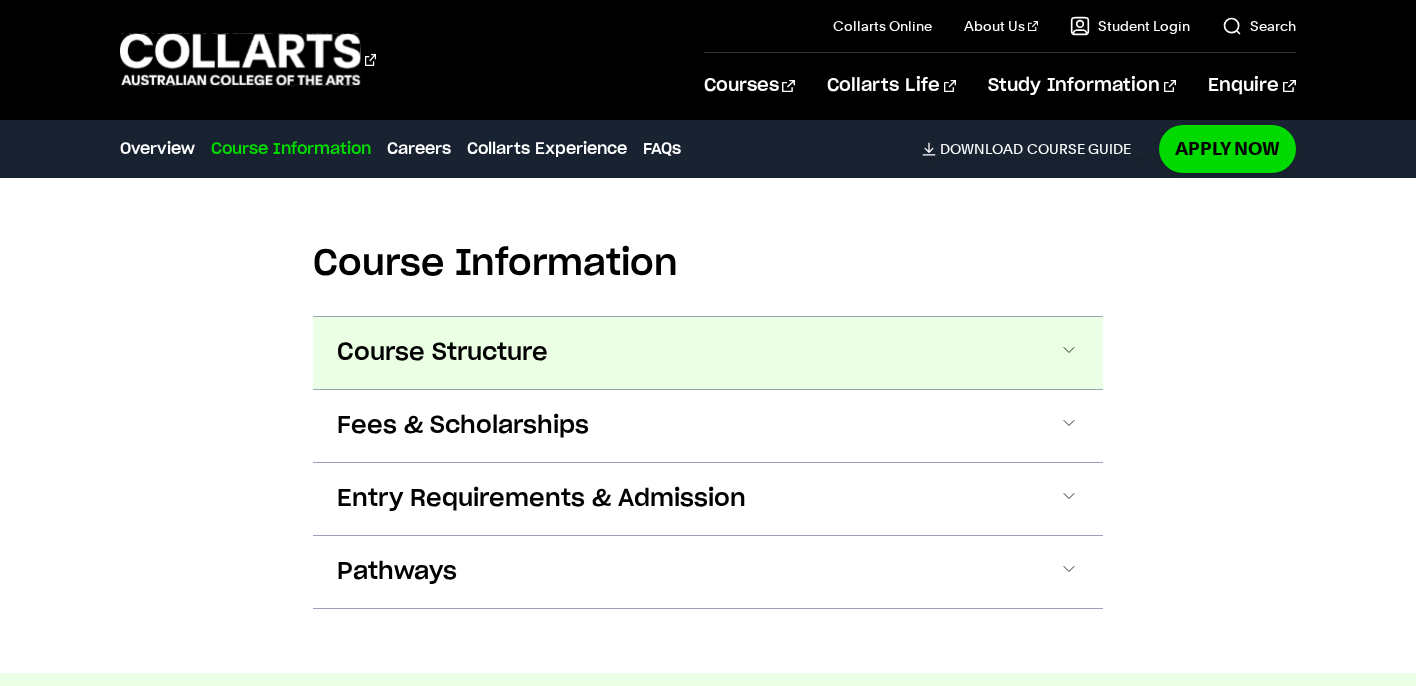 click on "Course Structure" at bounding box center [442, 353] 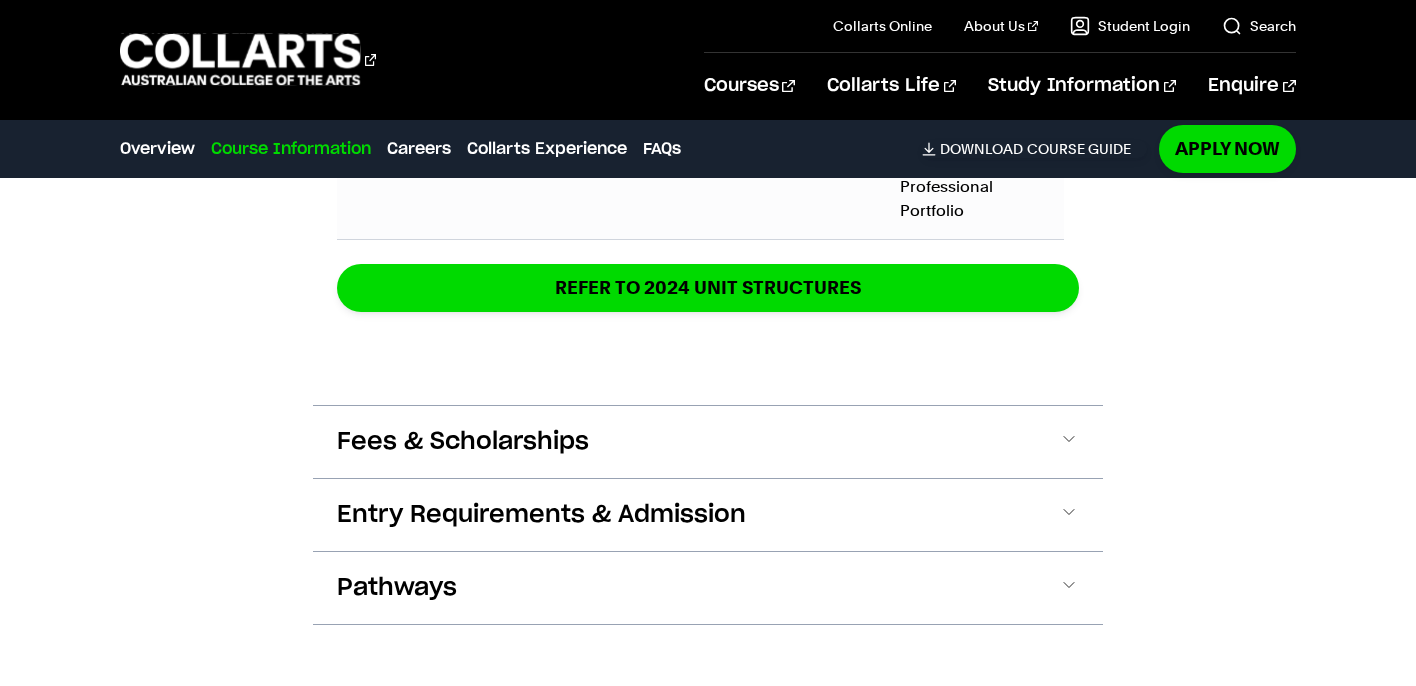 scroll, scrollTop: 3489, scrollLeft: 0, axis: vertical 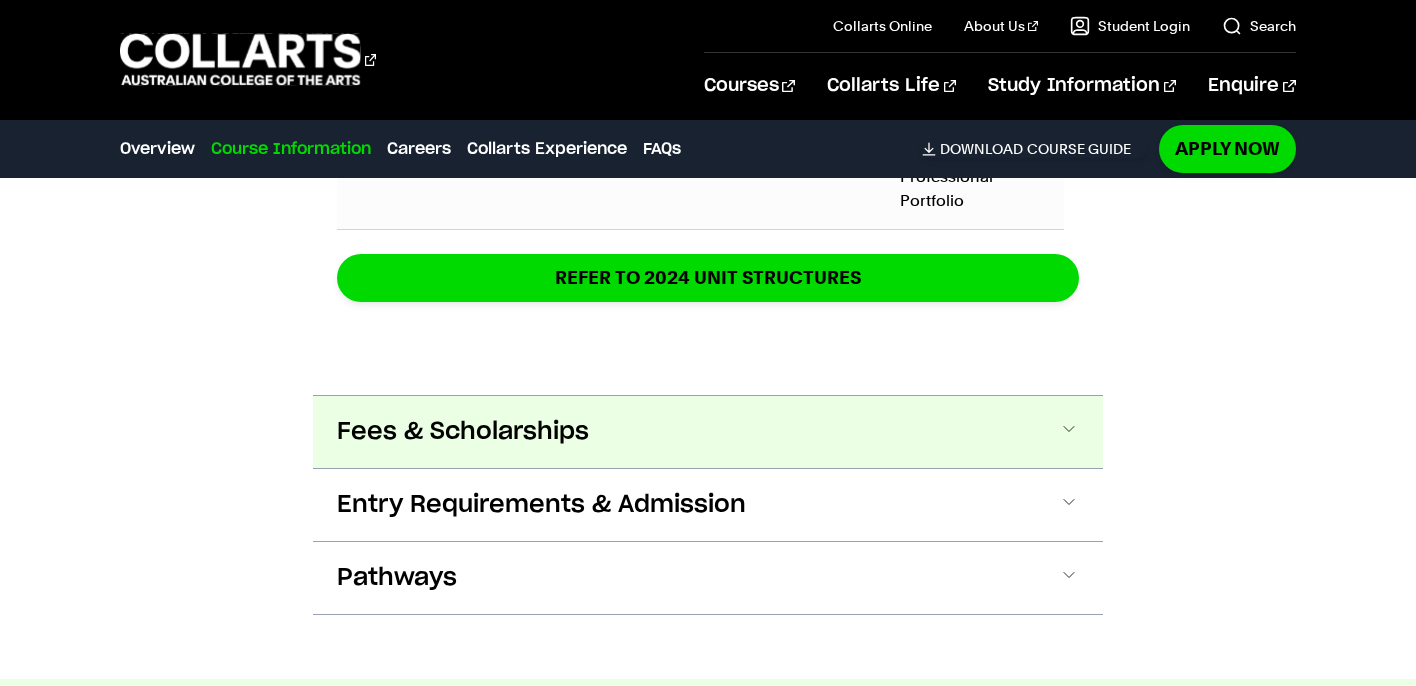click on "Fees & Scholarships" at bounding box center (463, 432) 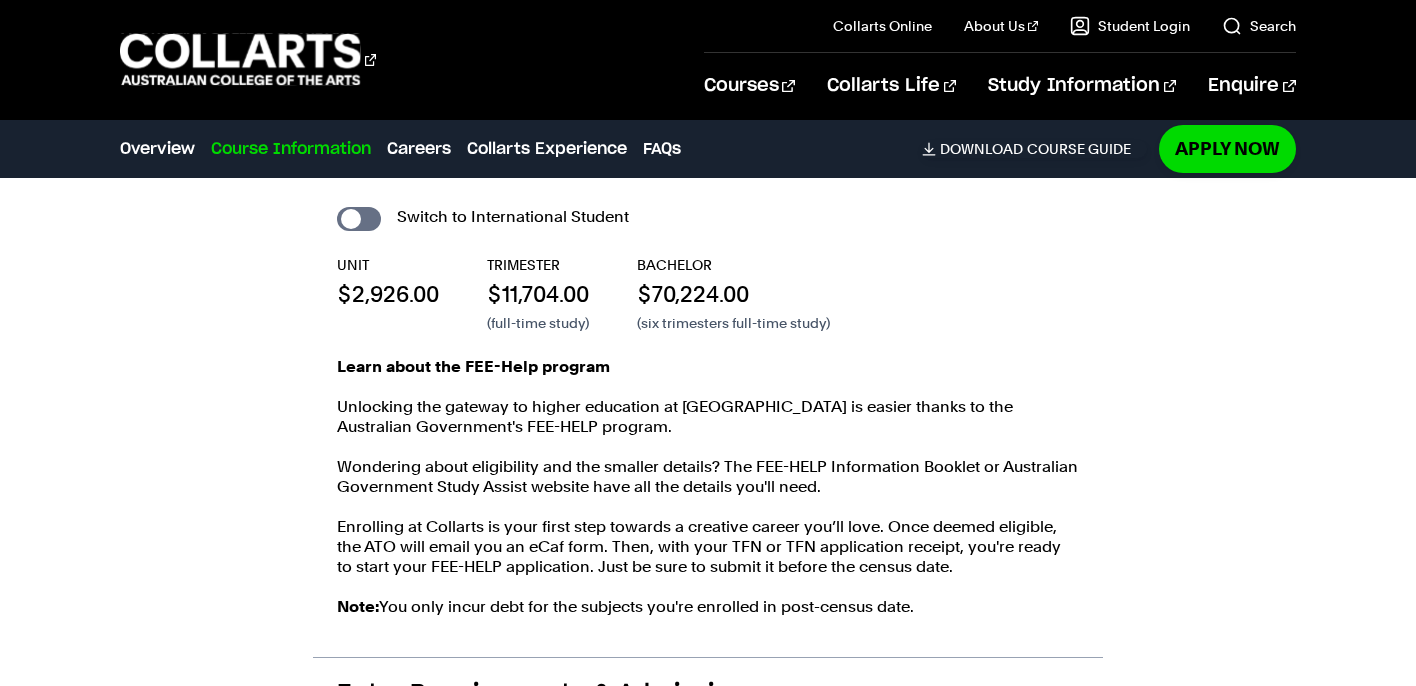 scroll, scrollTop: 3838, scrollLeft: 0, axis: vertical 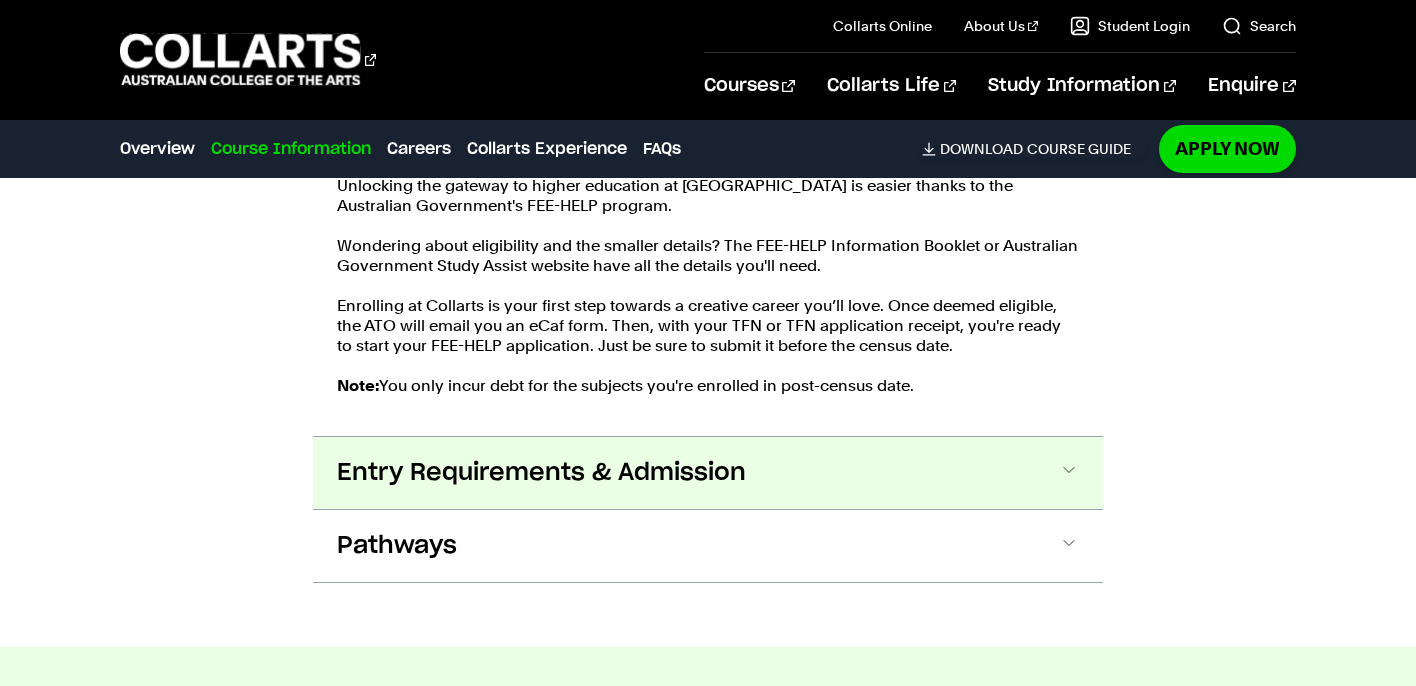 click on "Entry Requirements & Admission" at bounding box center (541, 473) 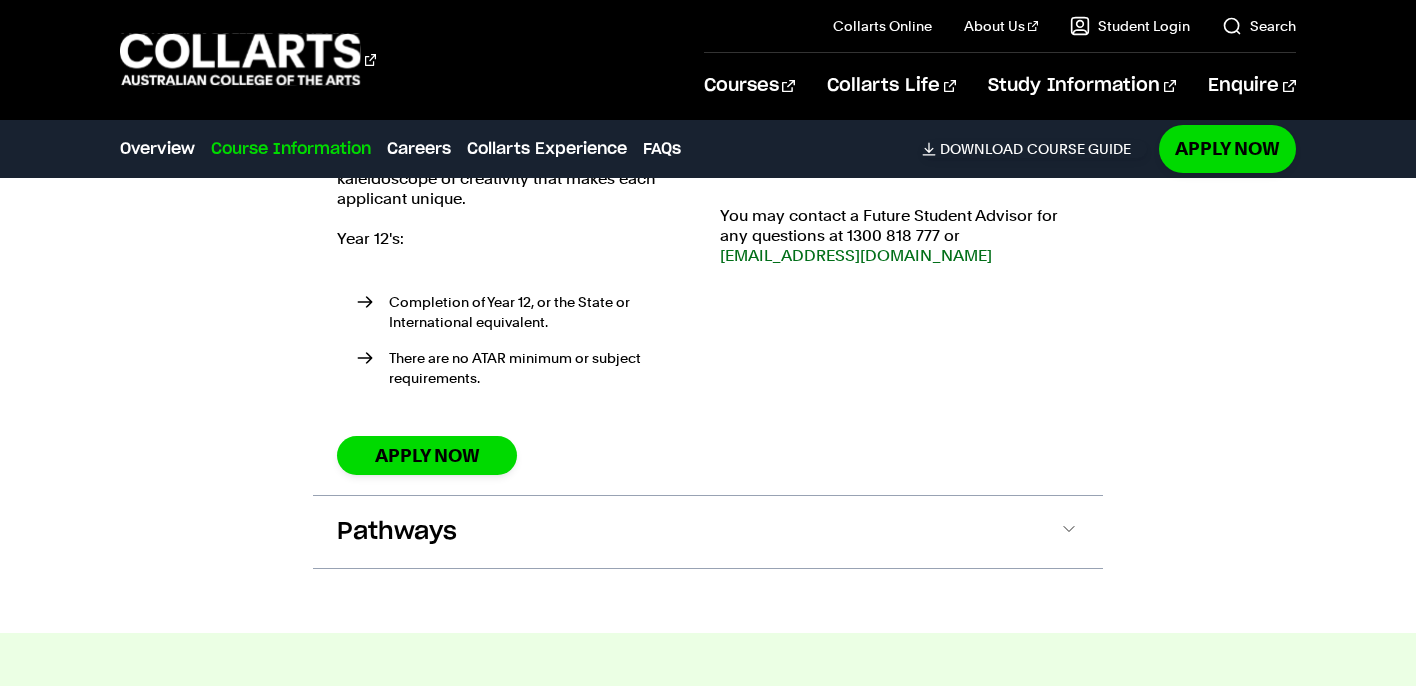 scroll, scrollTop: 4822, scrollLeft: 0, axis: vertical 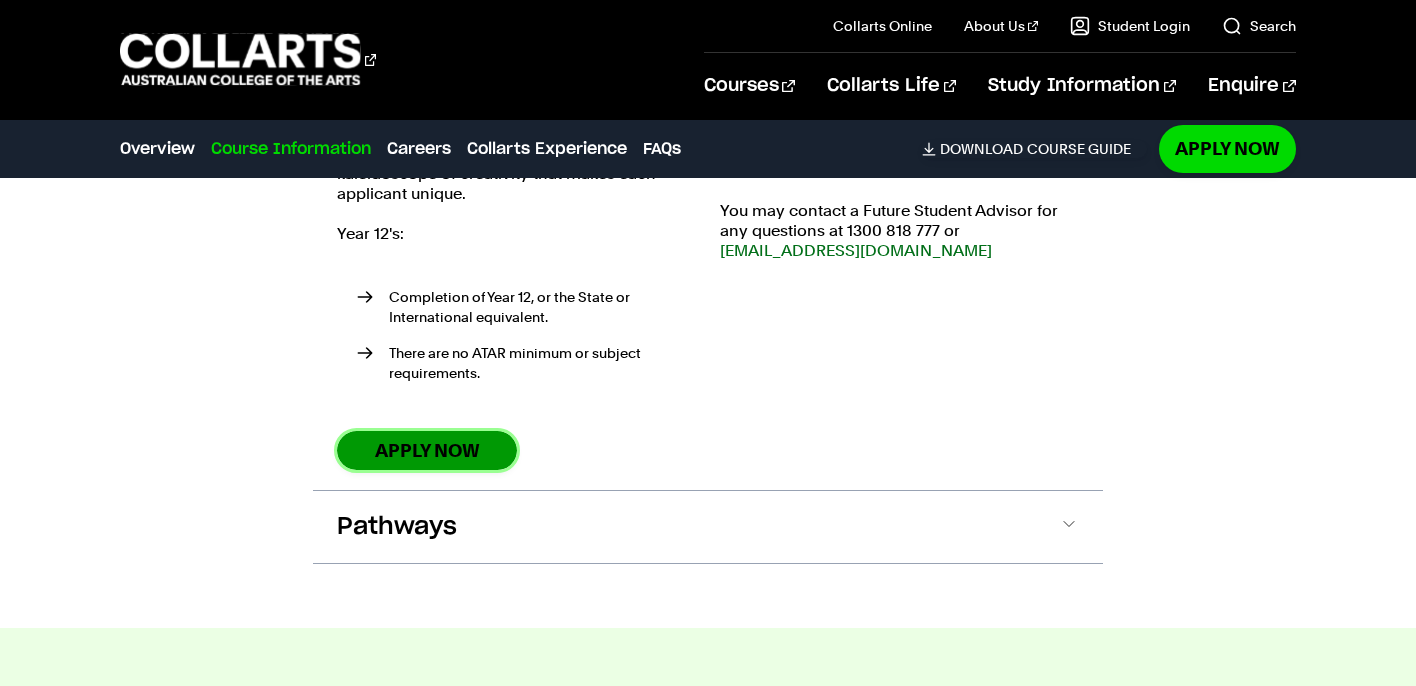 click on "Apply Now" at bounding box center [427, 450] 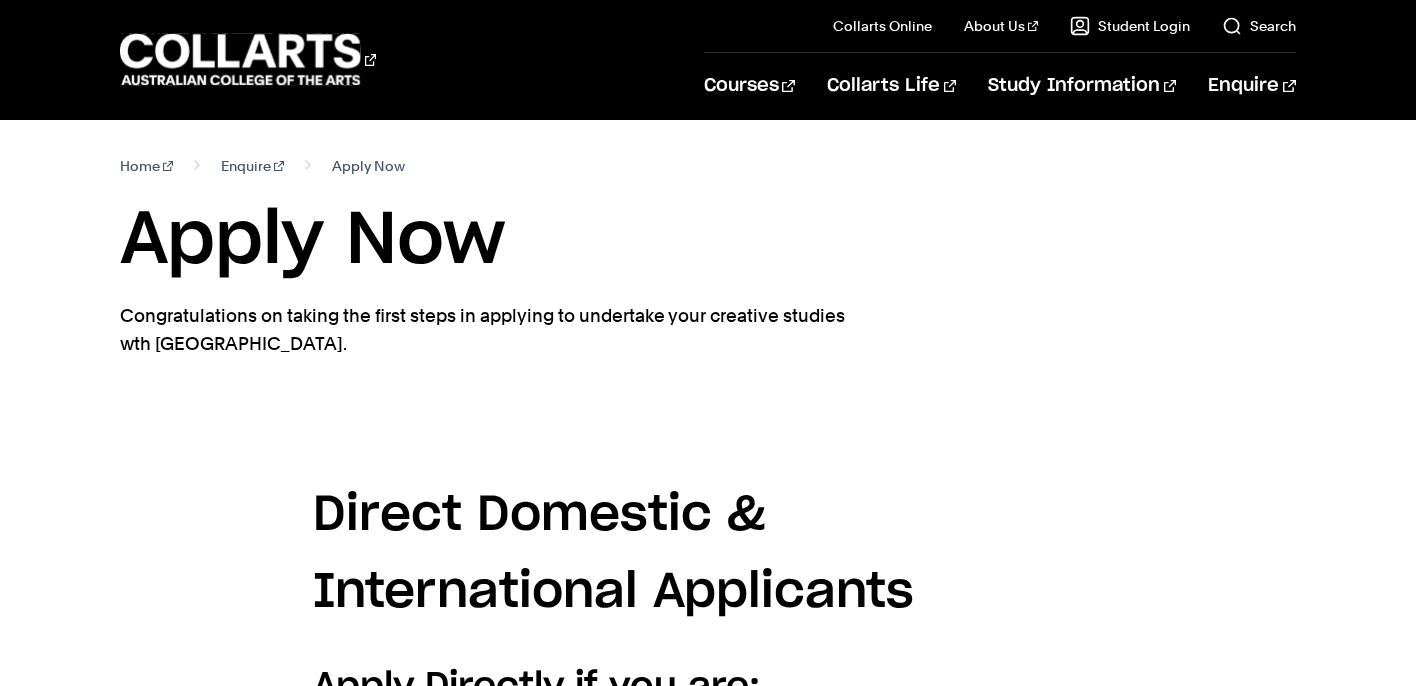 scroll, scrollTop: 0, scrollLeft: 0, axis: both 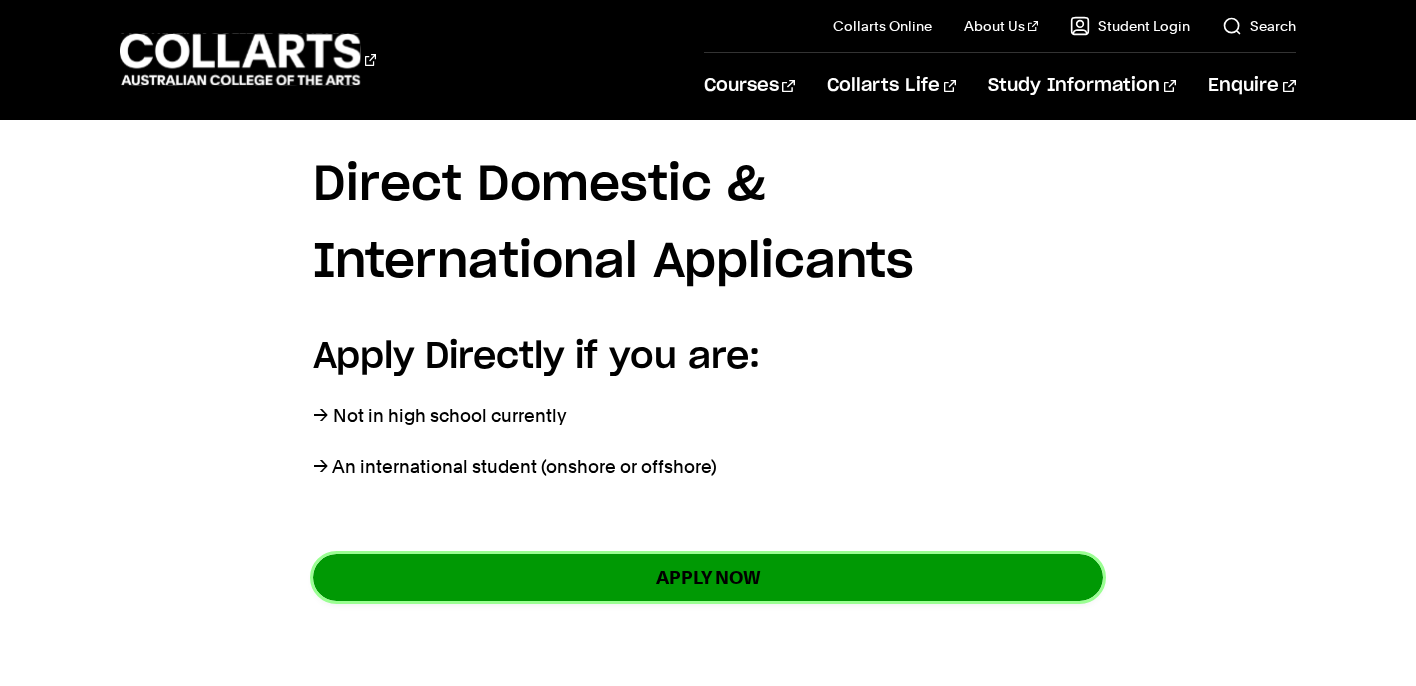 click on "APPLY NOW" at bounding box center [708, 577] 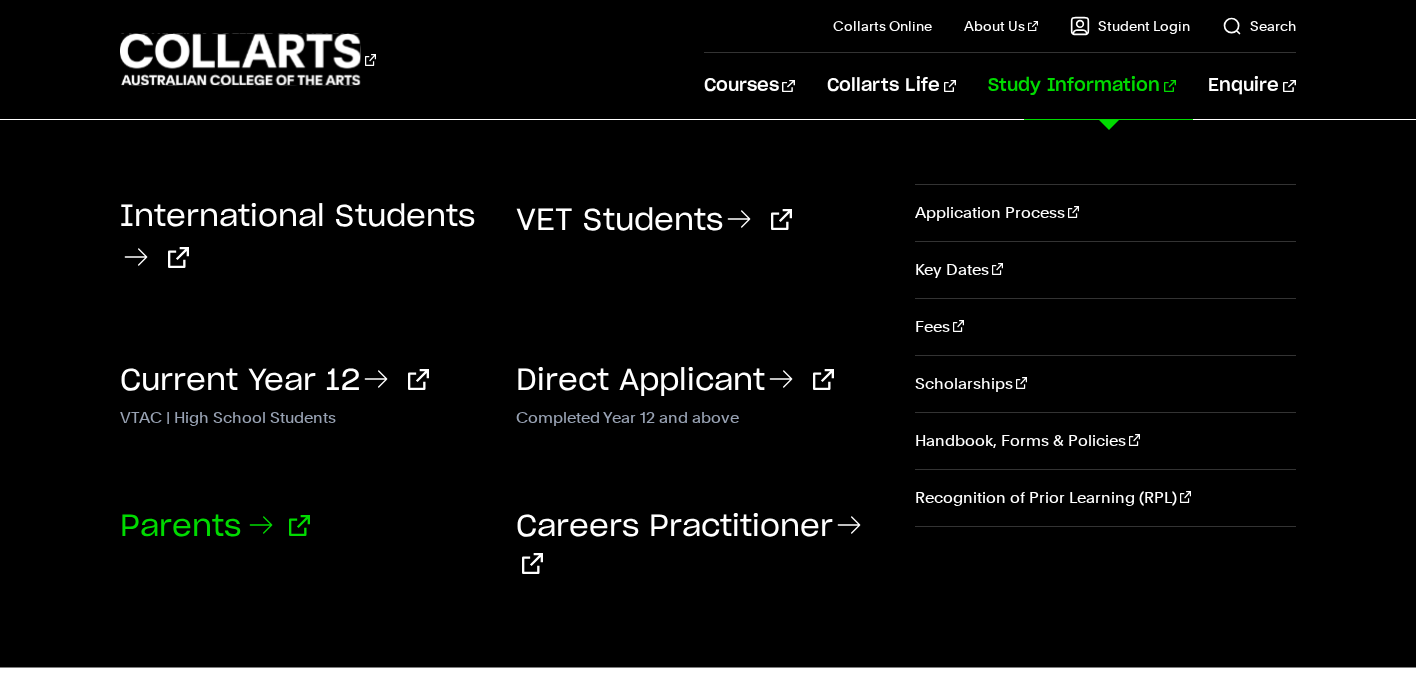 click on "Parents" at bounding box center (215, 527) 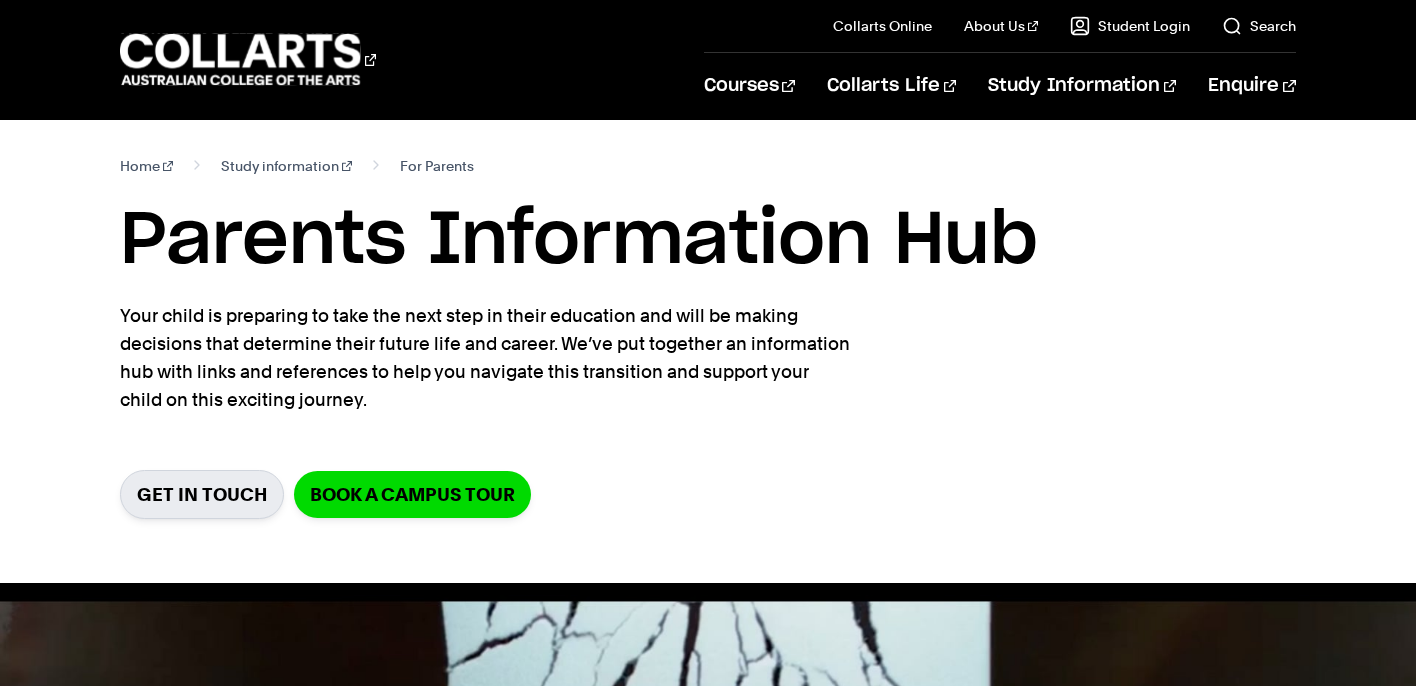 scroll, scrollTop: 0, scrollLeft: 0, axis: both 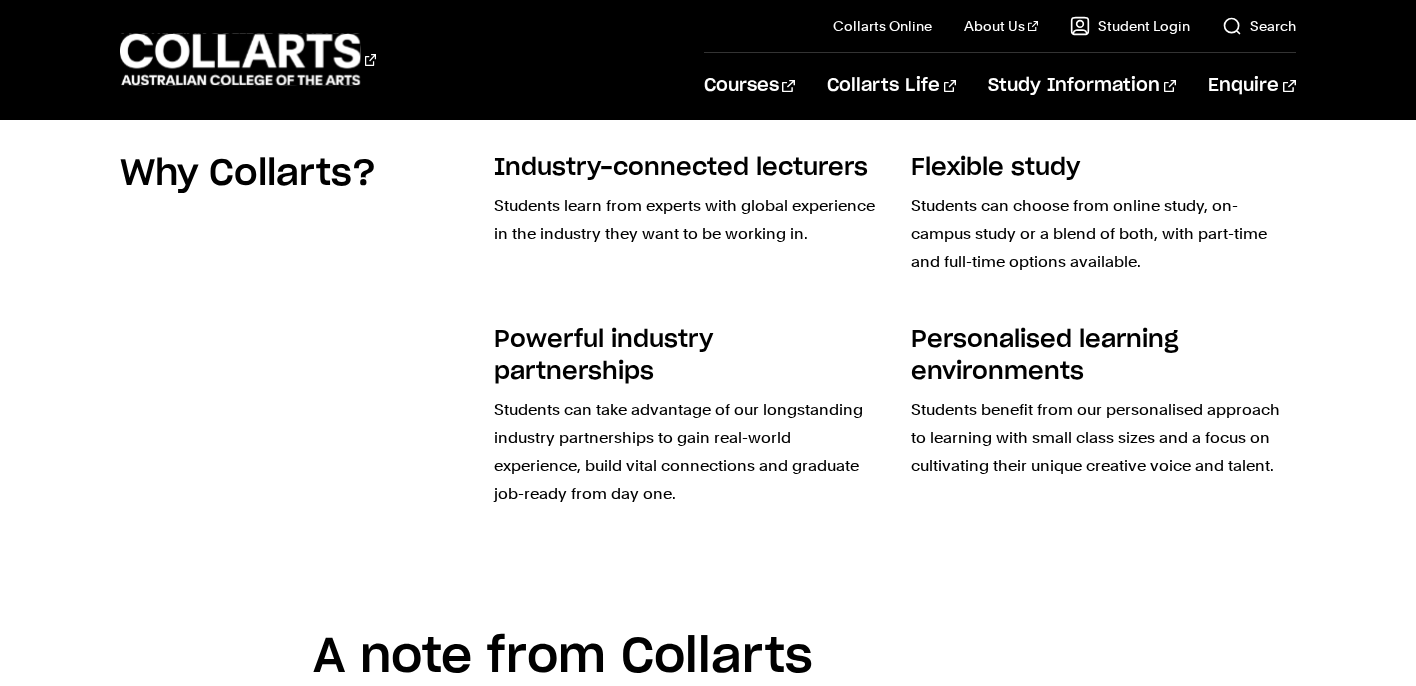 click on "Students can take advantage of our longstanding industry partnerships to gain real-world experience, build vital connections and graduate job-ready from day one." at bounding box center [686, 452] 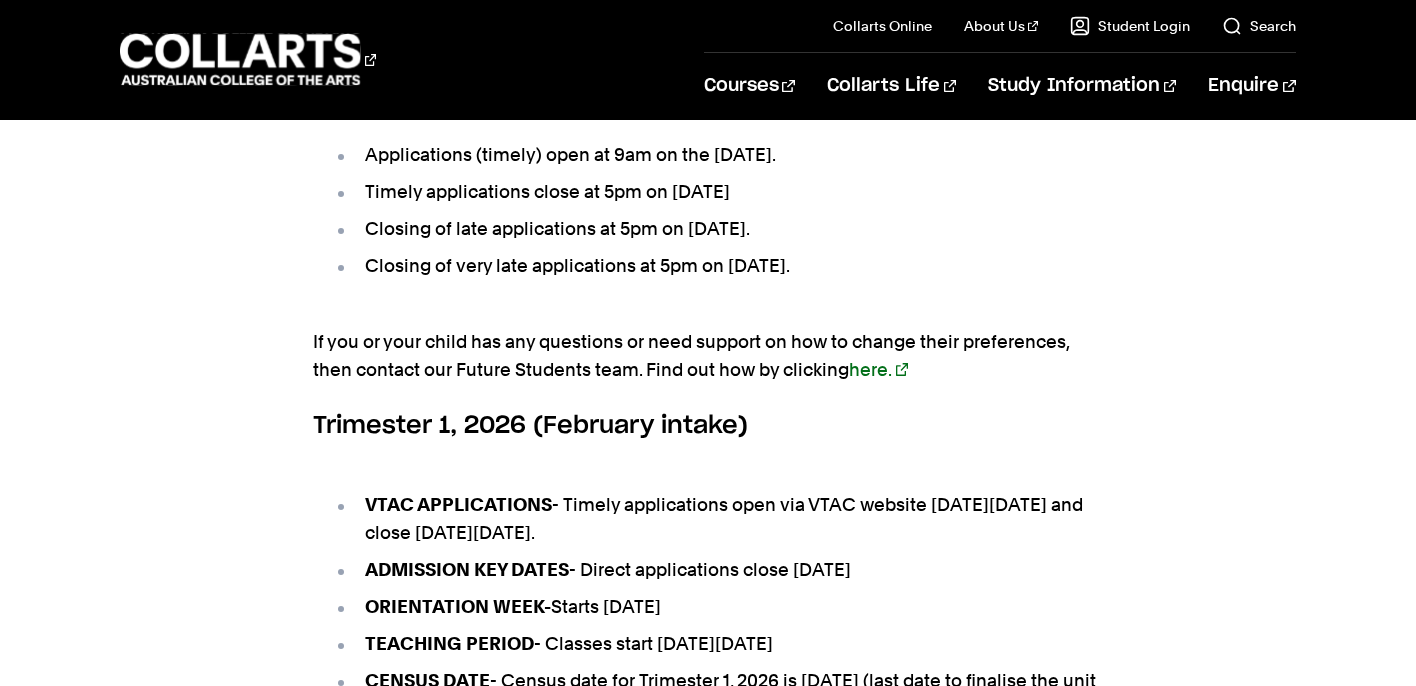 scroll, scrollTop: 4145, scrollLeft: 0, axis: vertical 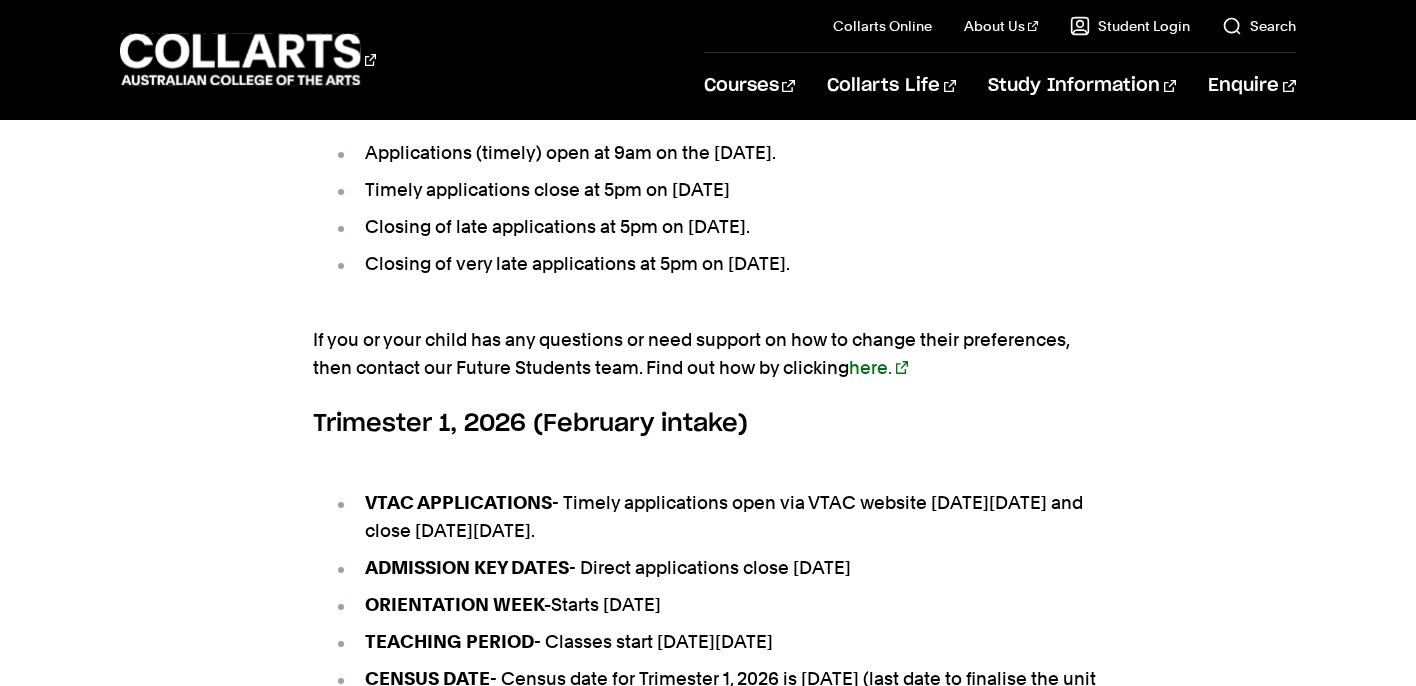 click on "VTAC APPLICATIONS  - Timely applications open via VTAC website on Monday 28th July 2025 and close on Monday 29th September 2025.
ADMISSION KEY DATES  - Direct applications close Friday 27th February 2026
ORIENTATION WEEK-  Starts Monday 9th February 2026
TEACHING PERIOD  - Classes start on Monday 16th February 2026
CENSUS DATE  - Census date for Trimester 1, 2026 is Friday 6th March 2026 (last date to finalise the unit enrolments)." at bounding box center [708, 605] 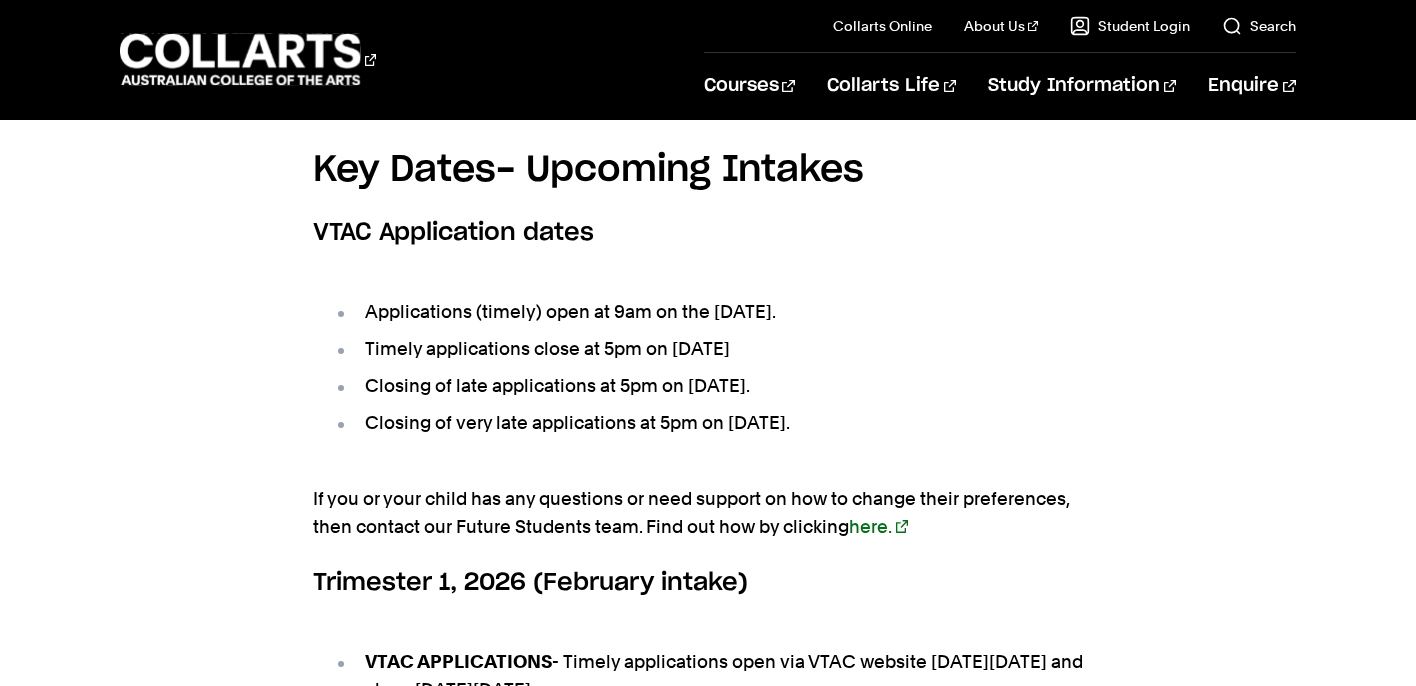 scroll, scrollTop: 3987, scrollLeft: 0, axis: vertical 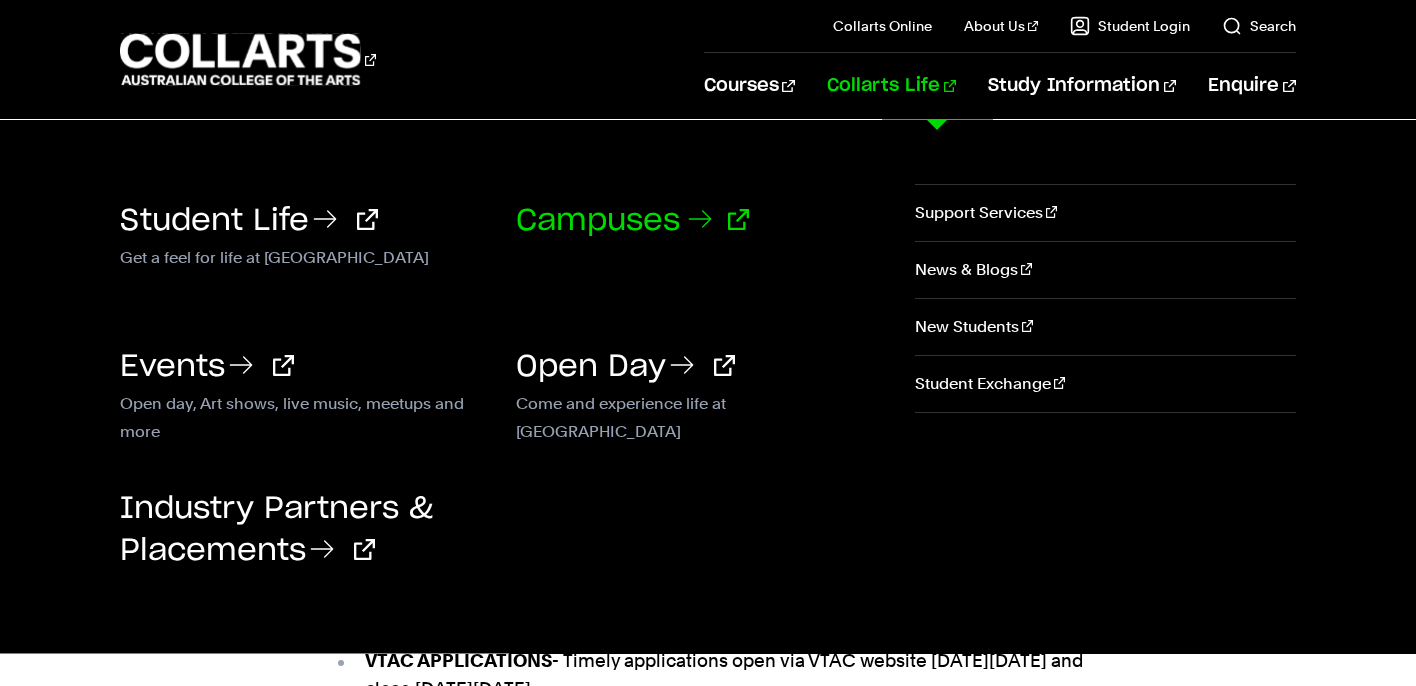 click on "Campuses" at bounding box center [632, 221] 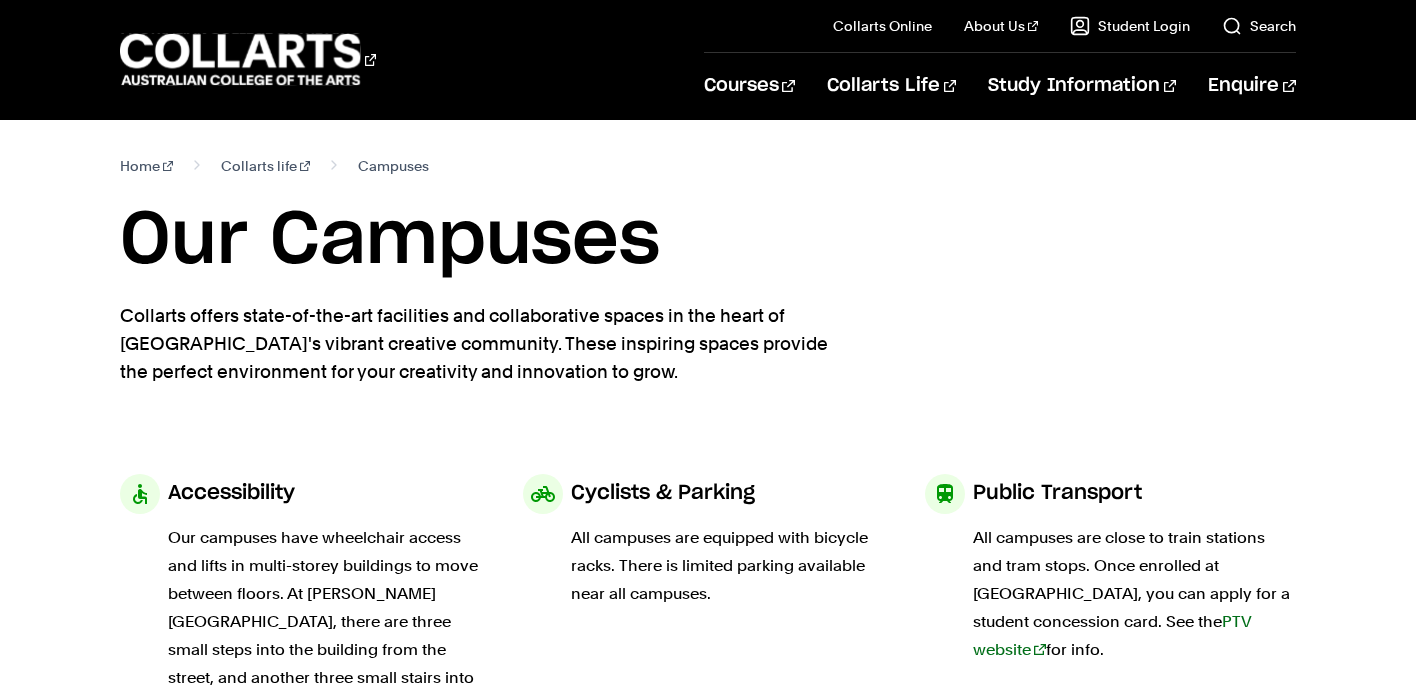 scroll, scrollTop: 0, scrollLeft: 0, axis: both 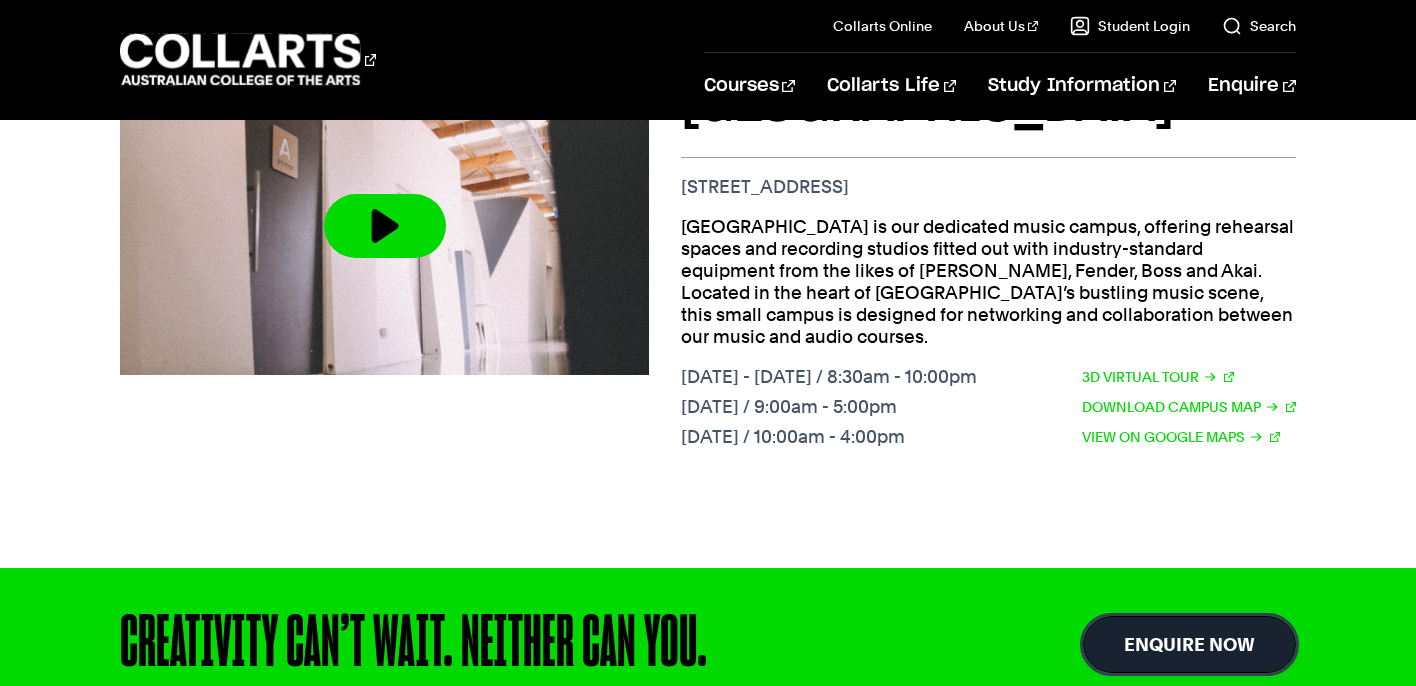 click on "Enquire Now" at bounding box center (1189, 644) 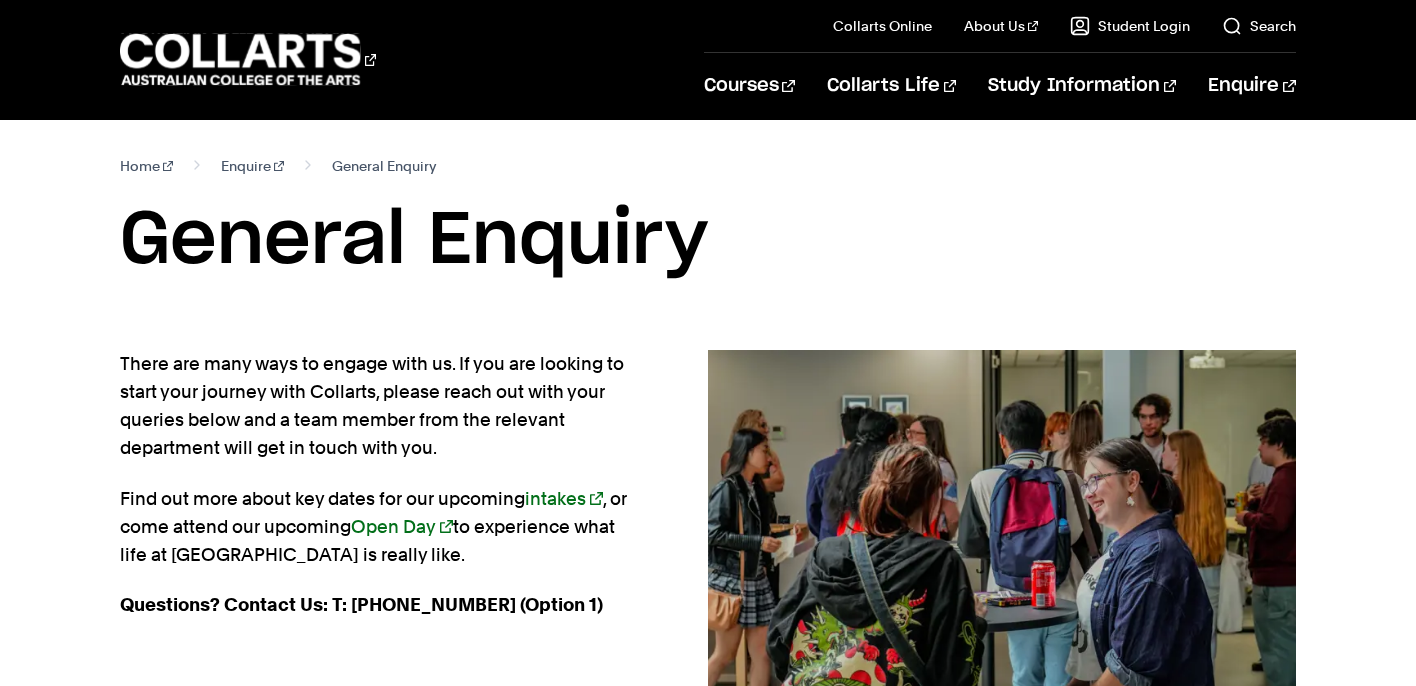 scroll, scrollTop: 0, scrollLeft: 0, axis: both 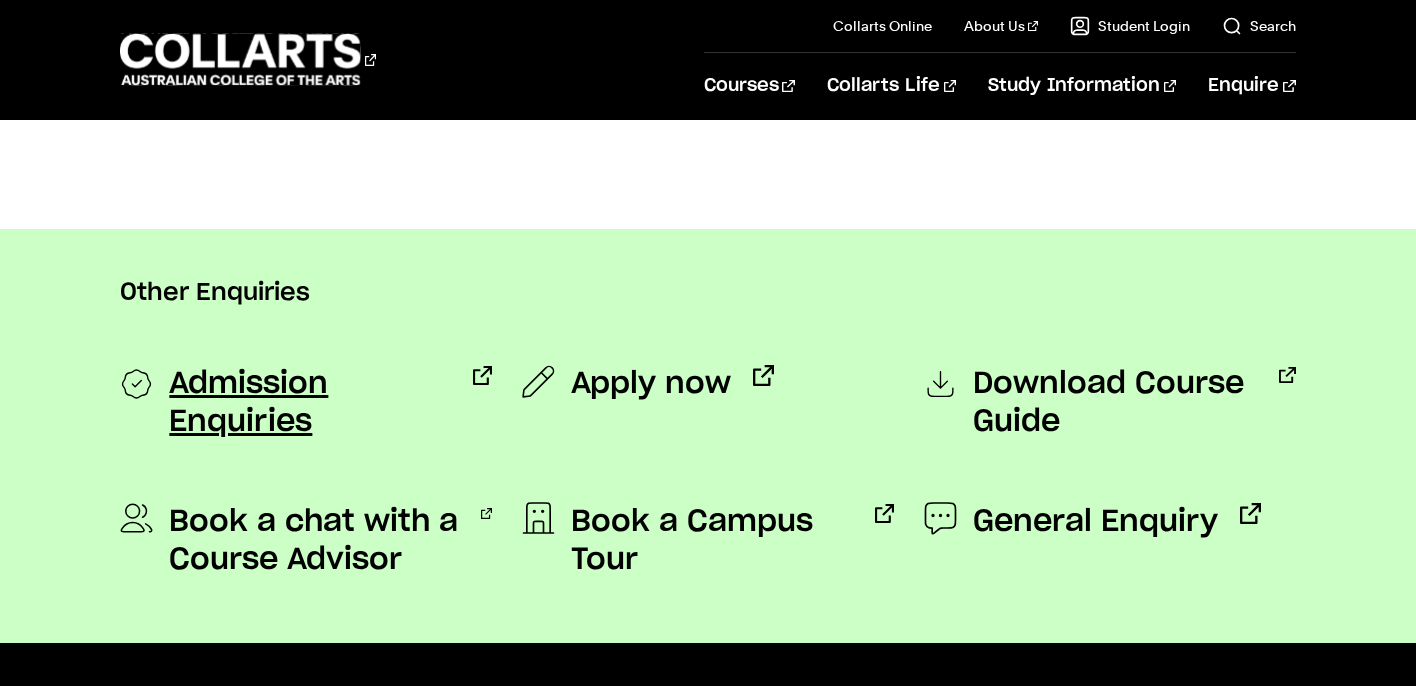 click on "Admission Enquiries" at bounding box center (310, 403) 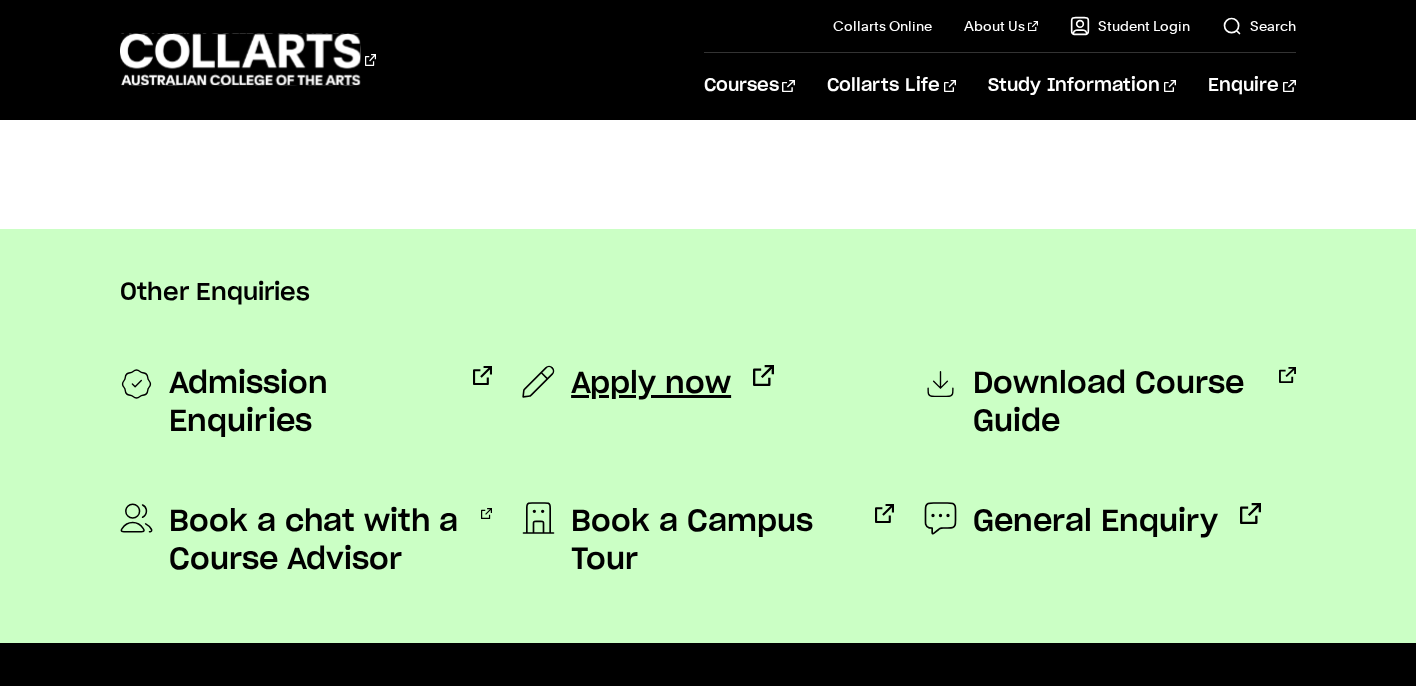 scroll, scrollTop: 1577, scrollLeft: 0, axis: vertical 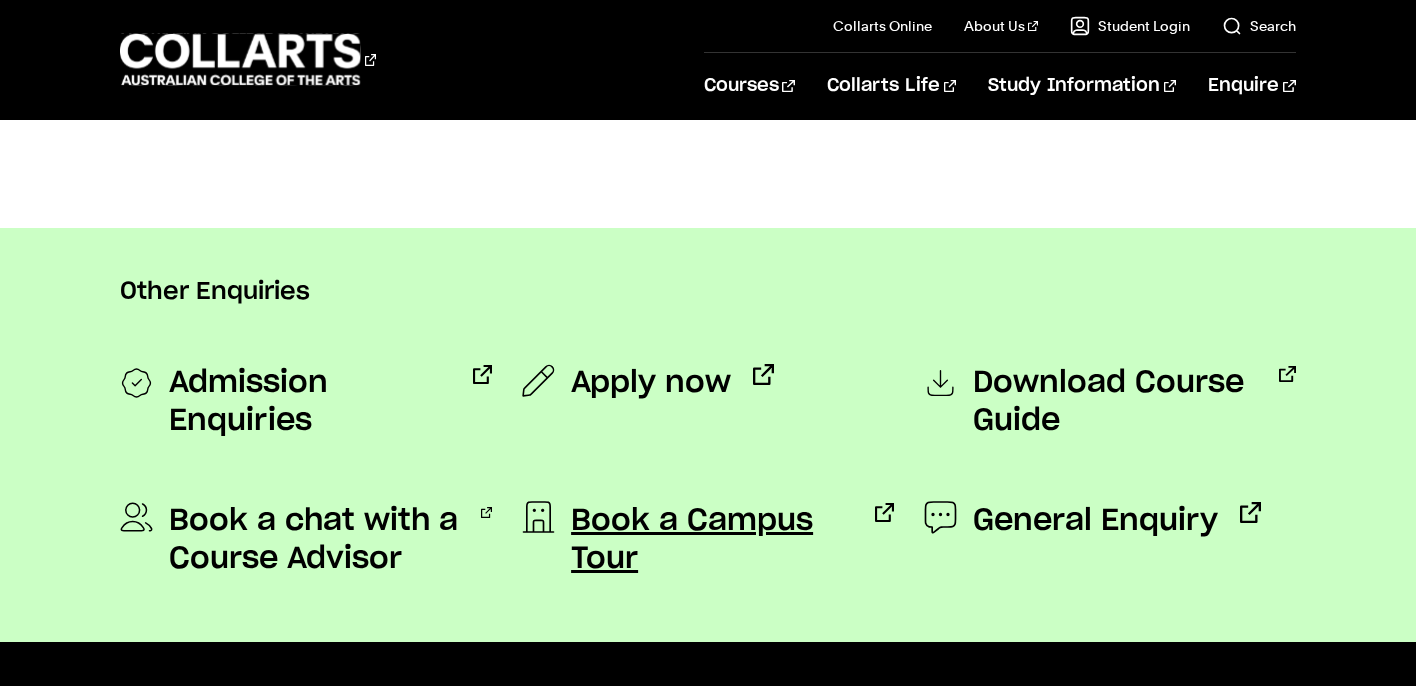 click on "Book a Campus Tour" at bounding box center (712, 540) 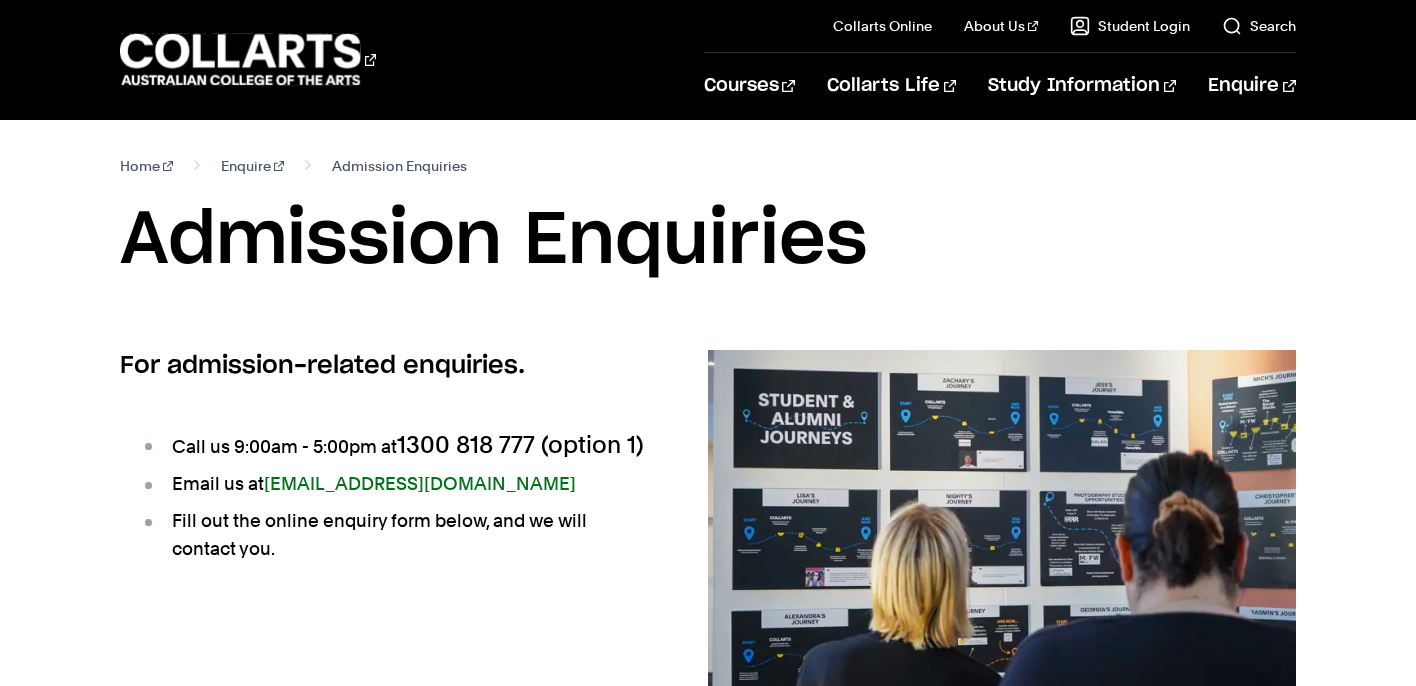 scroll, scrollTop: 0, scrollLeft: 0, axis: both 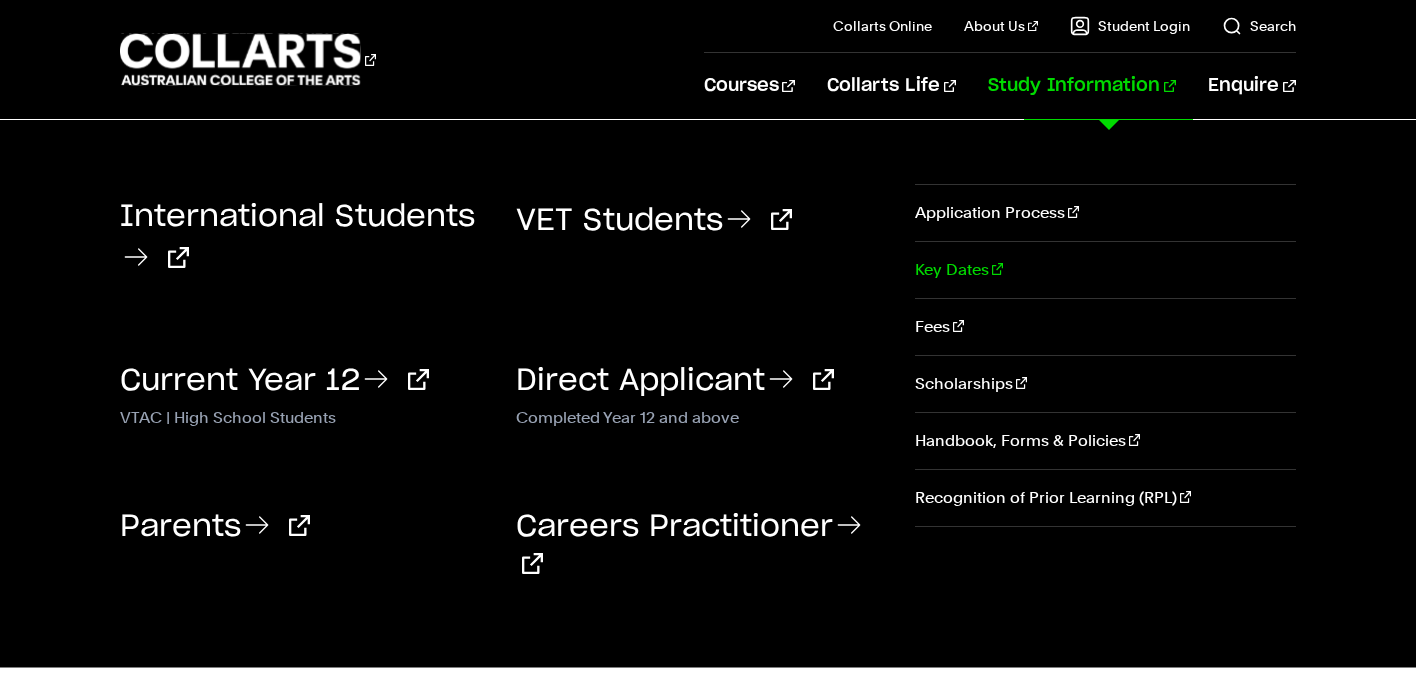 click on "Key Dates" at bounding box center [1105, 270] 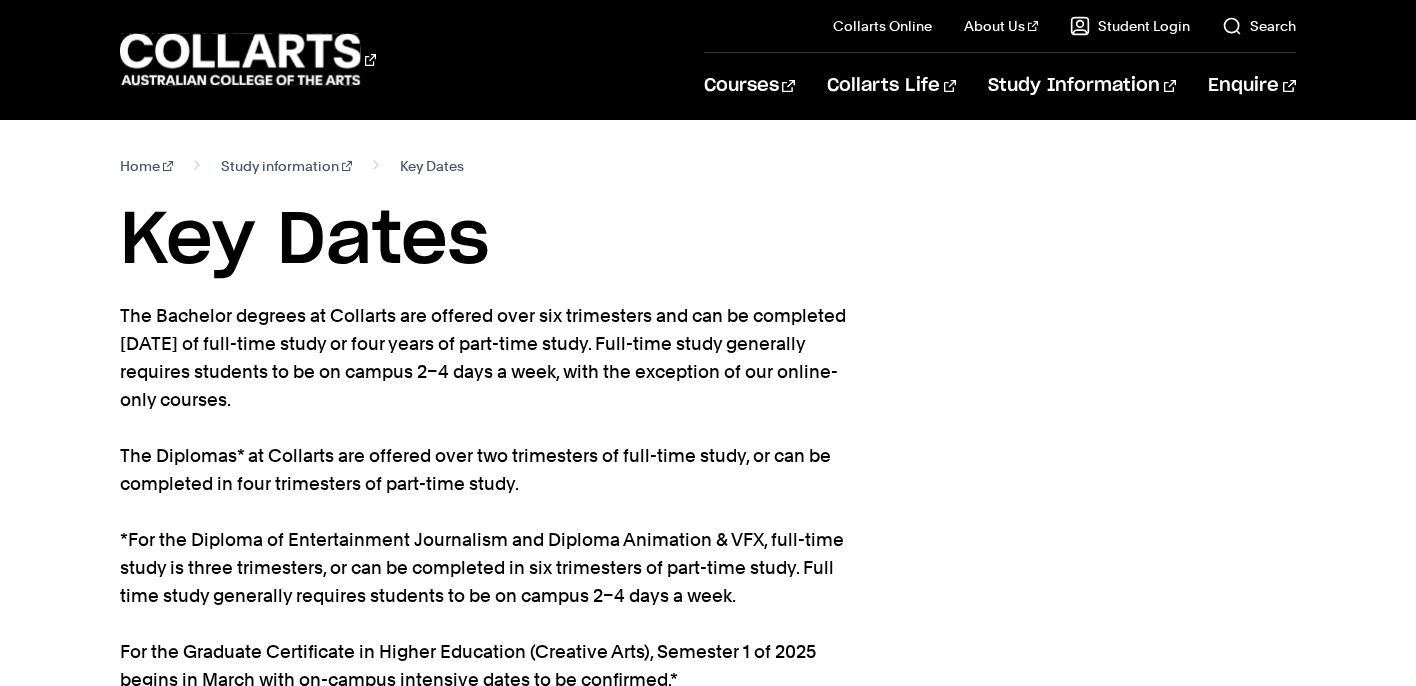 scroll, scrollTop: 0, scrollLeft: 0, axis: both 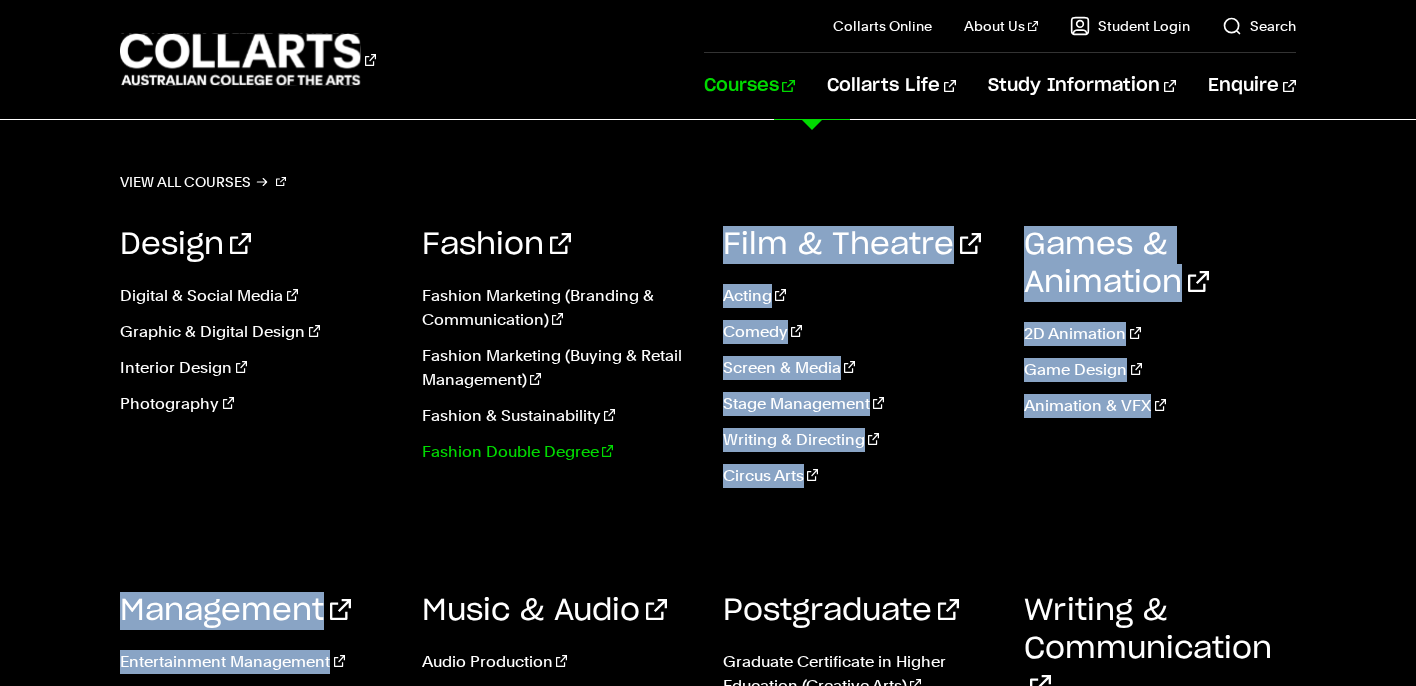 drag, startPoint x: 628, startPoint y: 550, endPoint x: 645, endPoint y: 463, distance: 88.64536 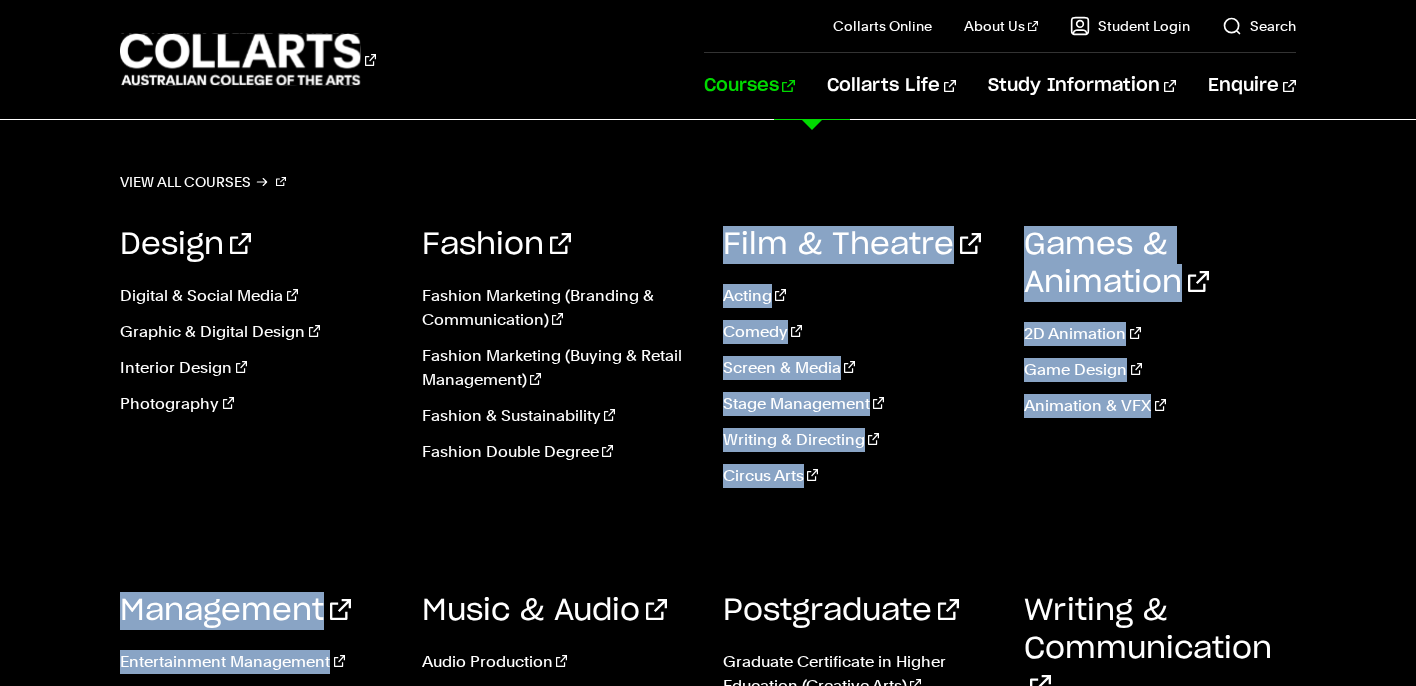 scroll, scrollTop: 467, scrollLeft: 0, axis: vertical 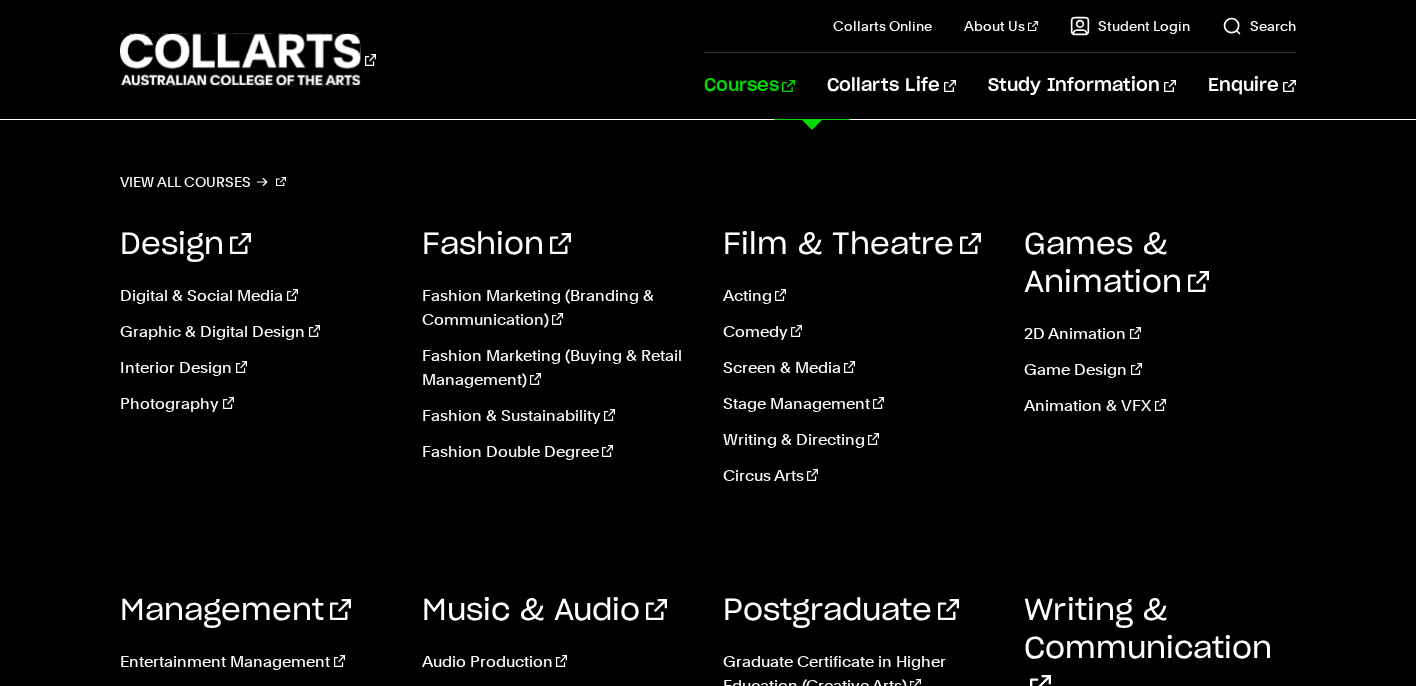click on "Courses" at bounding box center [749, 86] 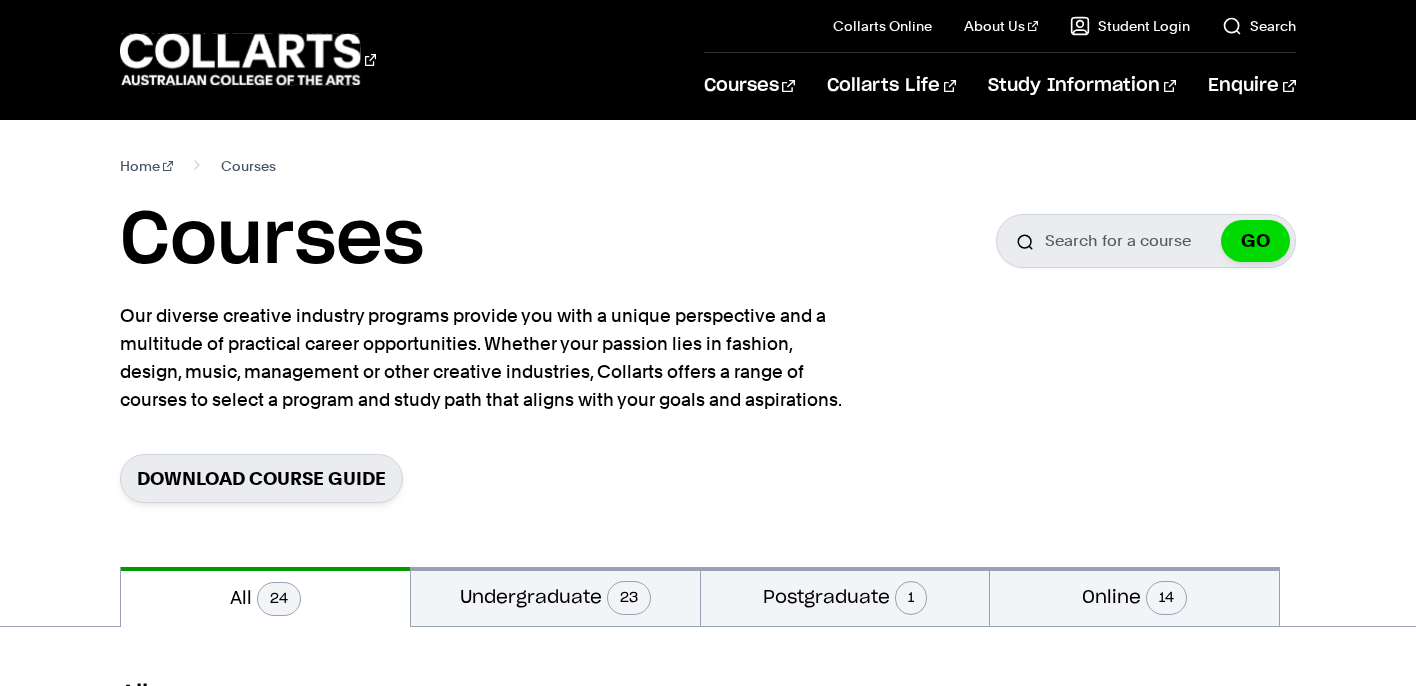 scroll, scrollTop: 0, scrollLeft: 0, axis: both 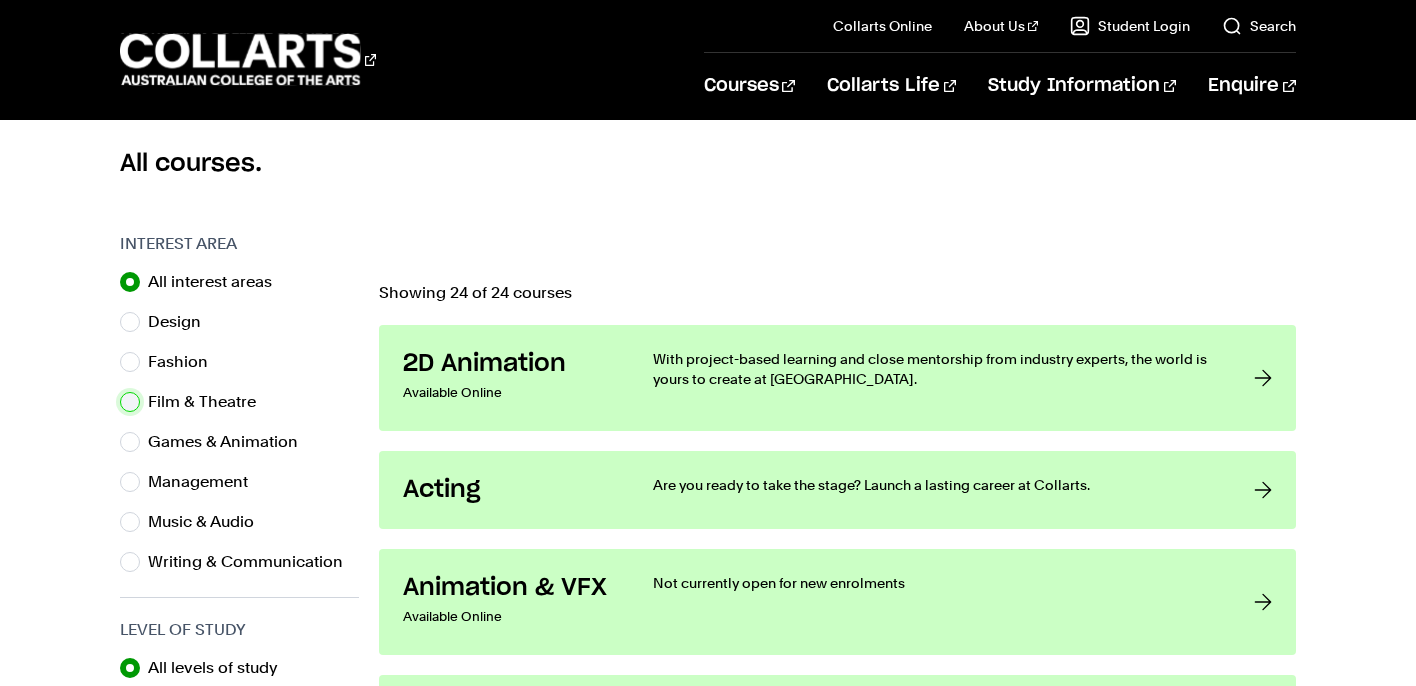 click on "Film & Theatre" at bounding box center [130, 402] 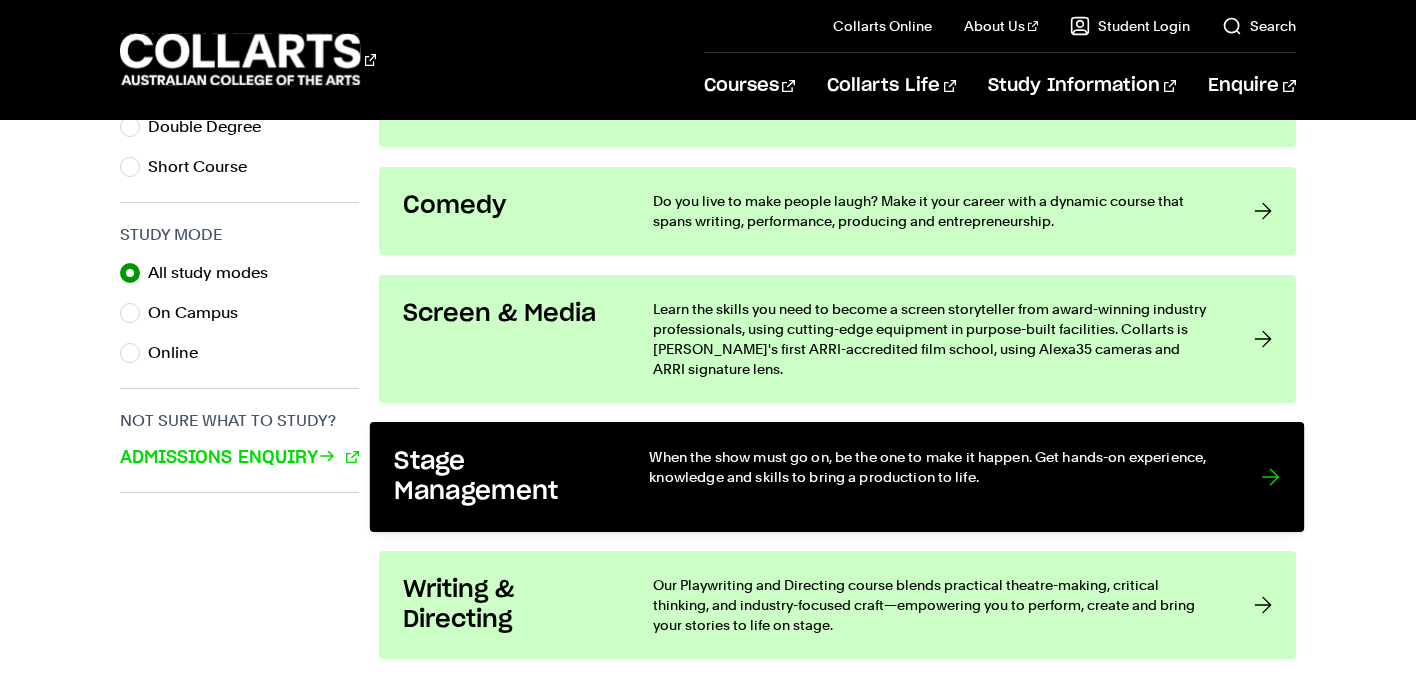 scroll, scrollTop: 1194, scrollLeft: 0, axis: vertical 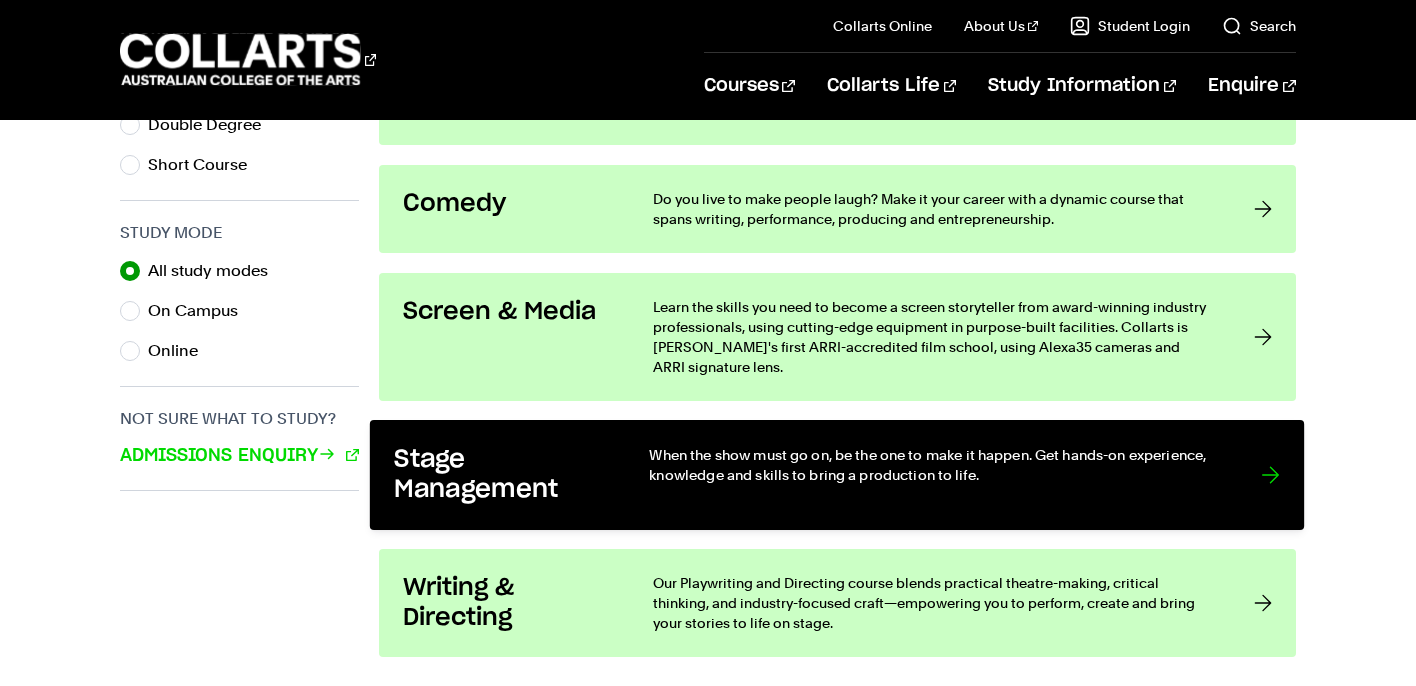 click on "Stage Management
When the show must go on, be the one to make it happen. Get hands-on experience, knowledge and skills to bring a production to life." at bounding box center (837, 475) 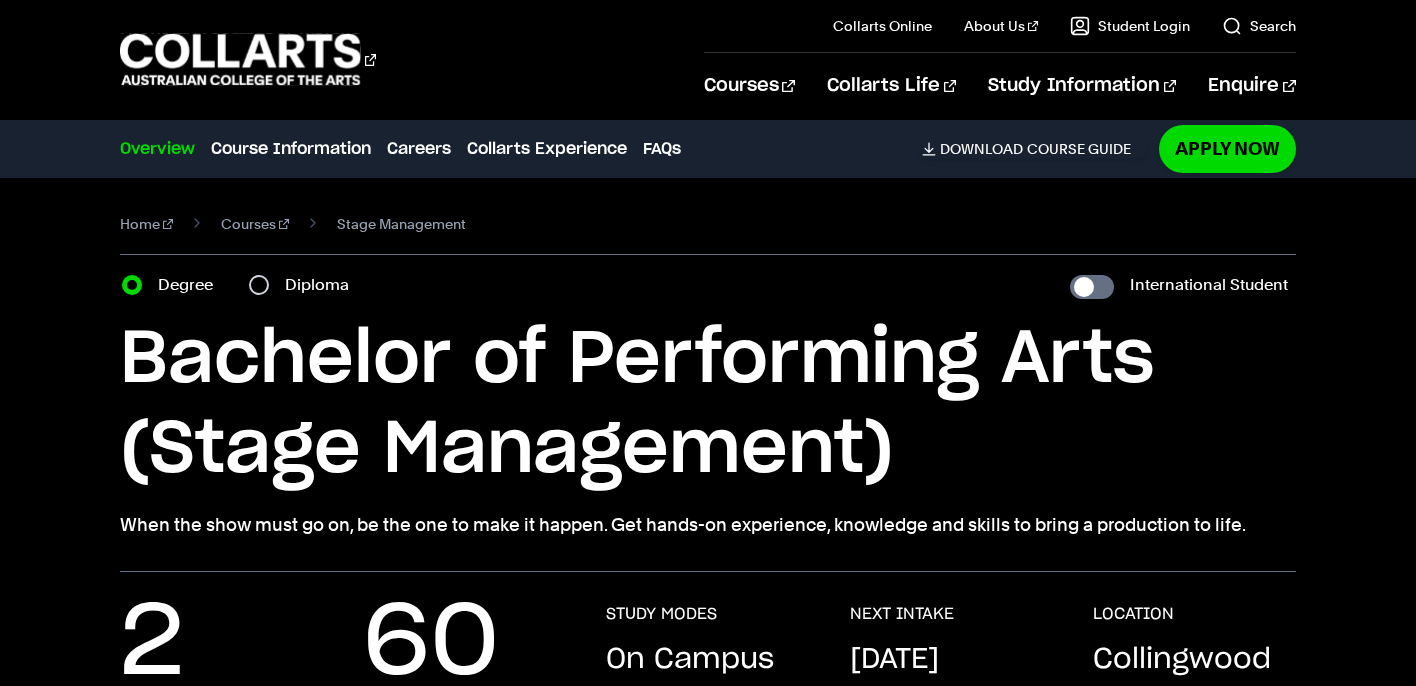 scroll, scrollTop: 0, scrollLeft: 0, axis: both 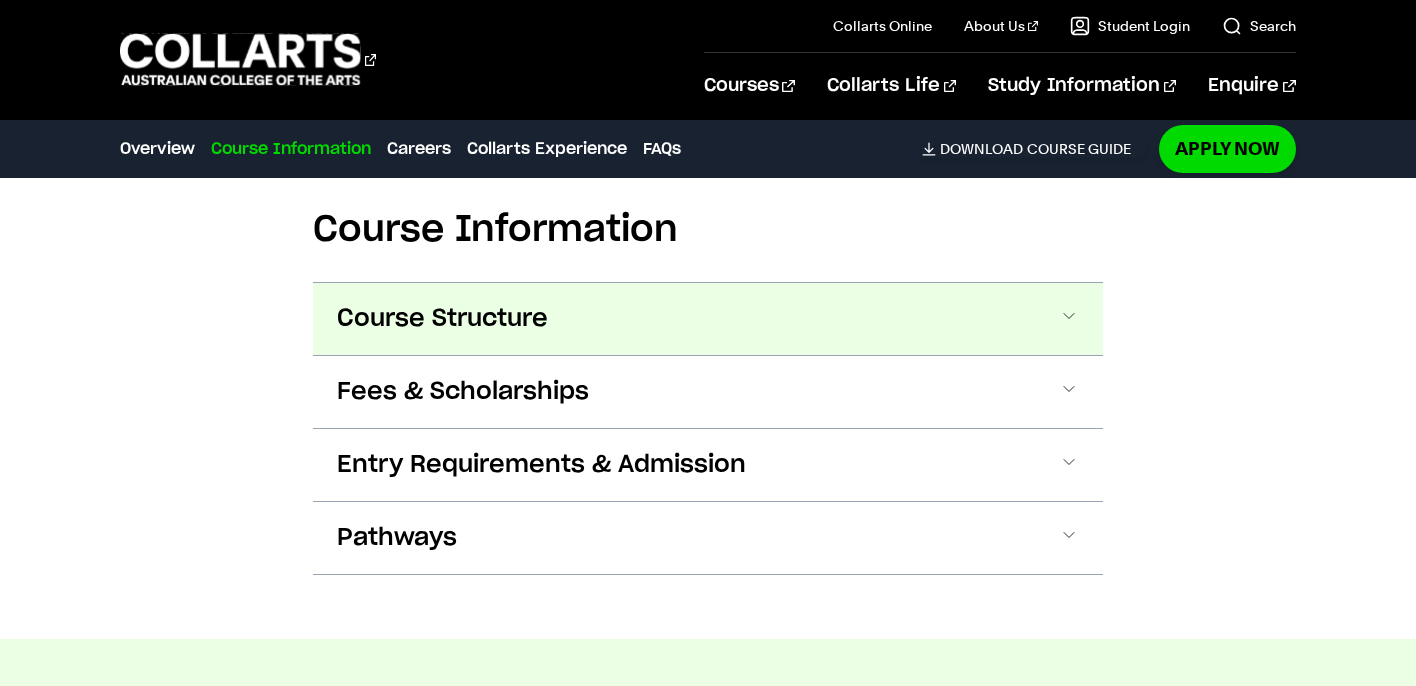 click at bounding box center (1069, 319) 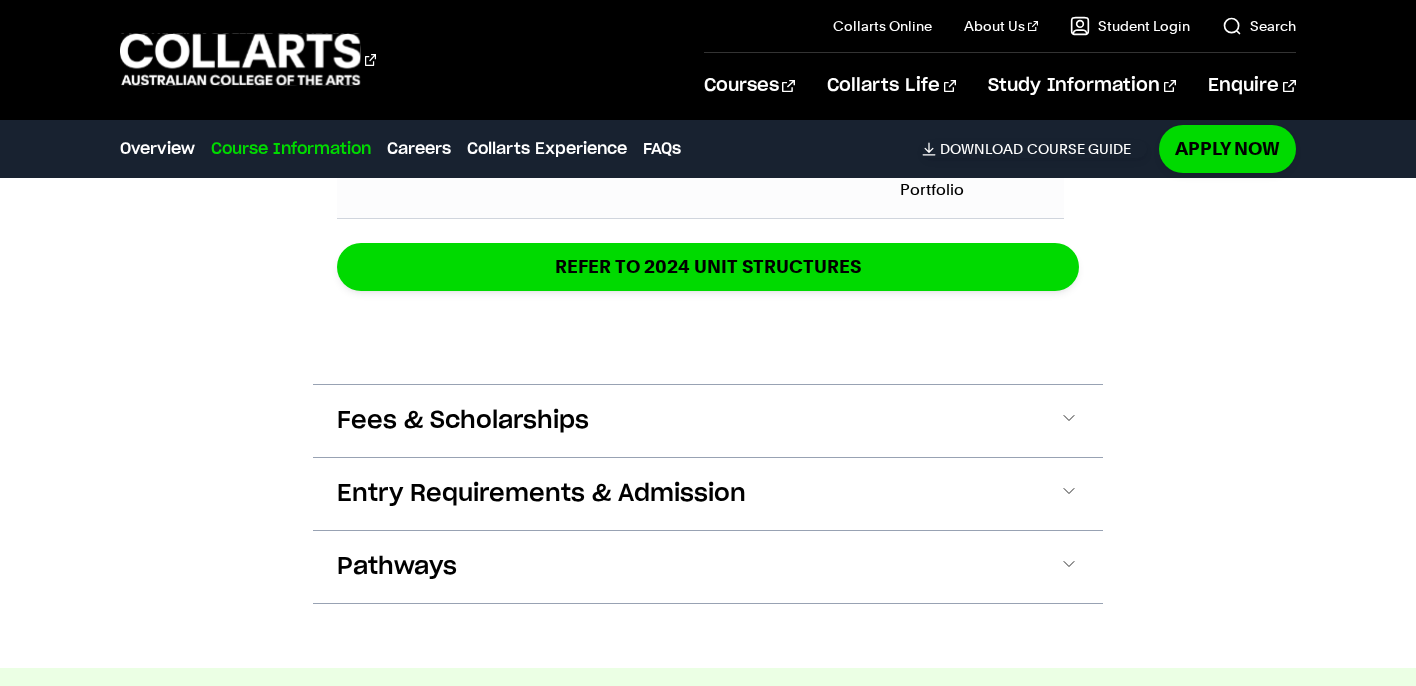 scroll, scrollTop: 3517, scrollLeft: 0, axis: vertical 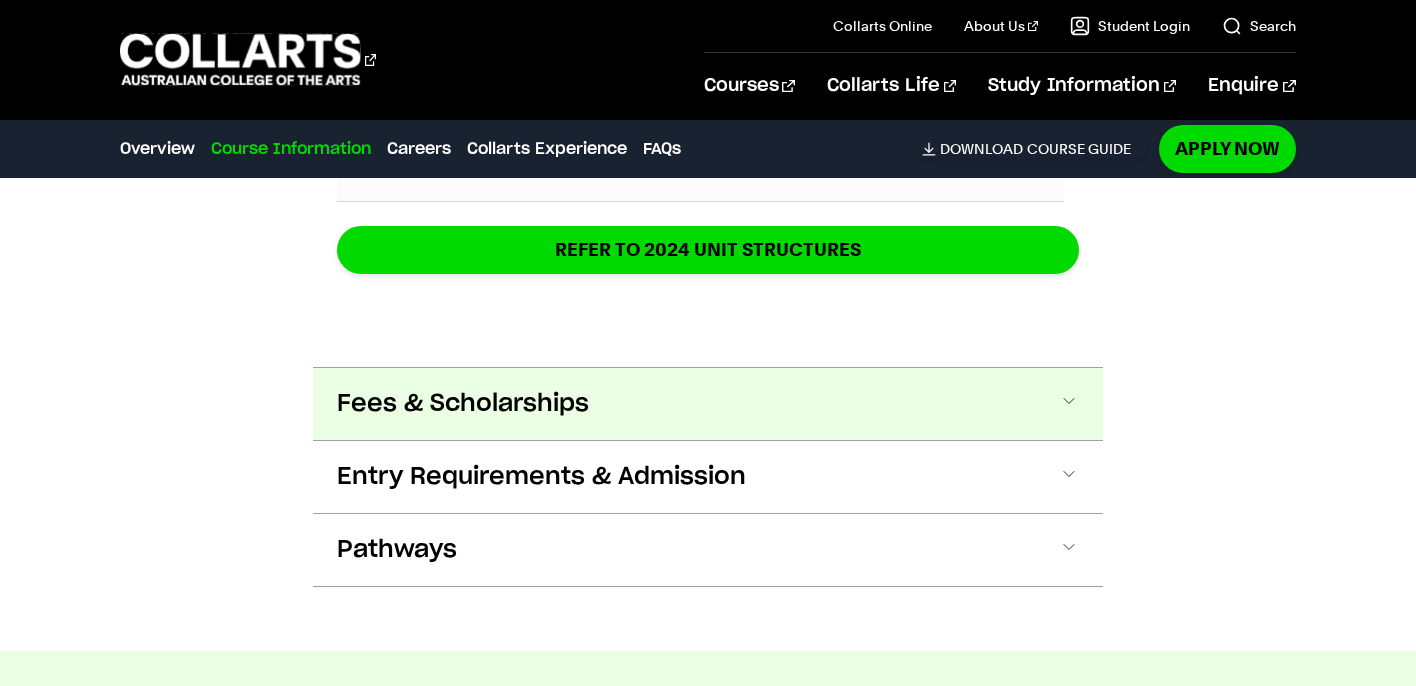 click at bounding box center [1069, 404] 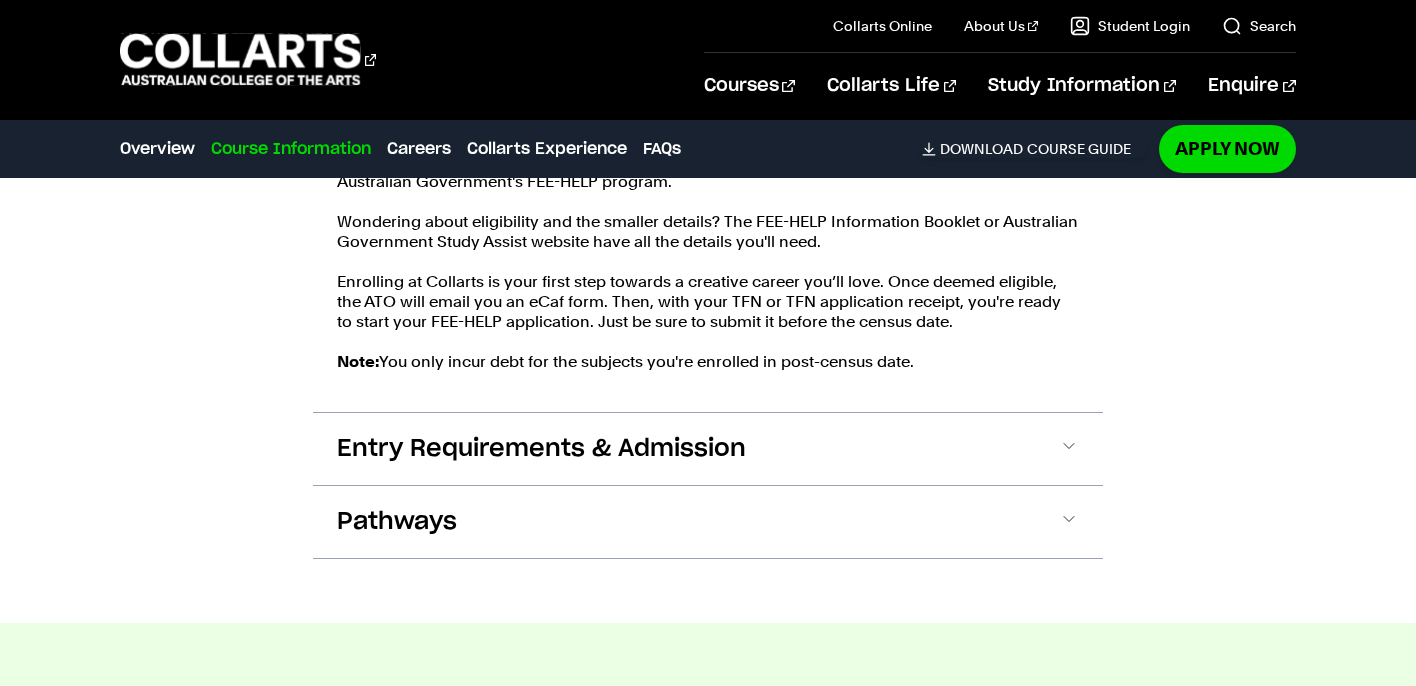 scroll, scrollTop: 4123, scrollLeft: 0, axis: vertical 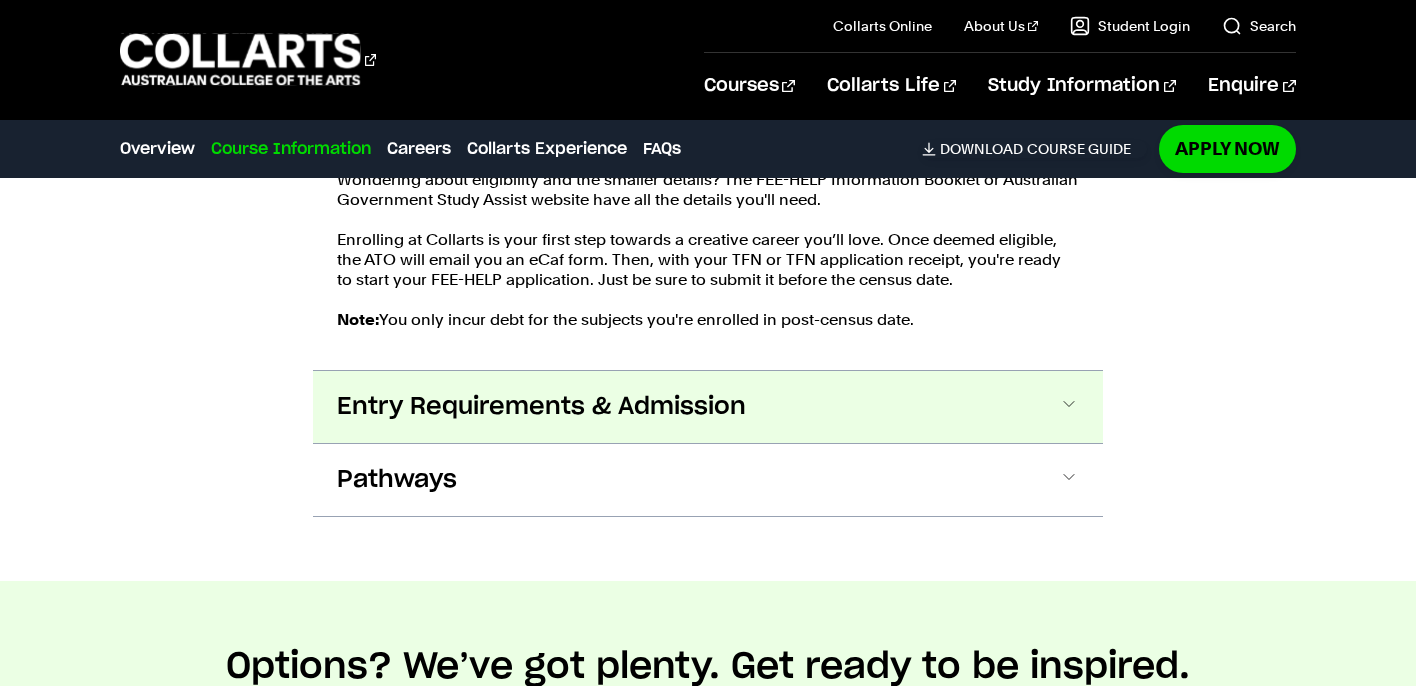 click at bounding box center [1069, 407] 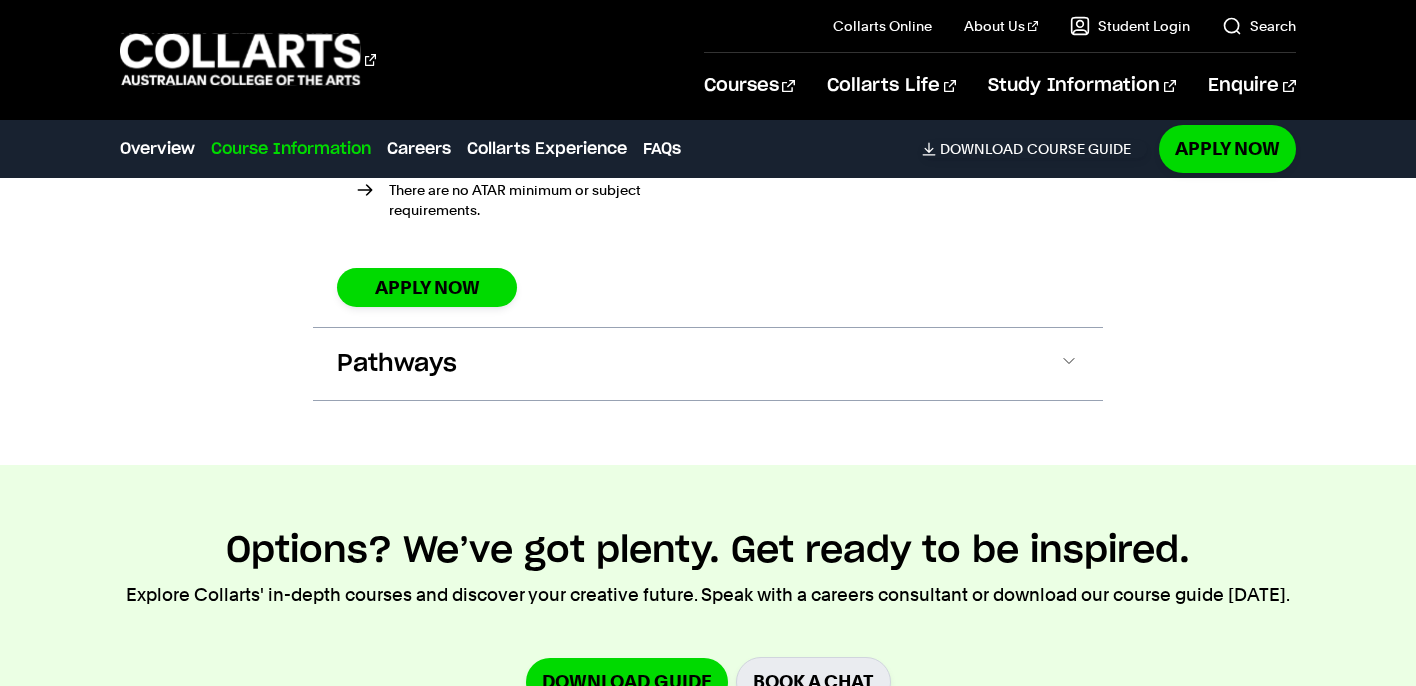 scroll, scrollTop: 4999, scrollLeft: 0, axis: vertical 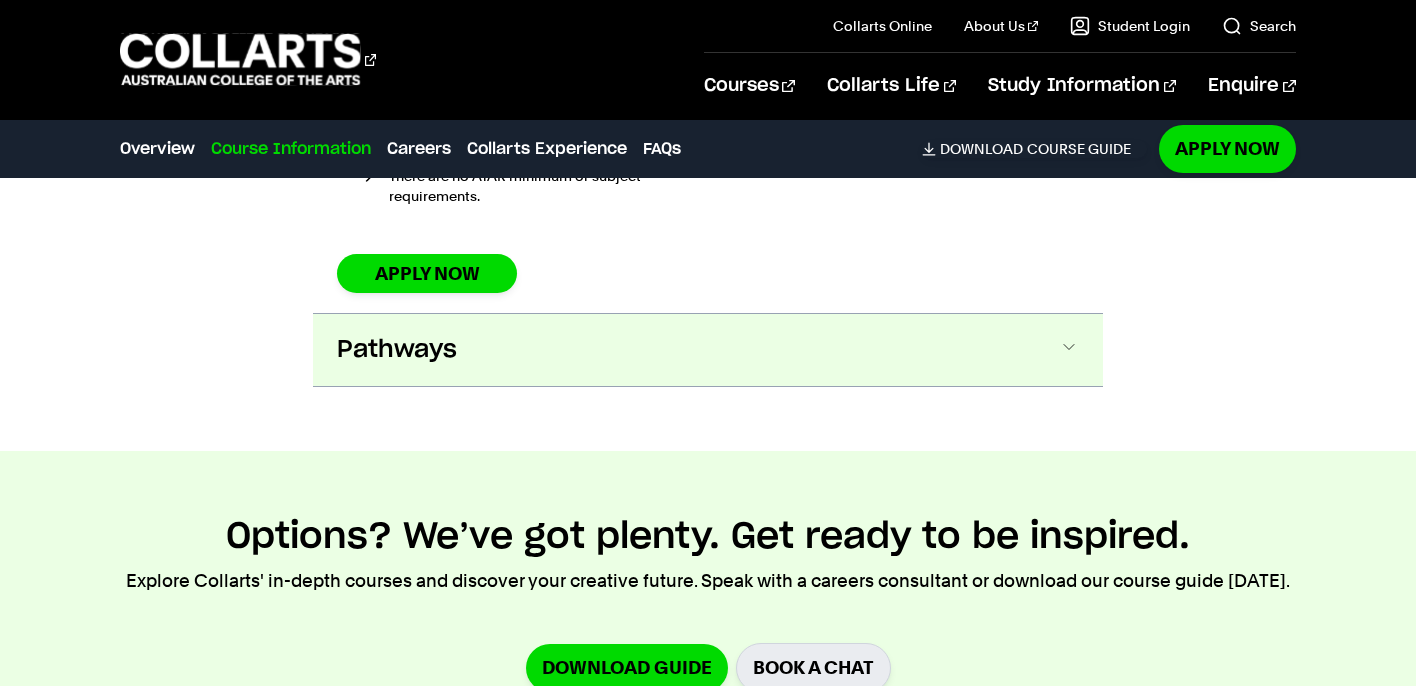 click on "Pathways" at bounding box center (397, 350) 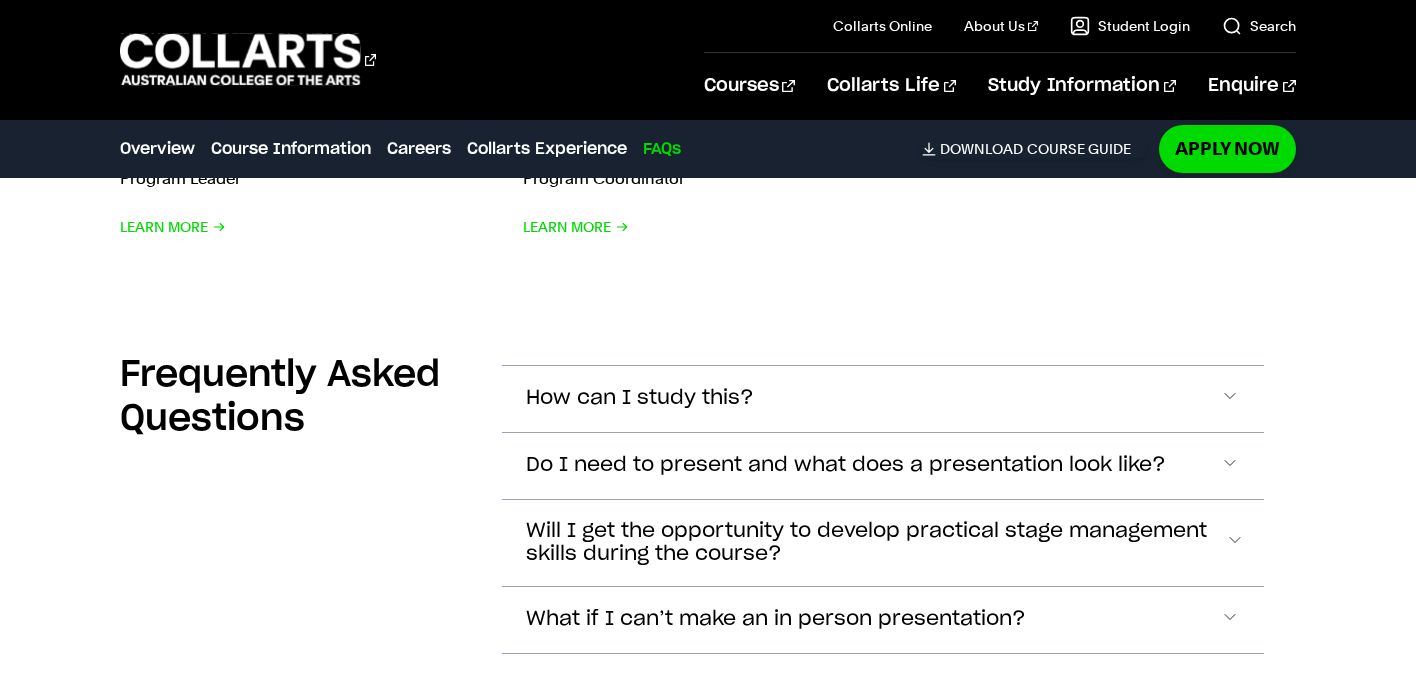 scroll, scrollTop: 8985, scrollLeft: 0, axis: vertical 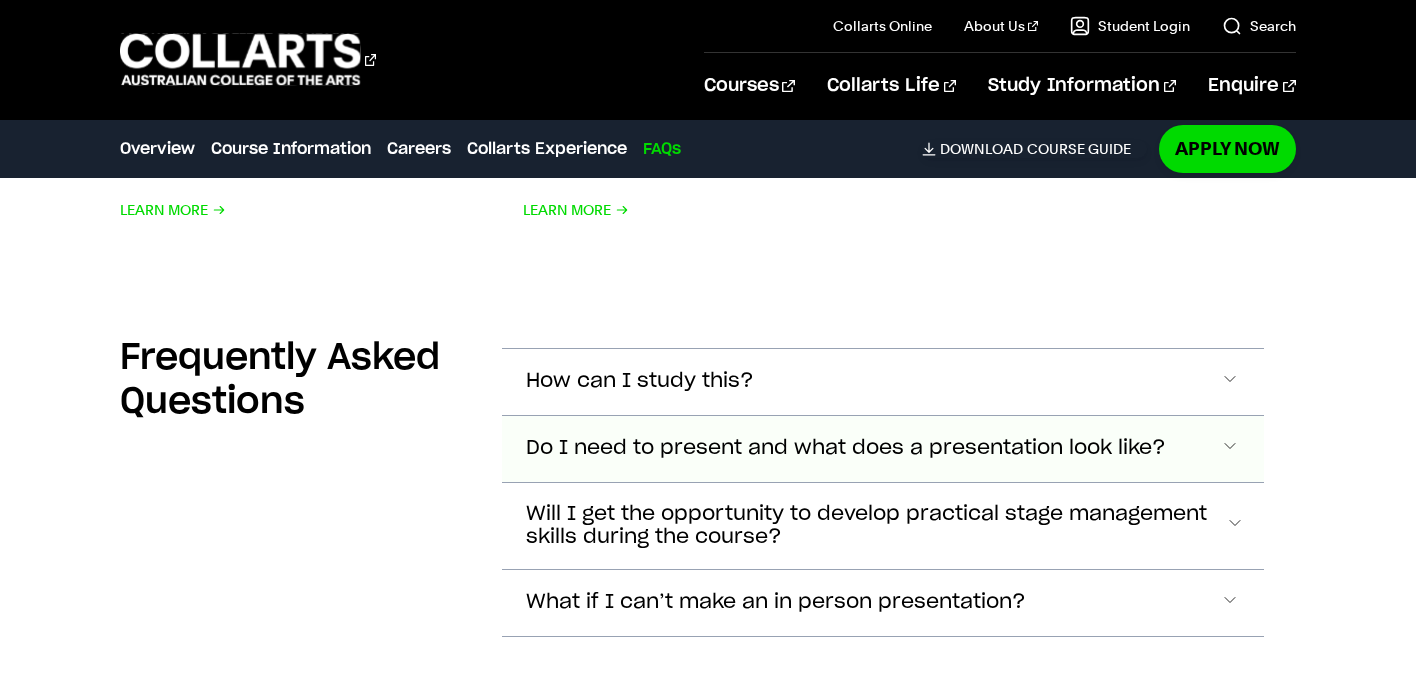 click at bounding box center [1230, 382] 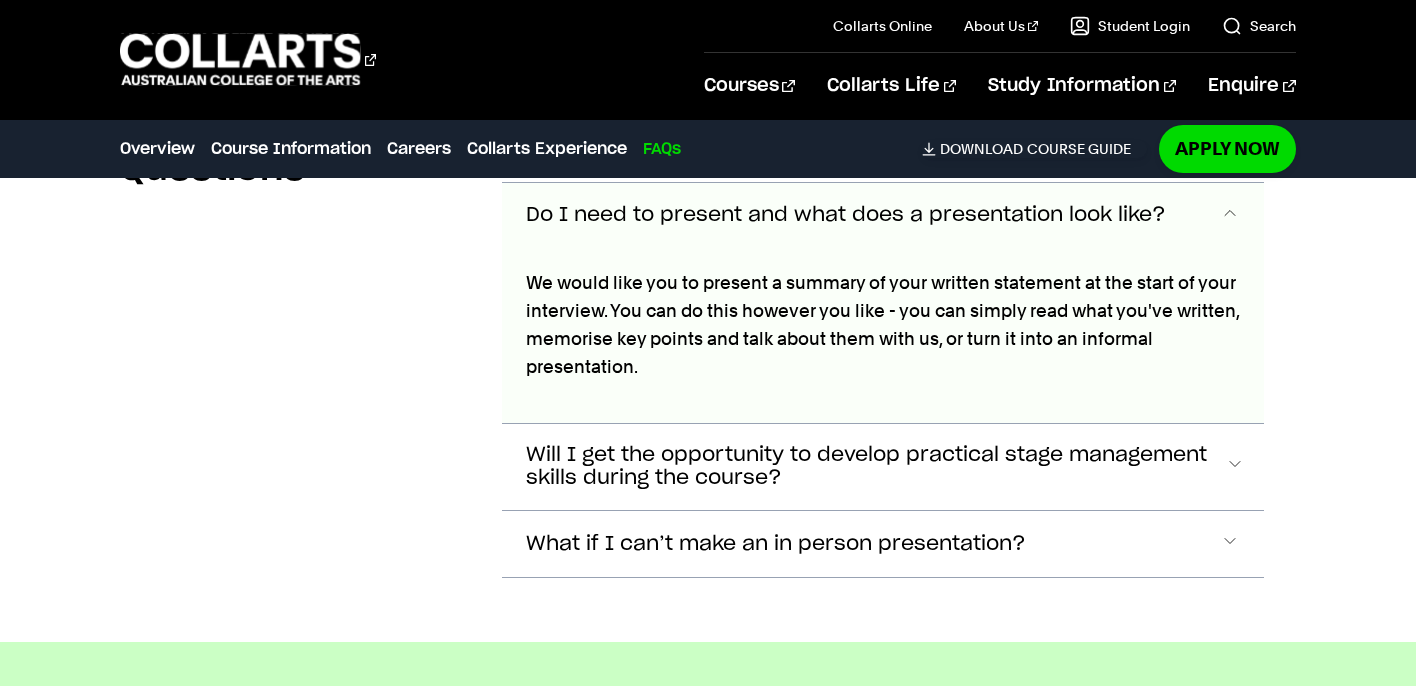 scroll, scrollTop: 9228, scrollLeft: 0, axis: vertical 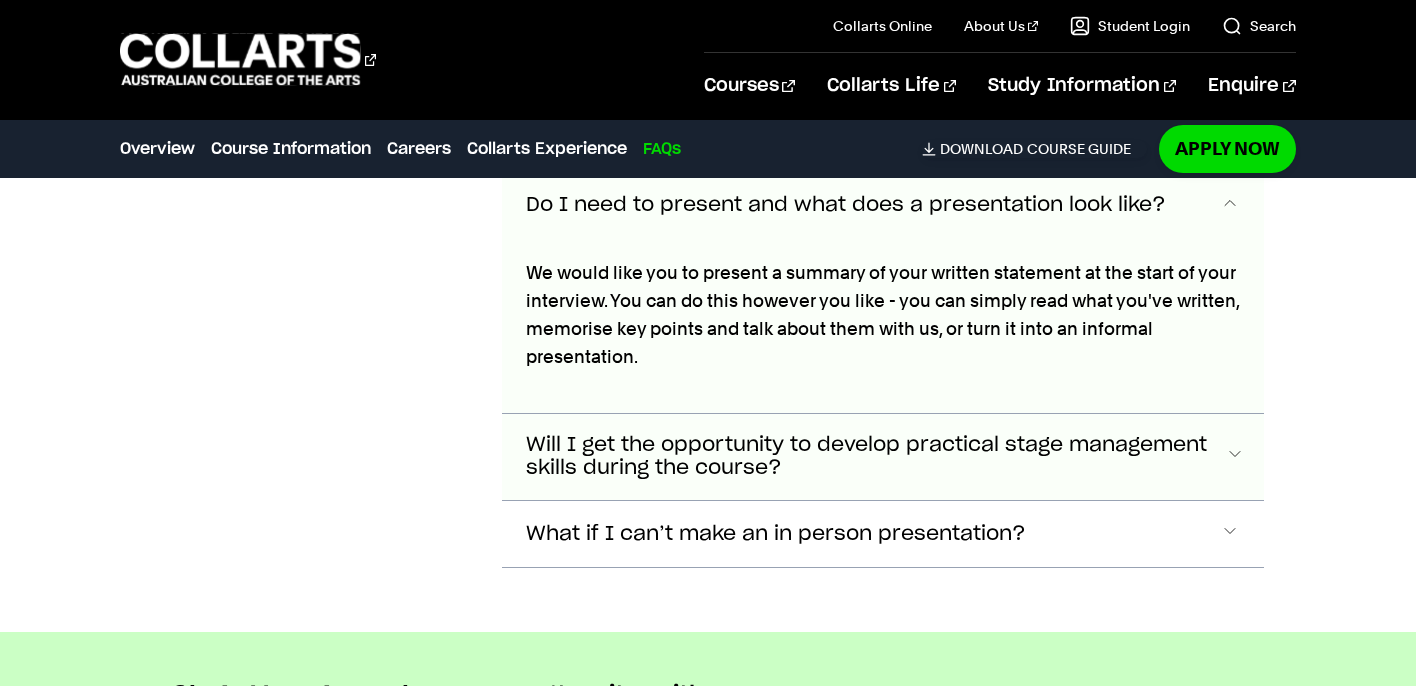 click at bounding box center [1230, 139] 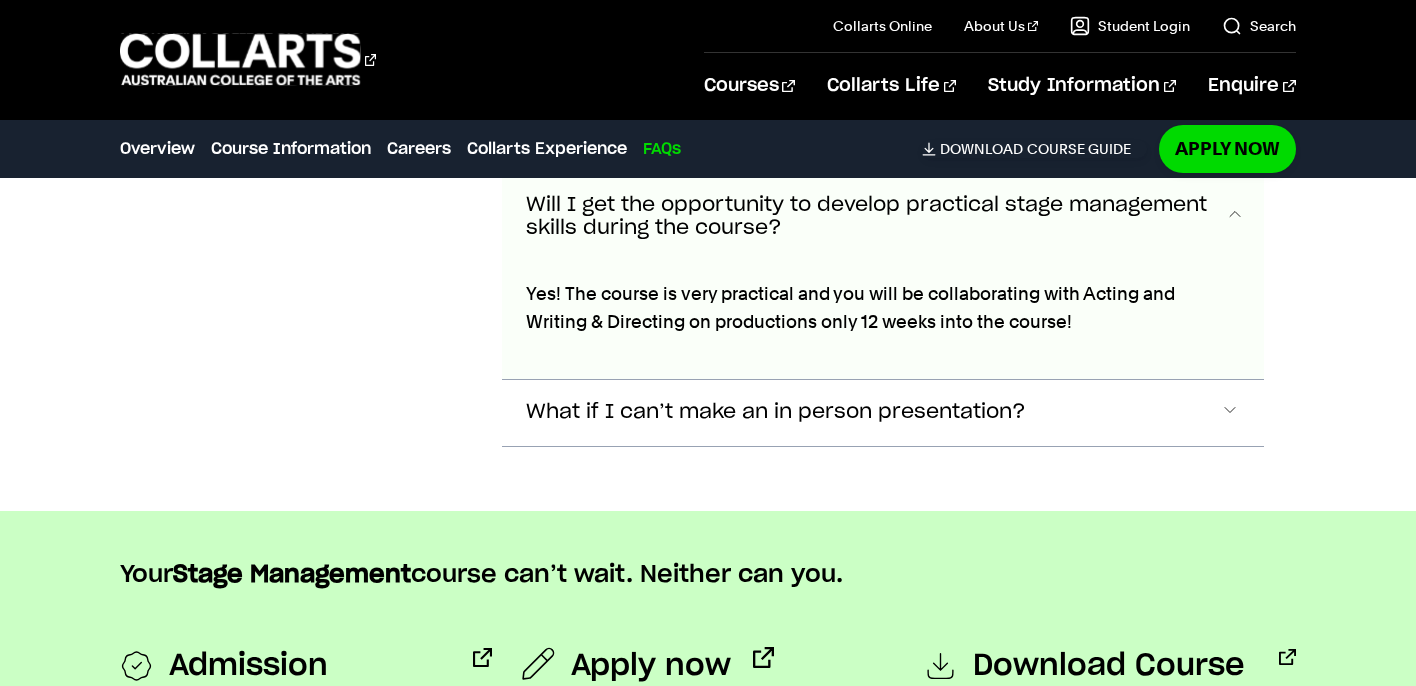 scroll, scrollTop: 9469, scrollLeft: 0, axis: vertical 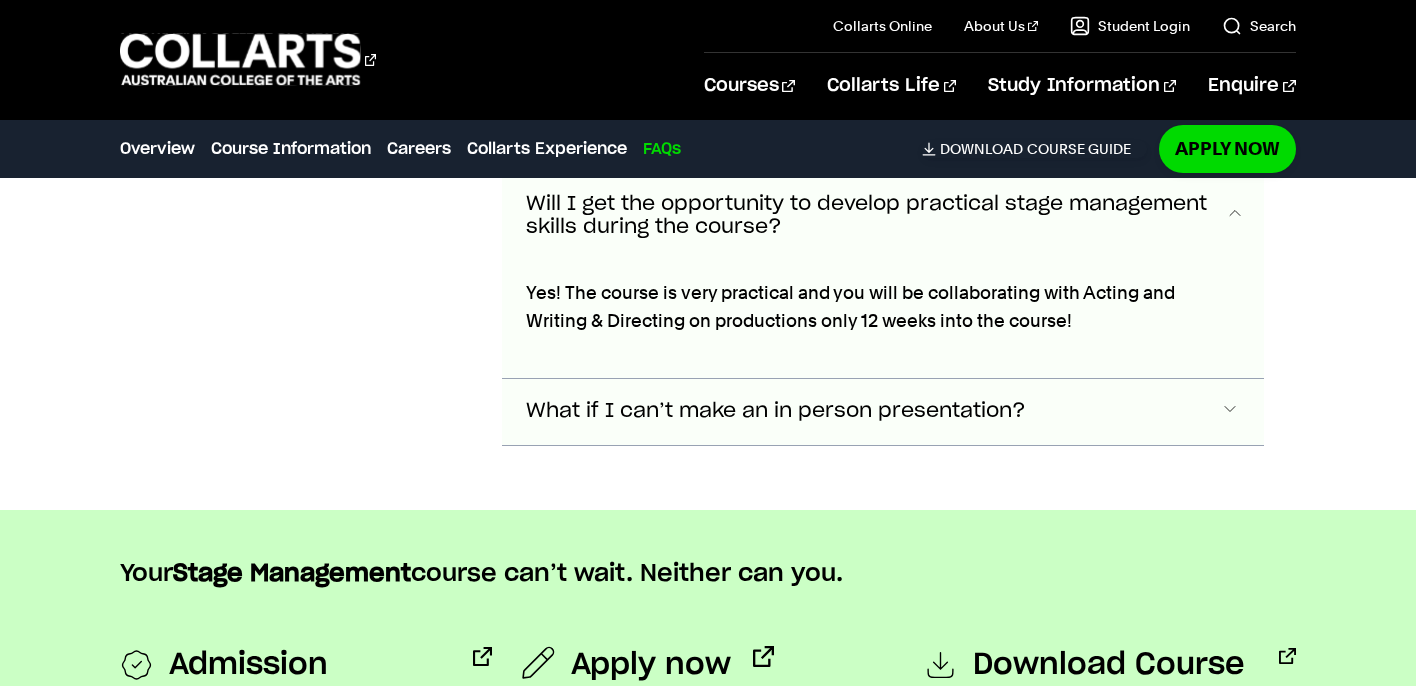 click at bounding box center (1230, -102) 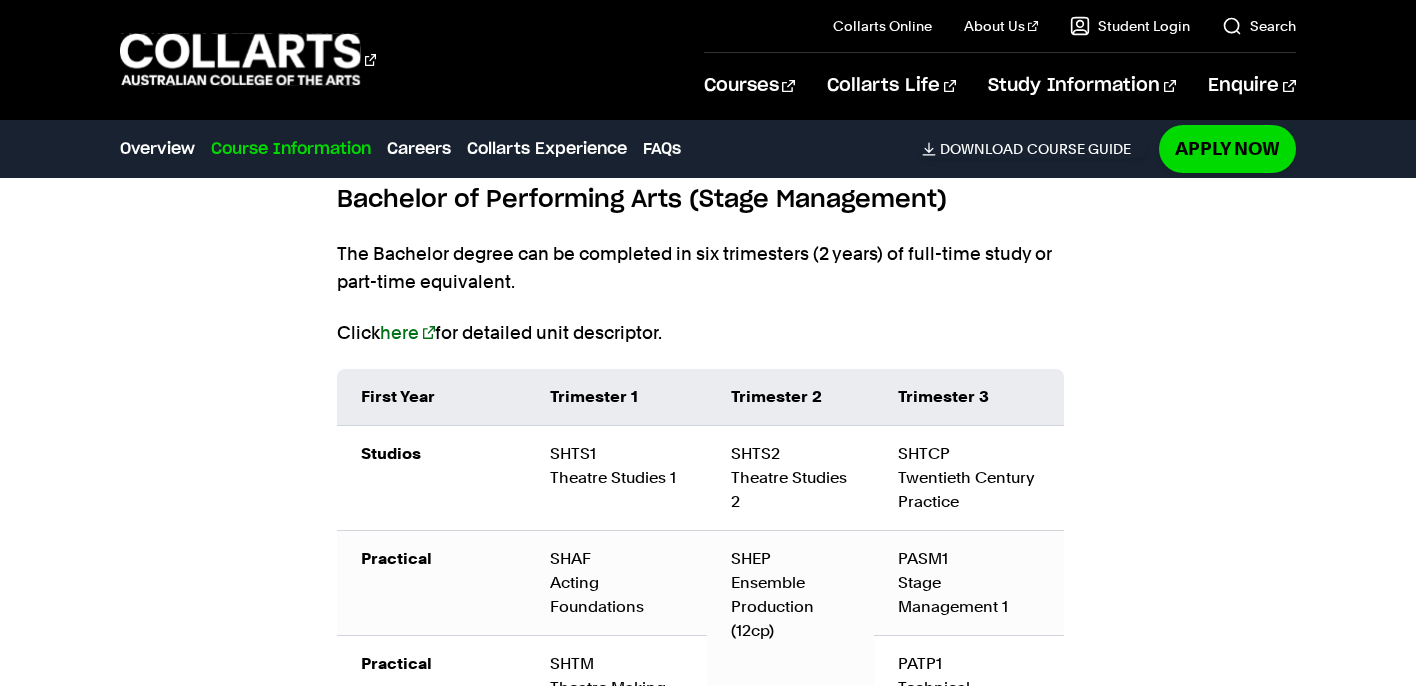 scroll, scrollTop: 2252, scrollLeft: 0, axis: vertical 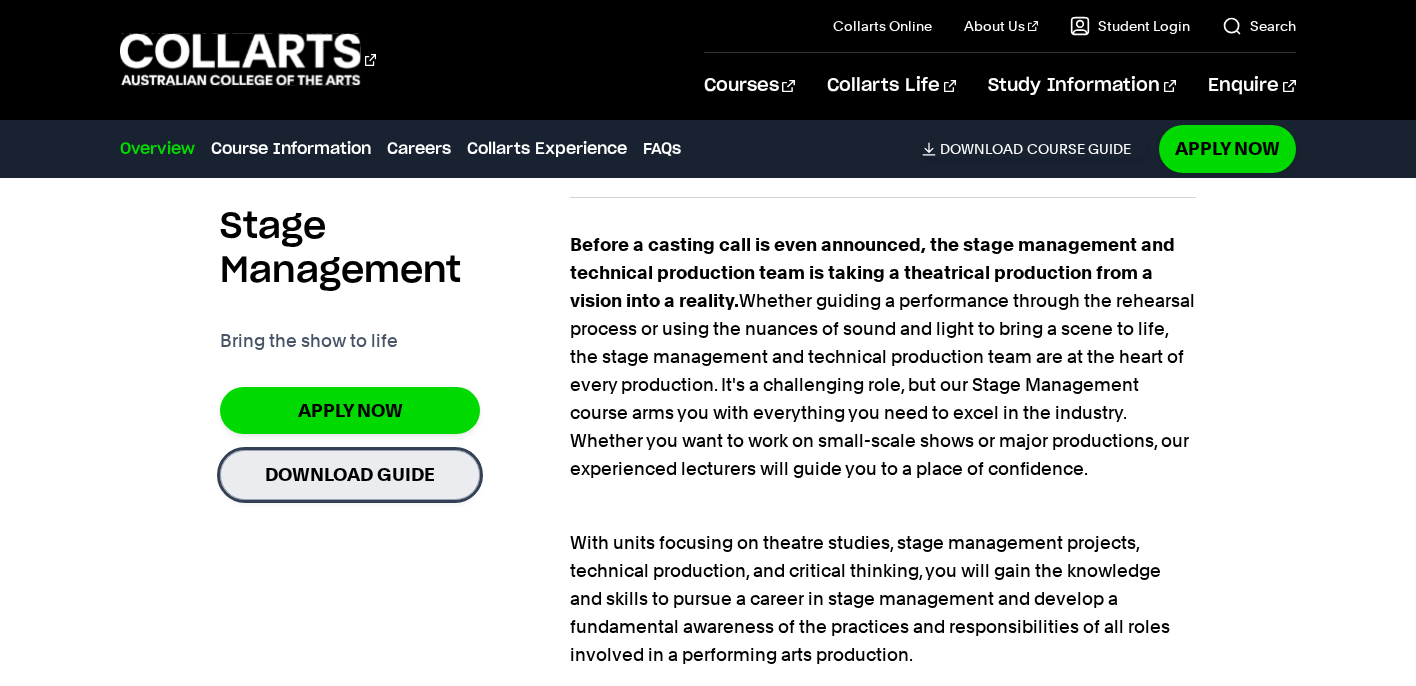 click on "Download Guide" at bounding box center (350, 474) 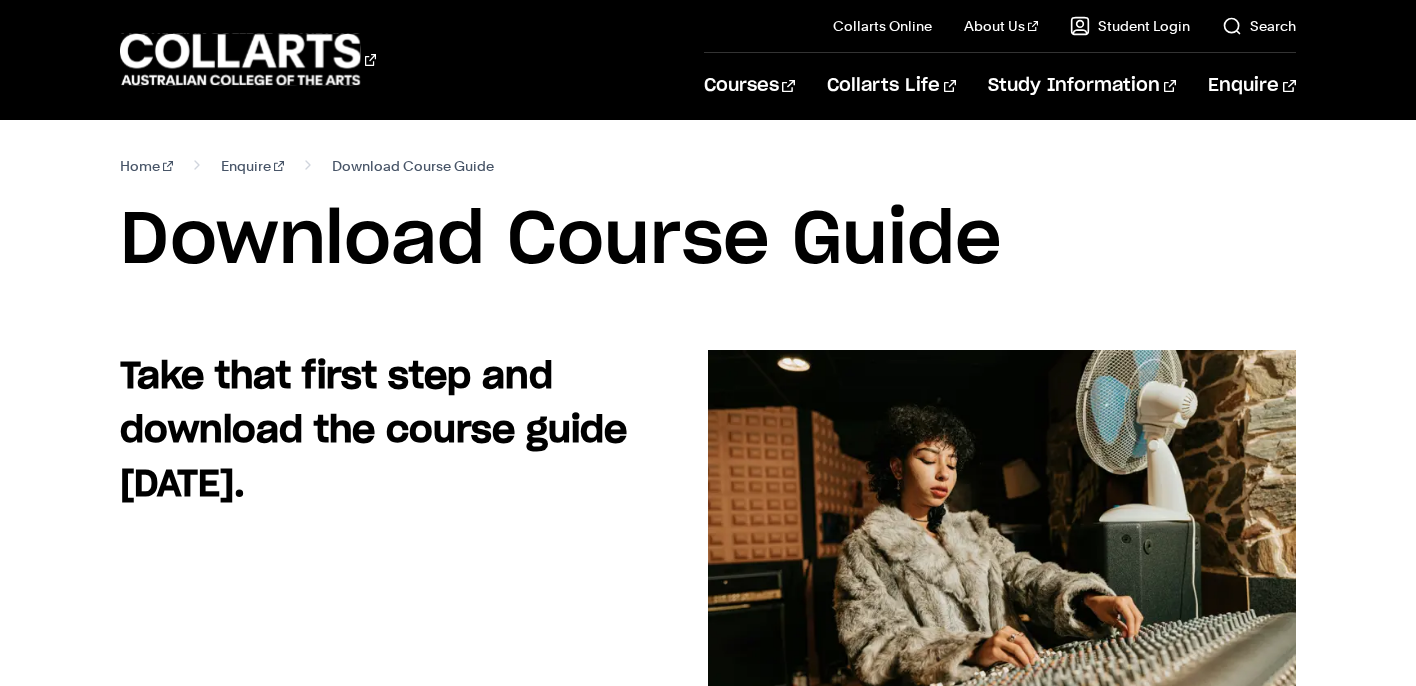 scroll, scrollTop: 0, scrollLeft: 0, axis: both 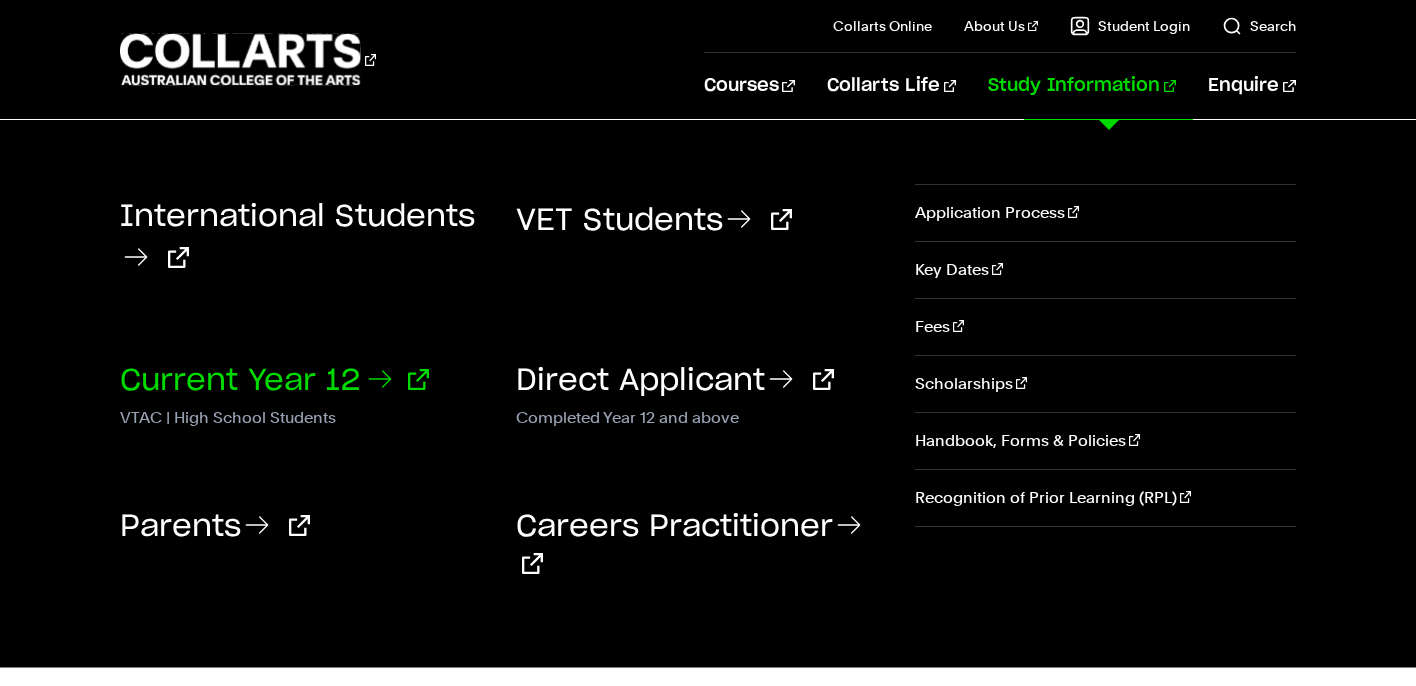 click on "Current Year 12" at bounding box center [274, 381] 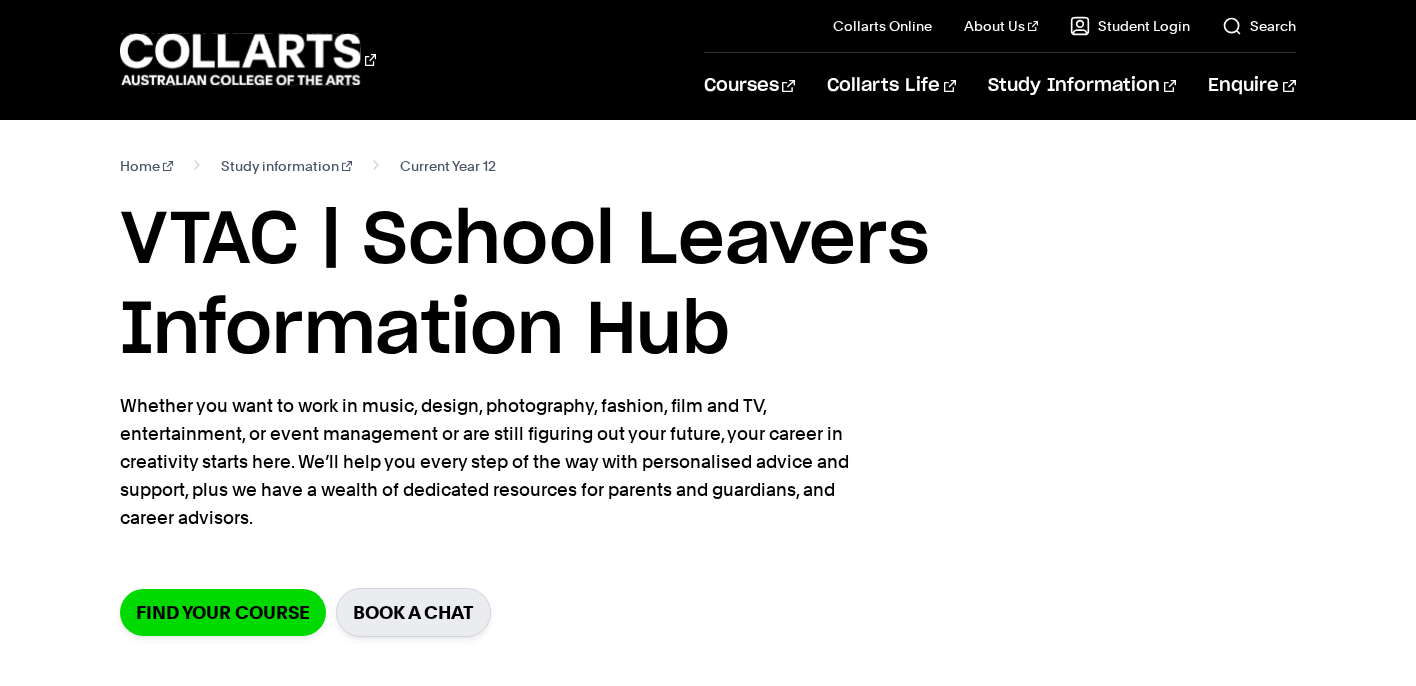 scroll, scrollTop: 0, scrollLeft: 0, axis: both 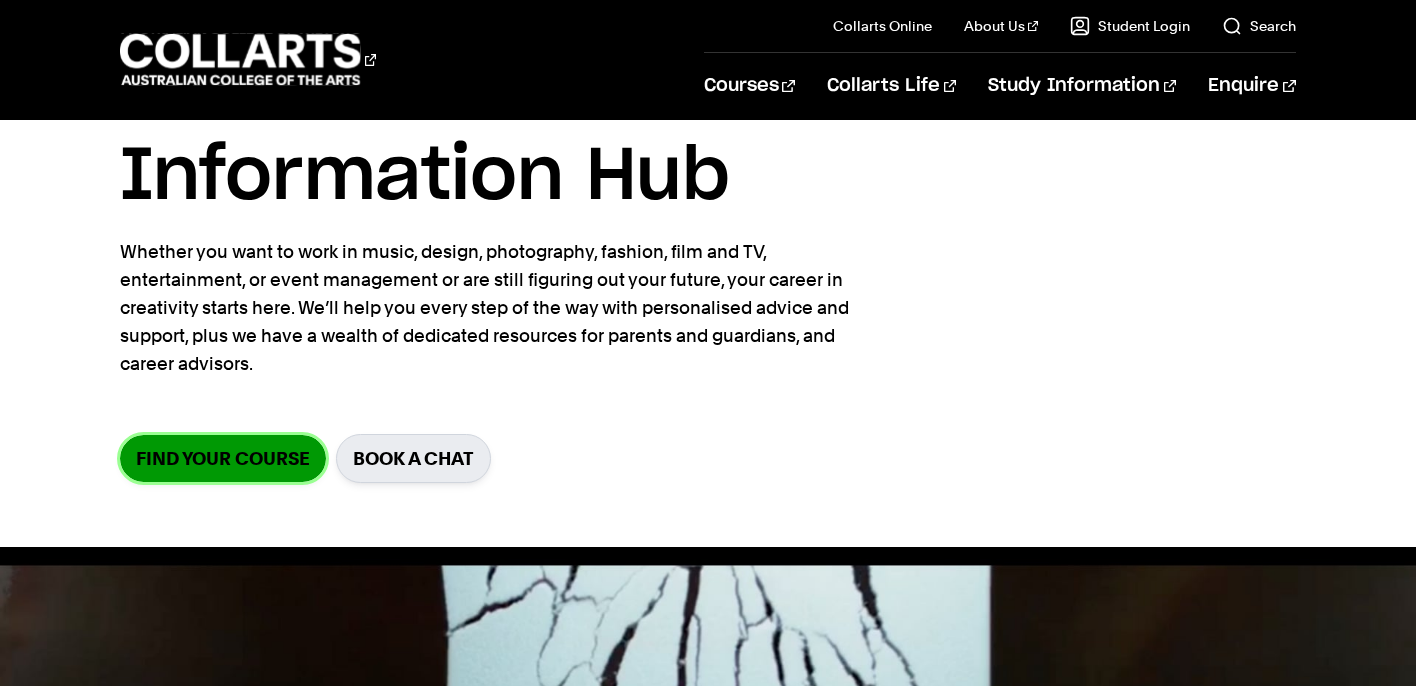 click on "Find your course" at bounding box center [223, 458] 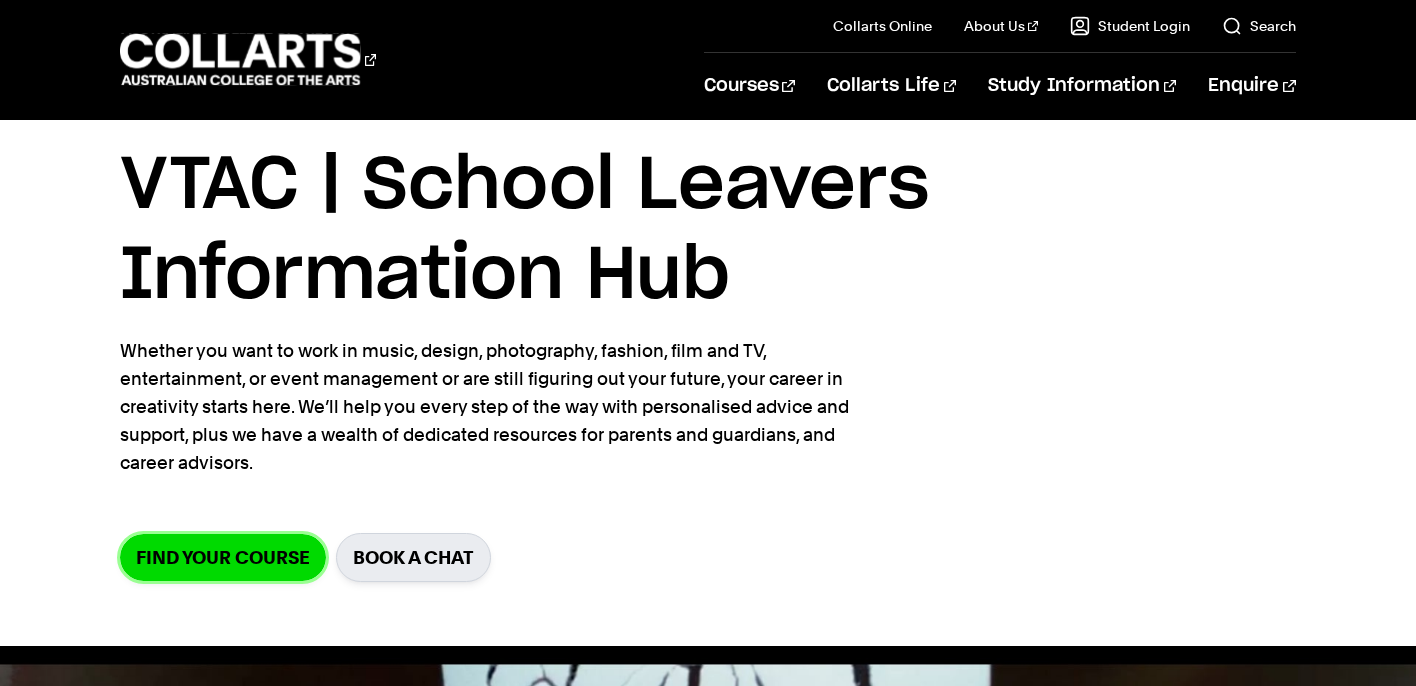 scroll, scrollTop: 0, scrollLeft: 0, axis: both 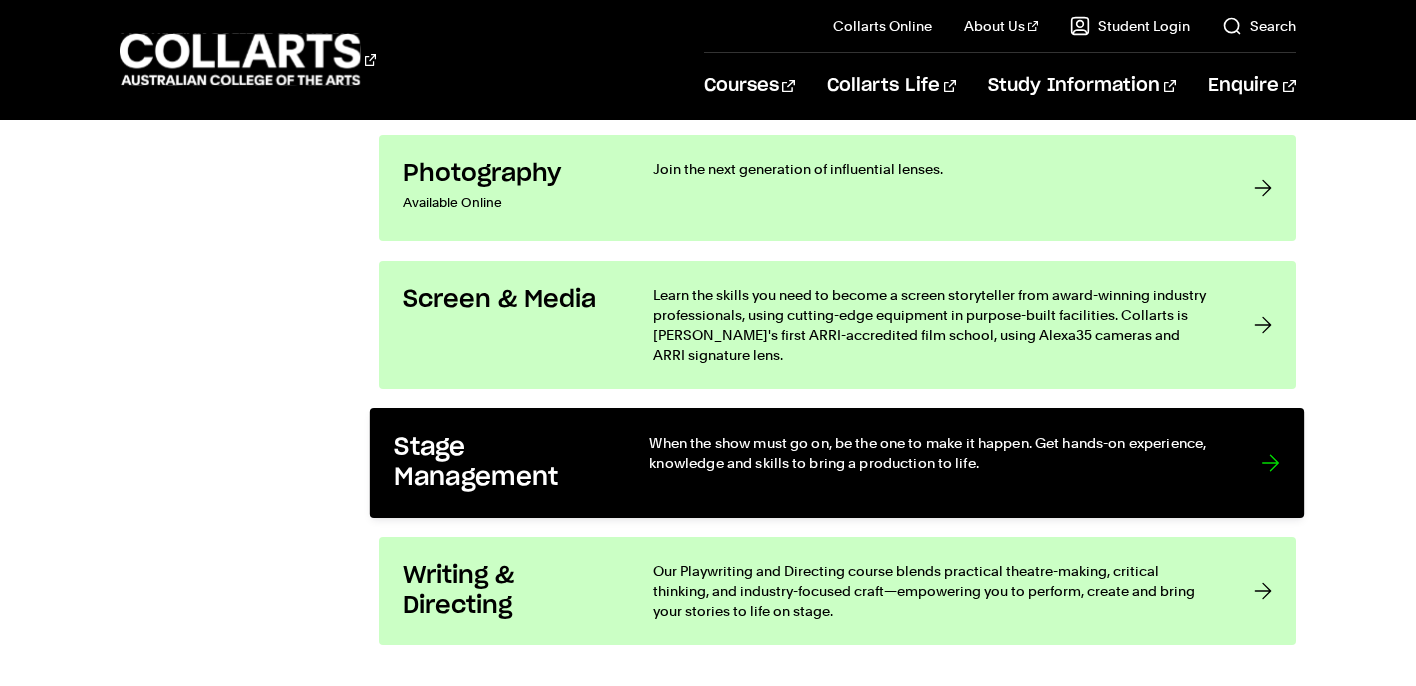 click on "Stage Management
When the show must go on, be the one to make it happen. Get hands-on experience, knowledge and skills to bring a production to life." at bounding box center (837, 463) 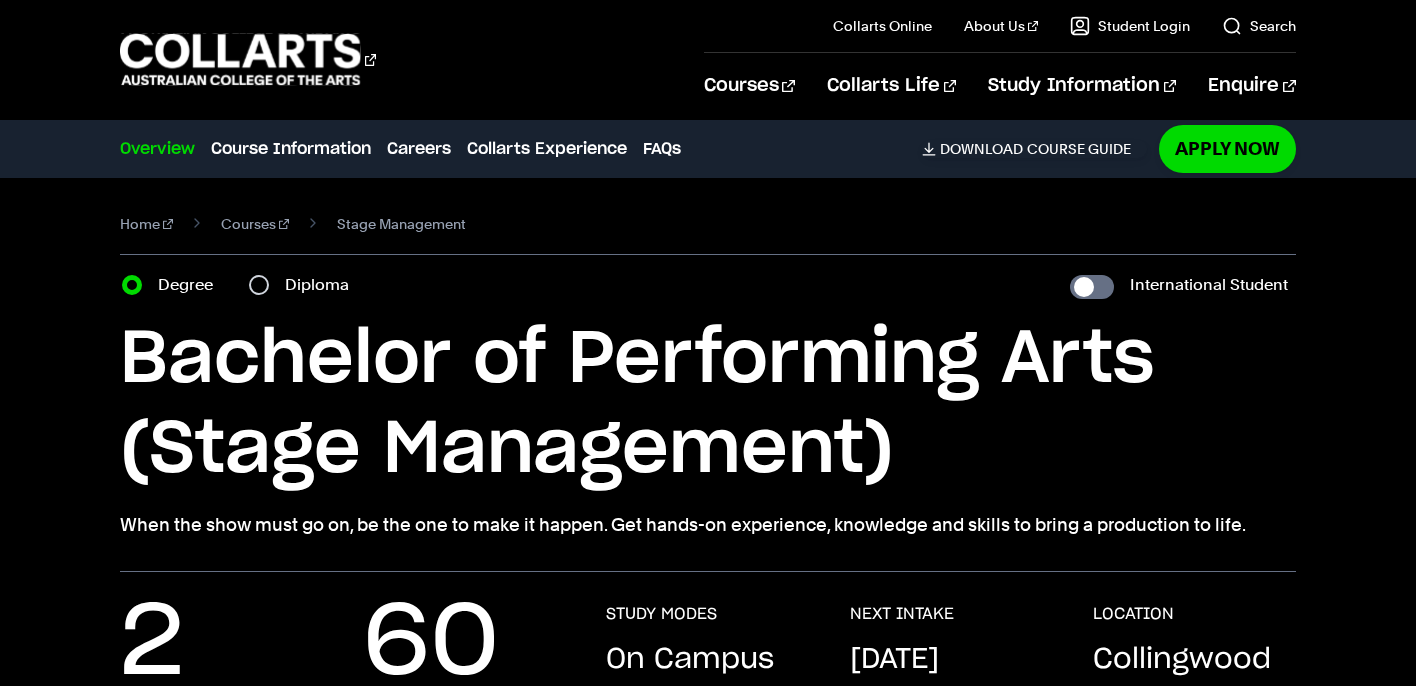 scroll, scrollTop: 0, scrollLeft: 0, axis: both 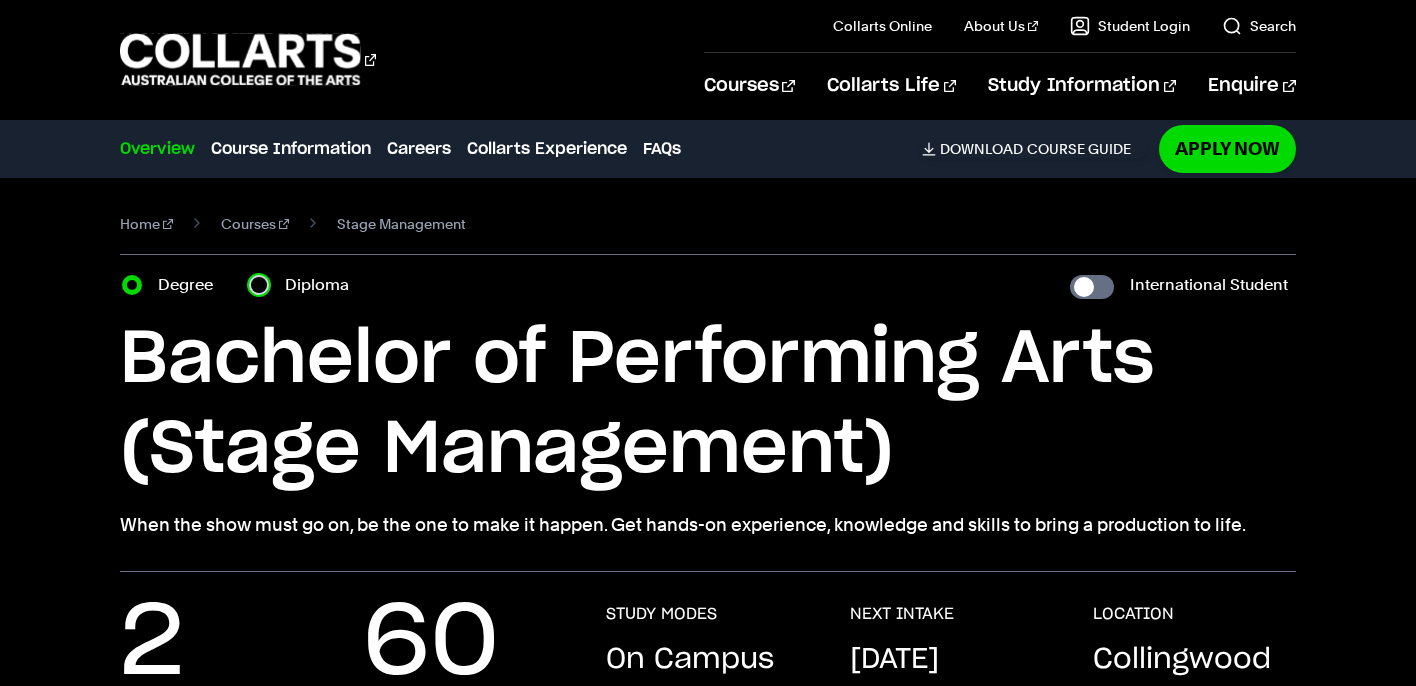 click on "Diploma" at bounding box center [259, 285] 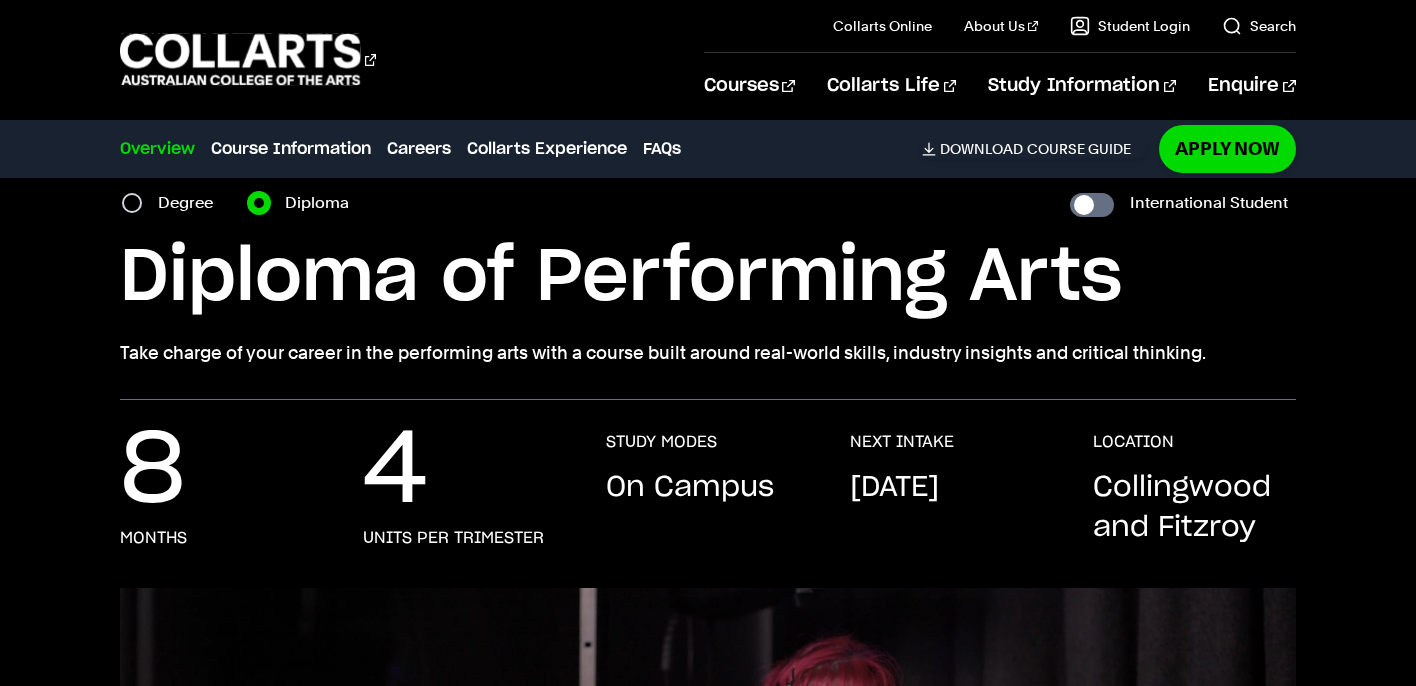 scroll, scrollTop: 71, scrollLeft: 0, axis: vertical 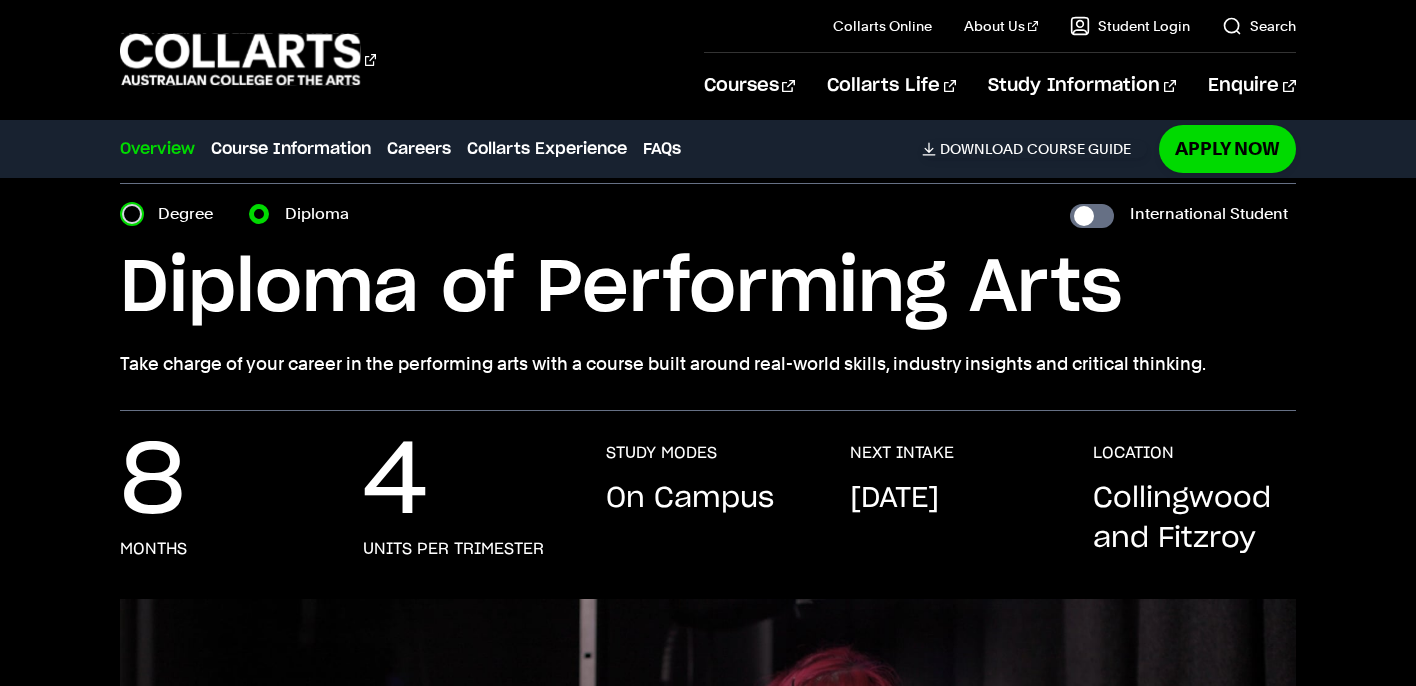 click on "Degree" at bounding box center (132, 214) 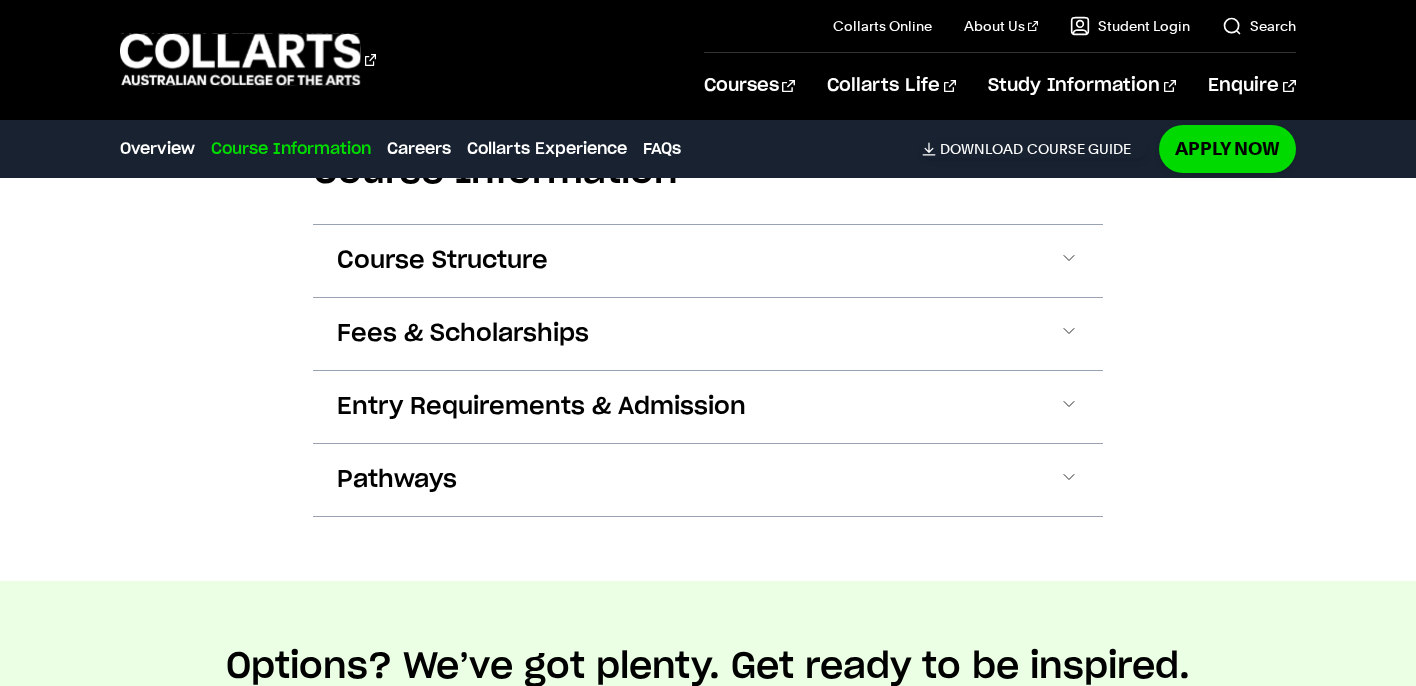 scroll, scrollTop: 2169, scrollLeft: 0, axis: vertical 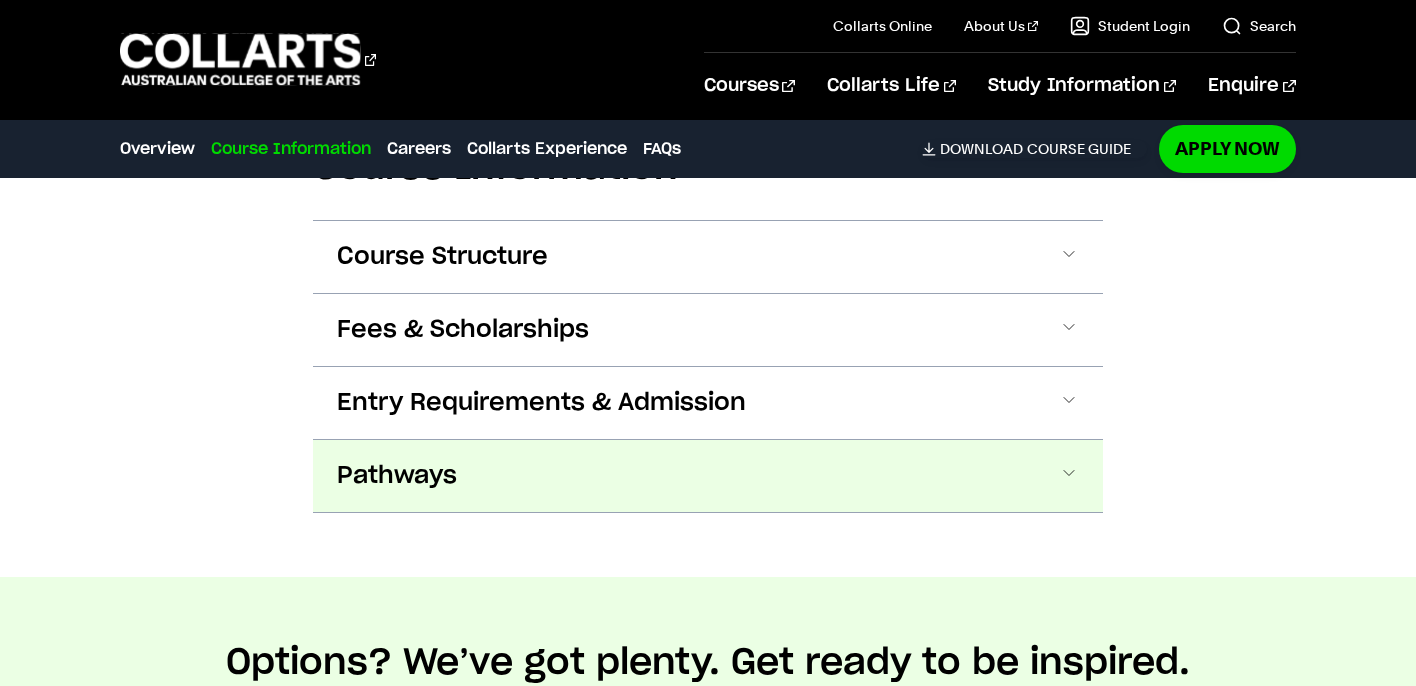 click at bounding box center [1069, 476] 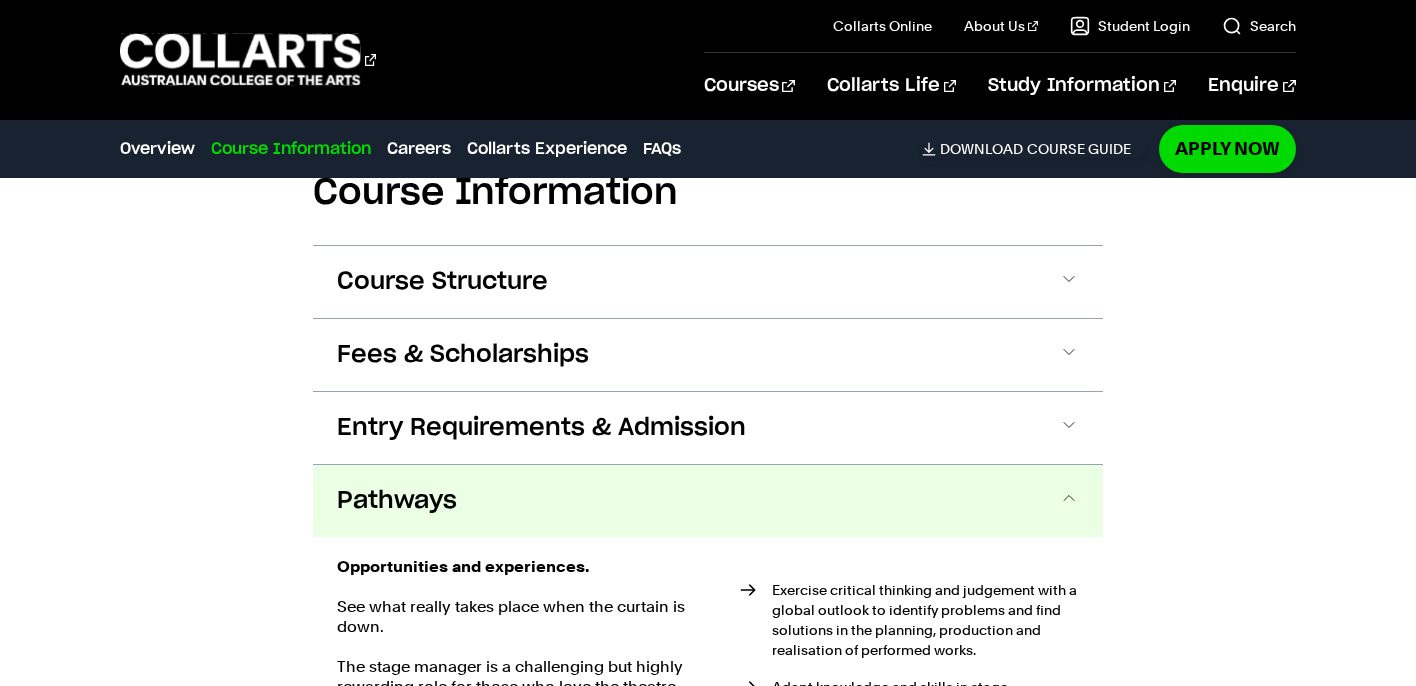 scroll, scrollTop: 2152, scrollLeft: 0, axis: vertical 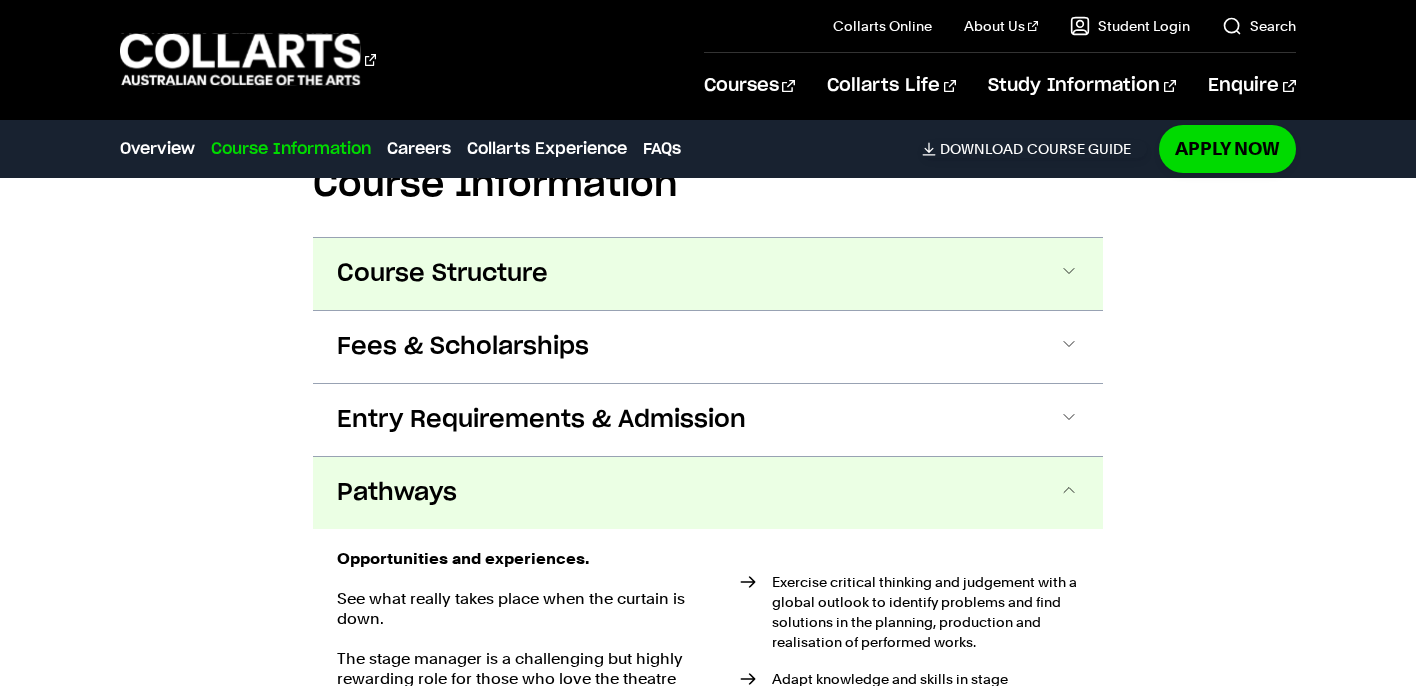 click on "Course Structure" at bounding box center (442, 274) 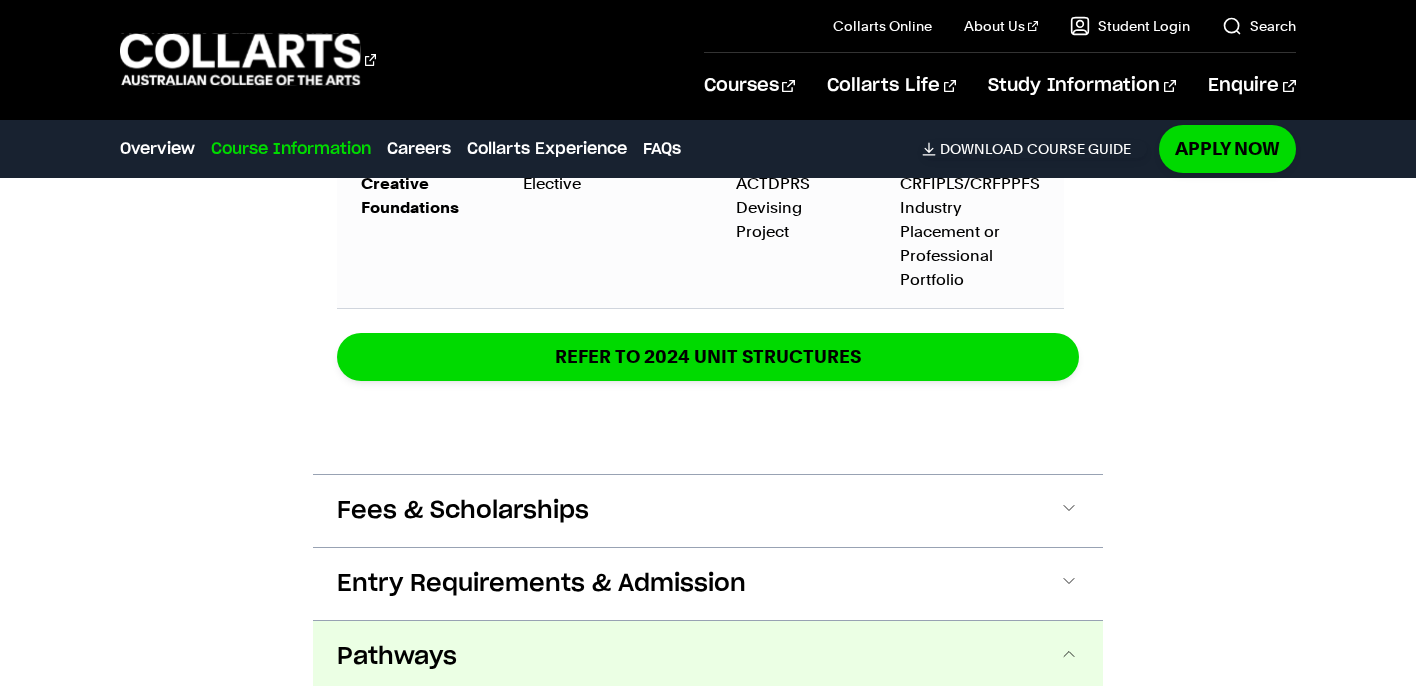 scroll, scrollTop: 3483, scrollLeft: 0, axis: vertical 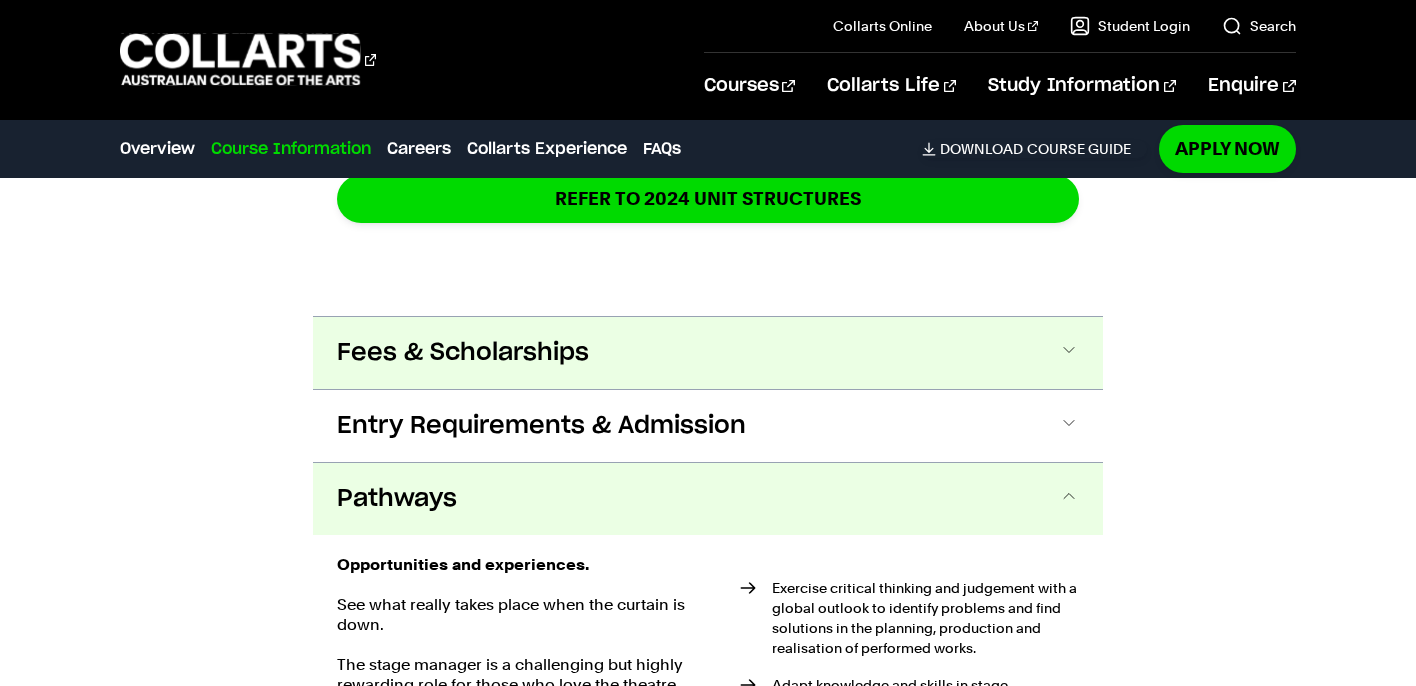 click on "Fees & Scholarships" at bounding box center (708, 353) 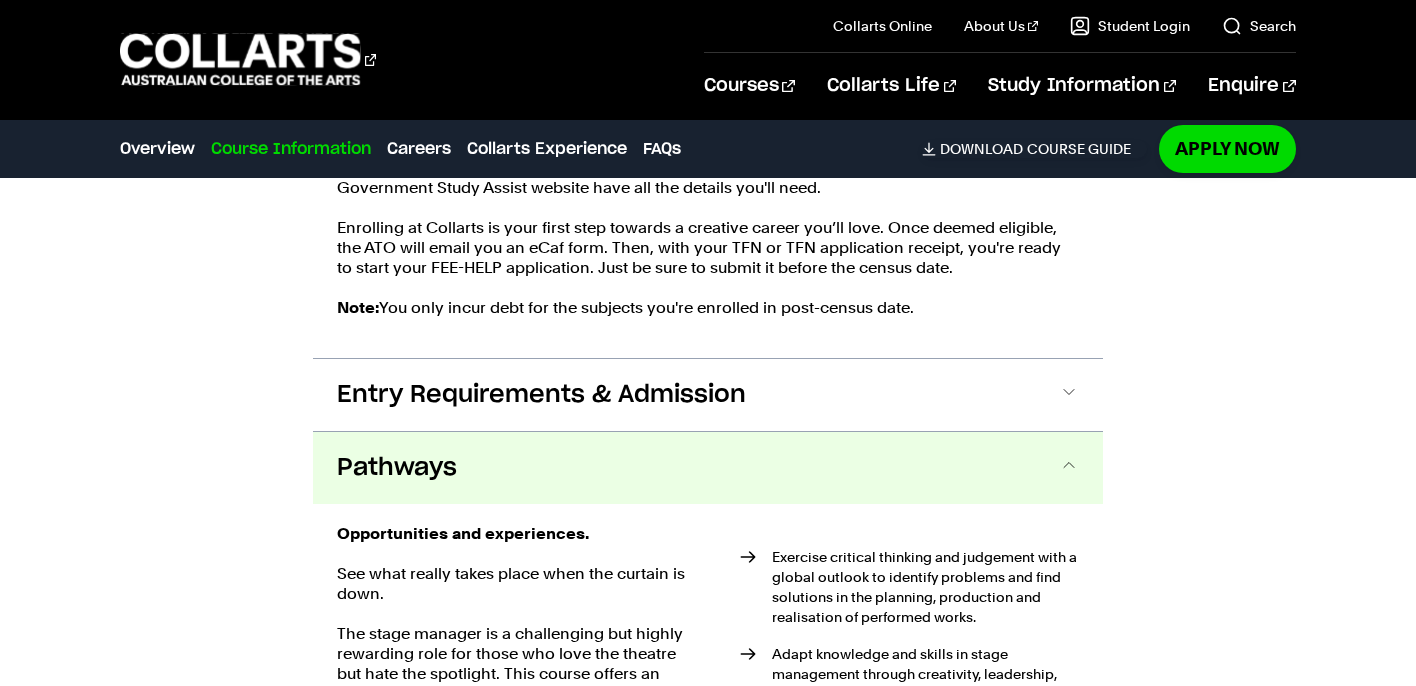 scroll, scrollTop: 4147, scrollLeft: 0, axis: vertical 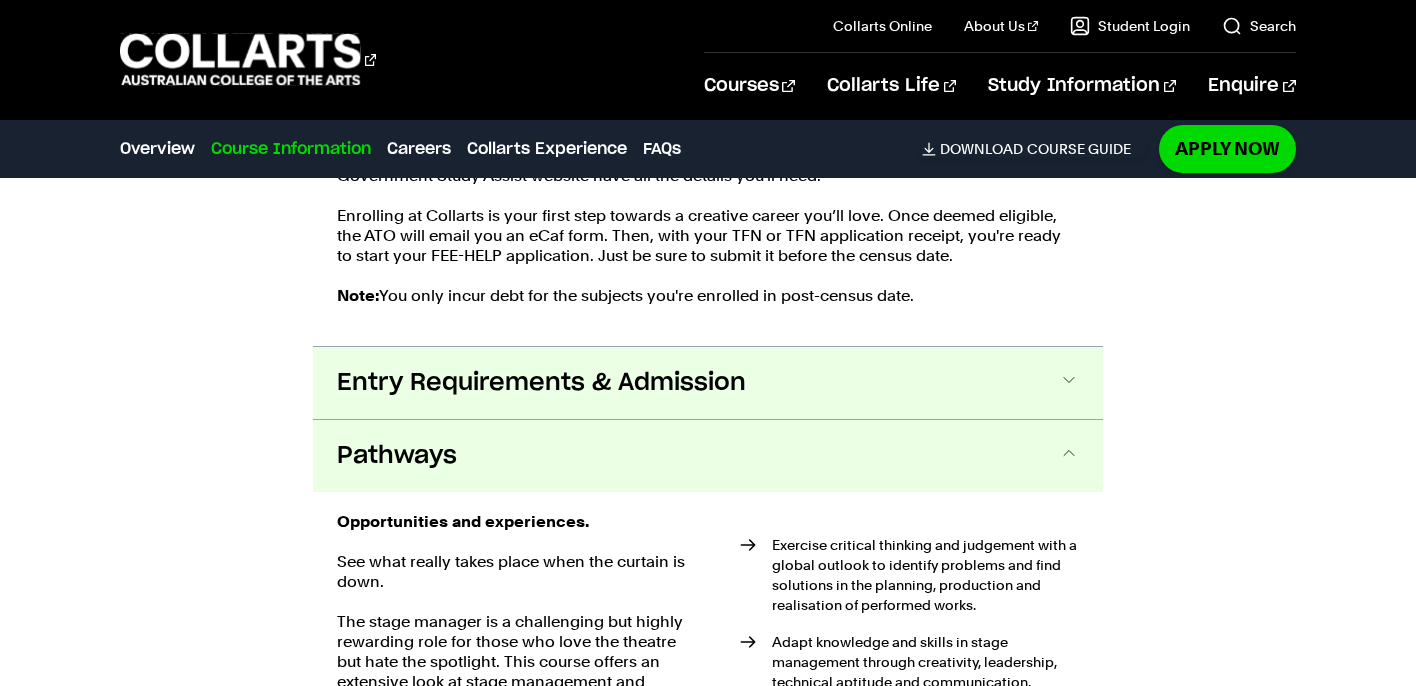 click on "Entry Requirements & Admission" at bounding box center [708, 383] 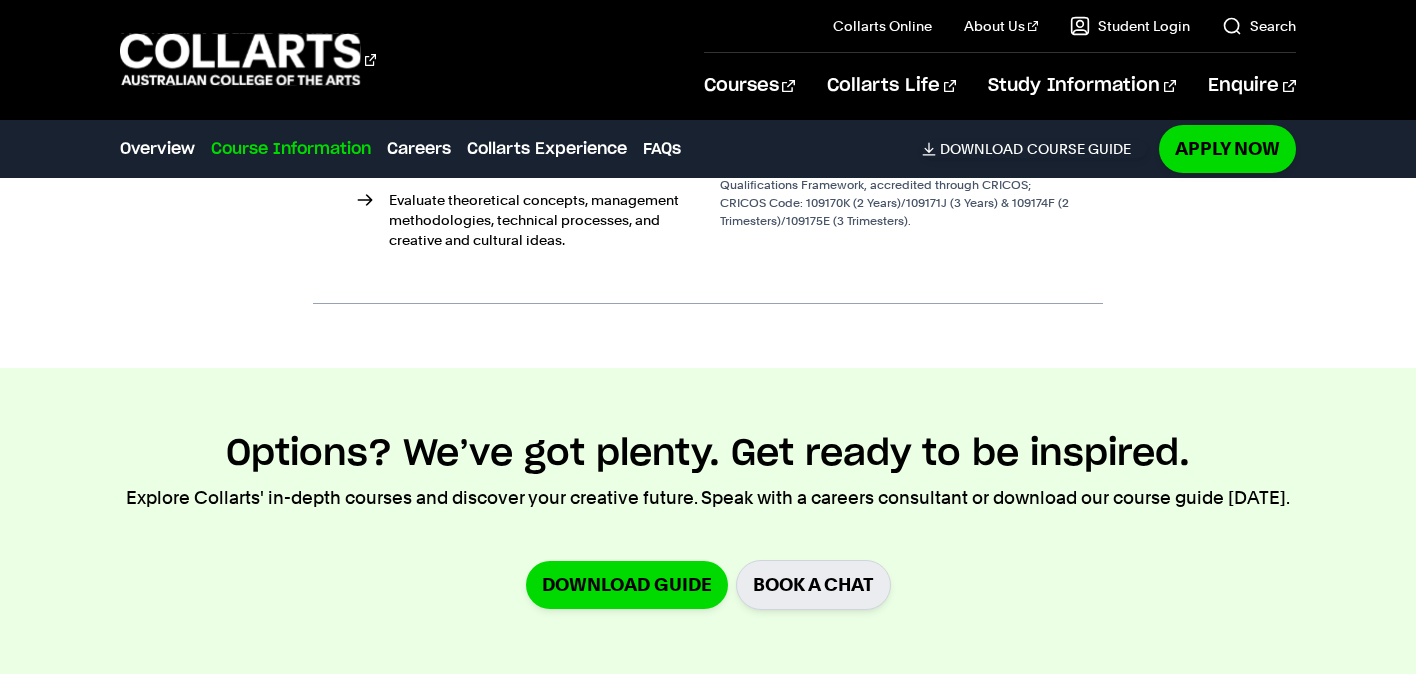scroll, scrollTop: 5669, scrollLeft: 0, axis: vertical 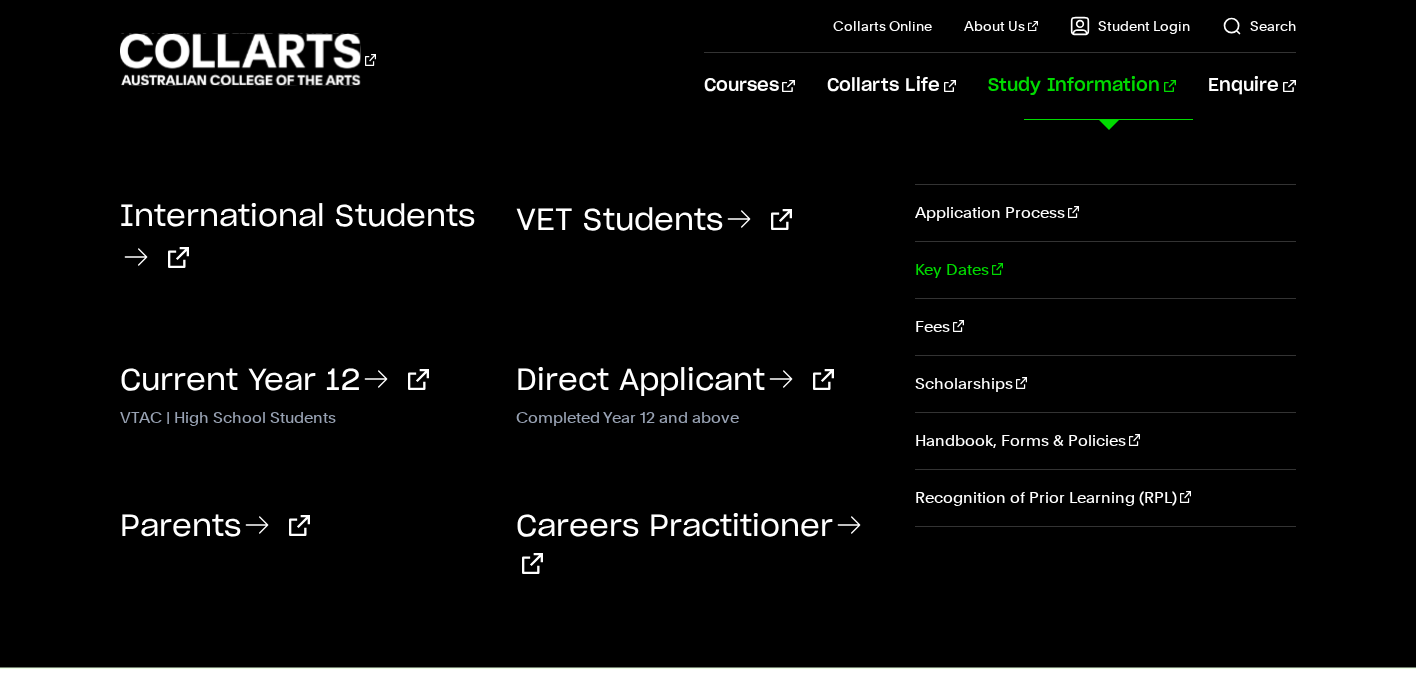 click on "Key Dates" at bounding box center (1105, 270) 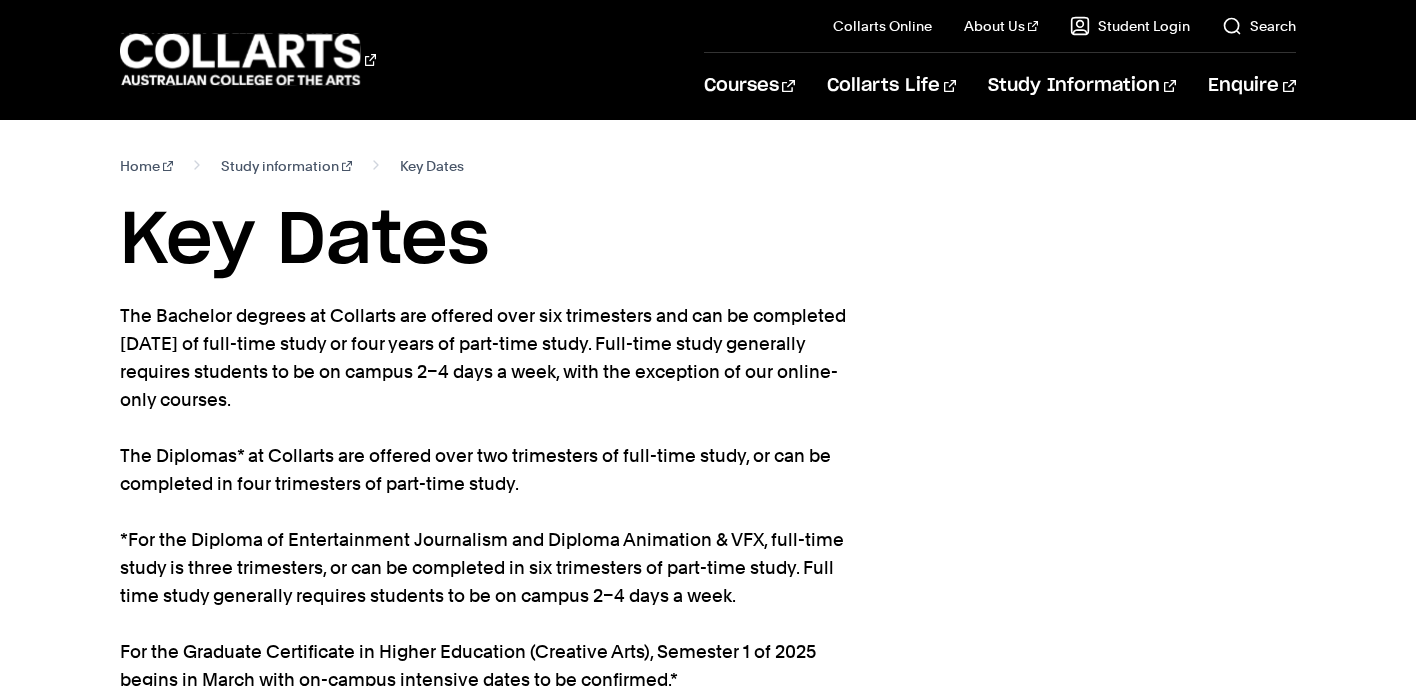 scroll, scrollTop: 0, scrollLeft: 0, axis: both 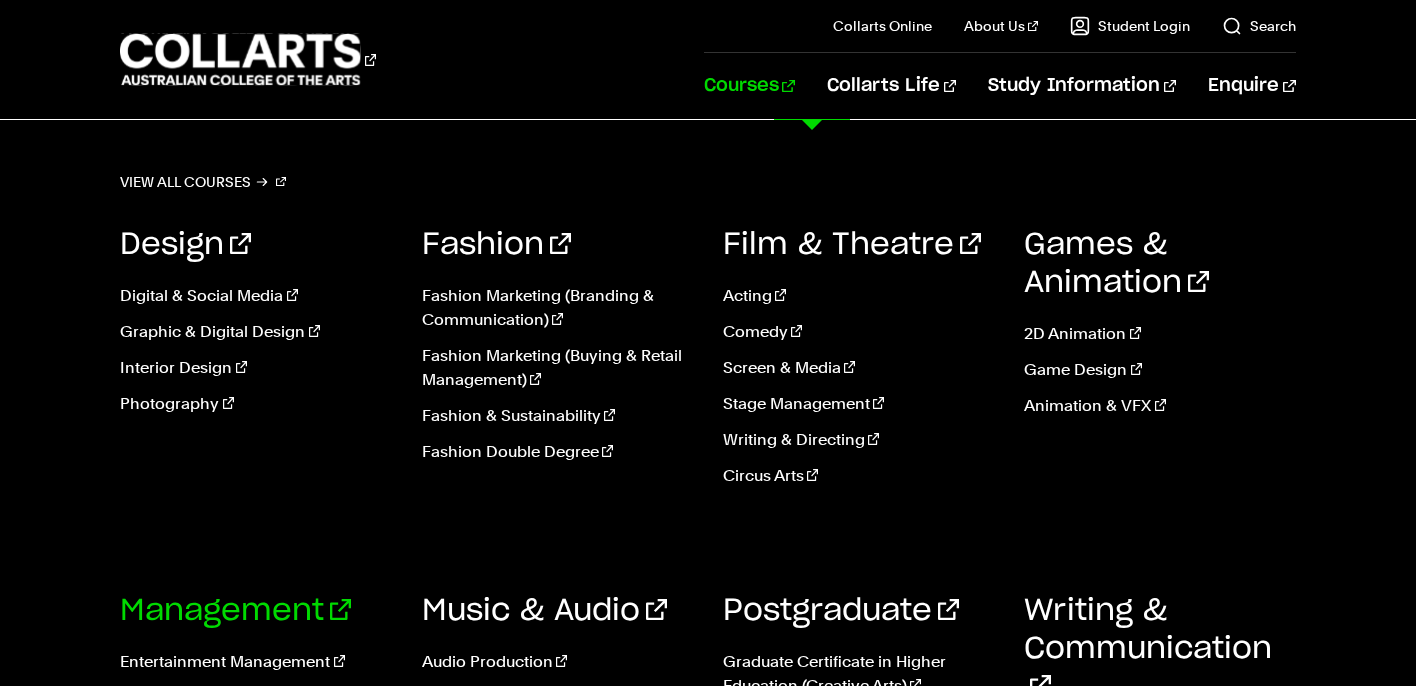 click on "Management" at bounding box center [235, 611] 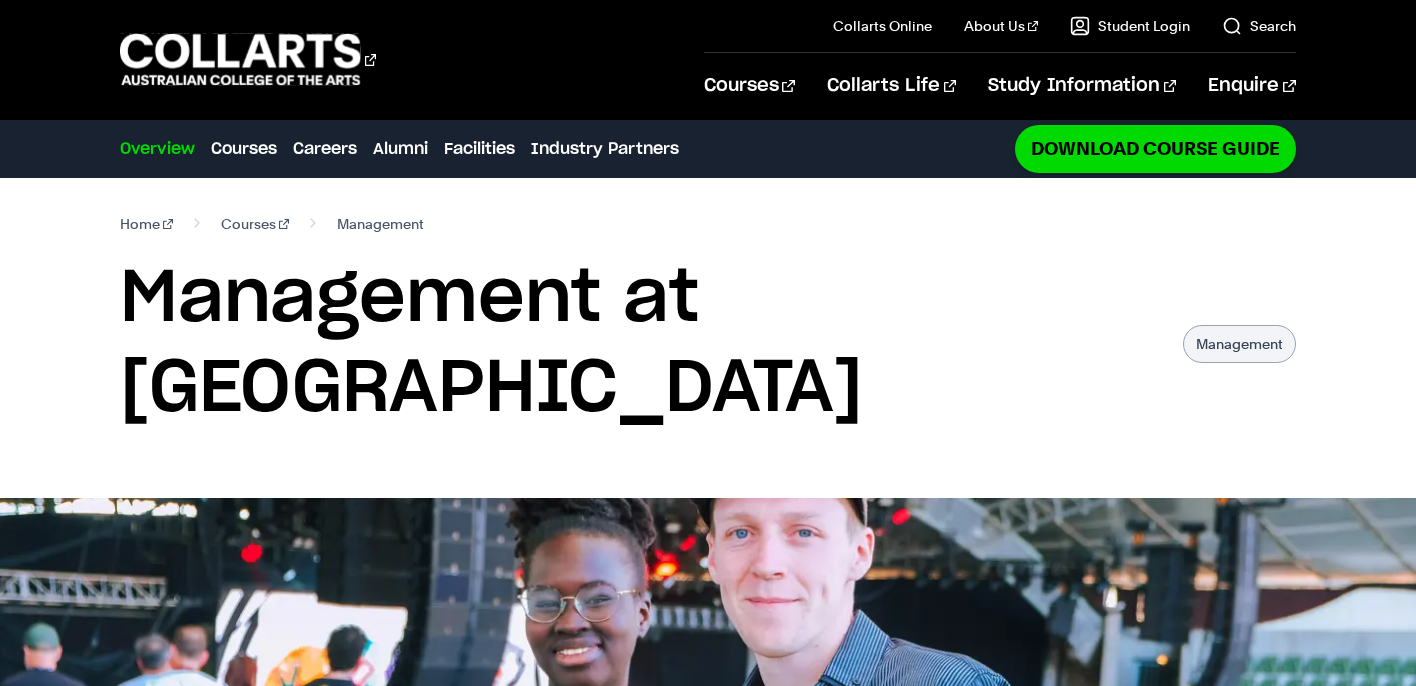 scroll, scrollTop: 0, scrollLeft: 0, axis: both 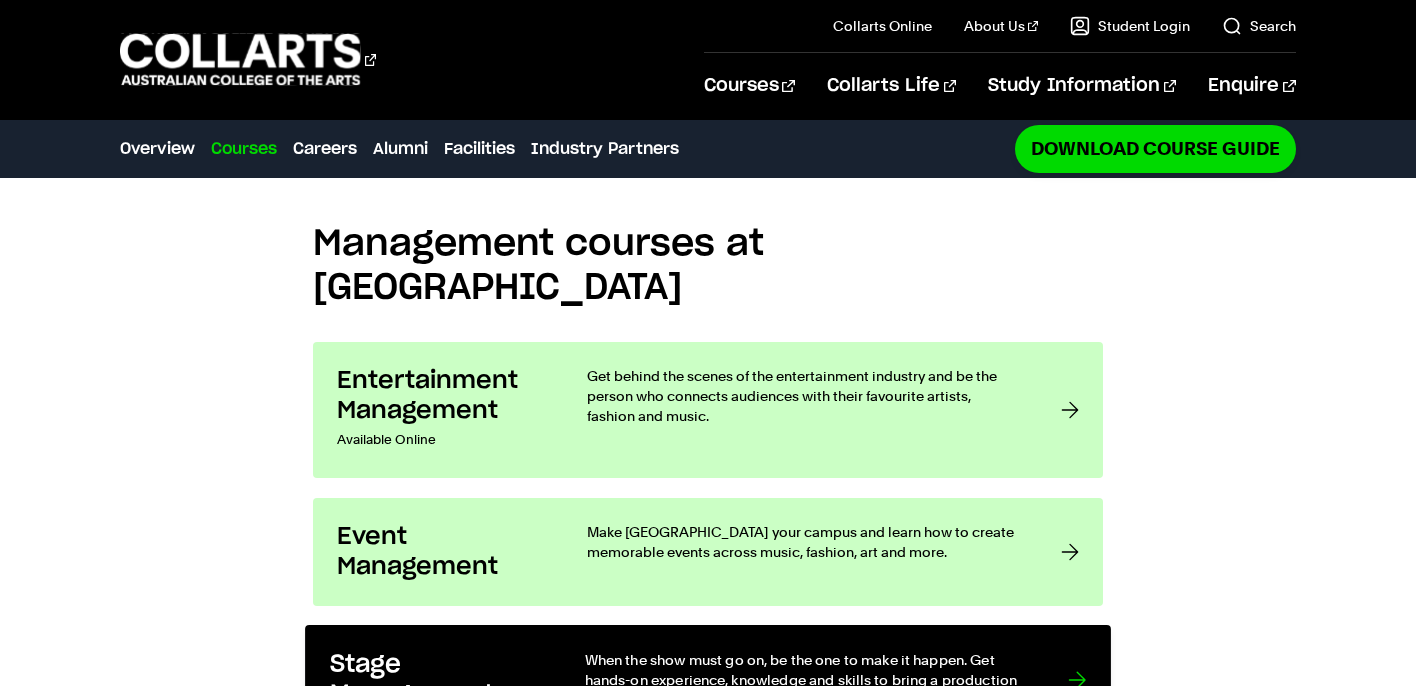 click at bounding box center (1077, 679) 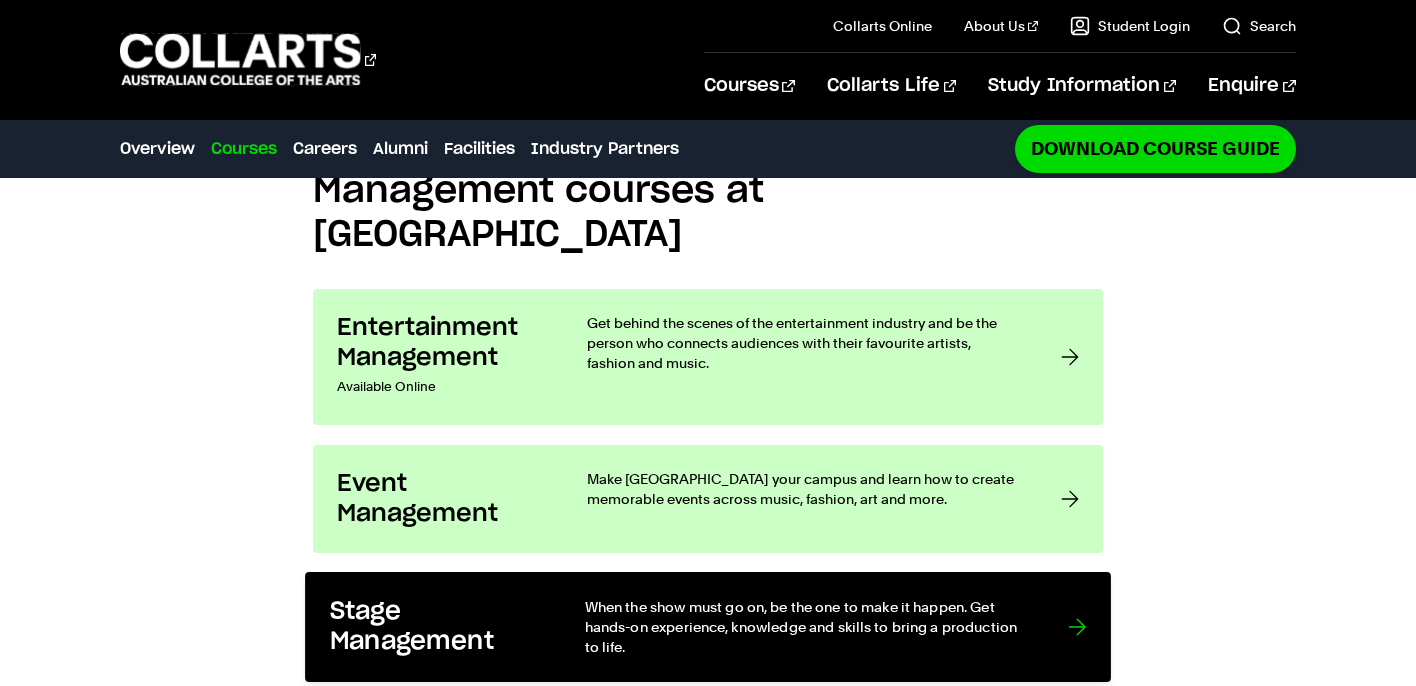 scroll, scrollTop: 1617, scrollLeft: 0, axis: vertical 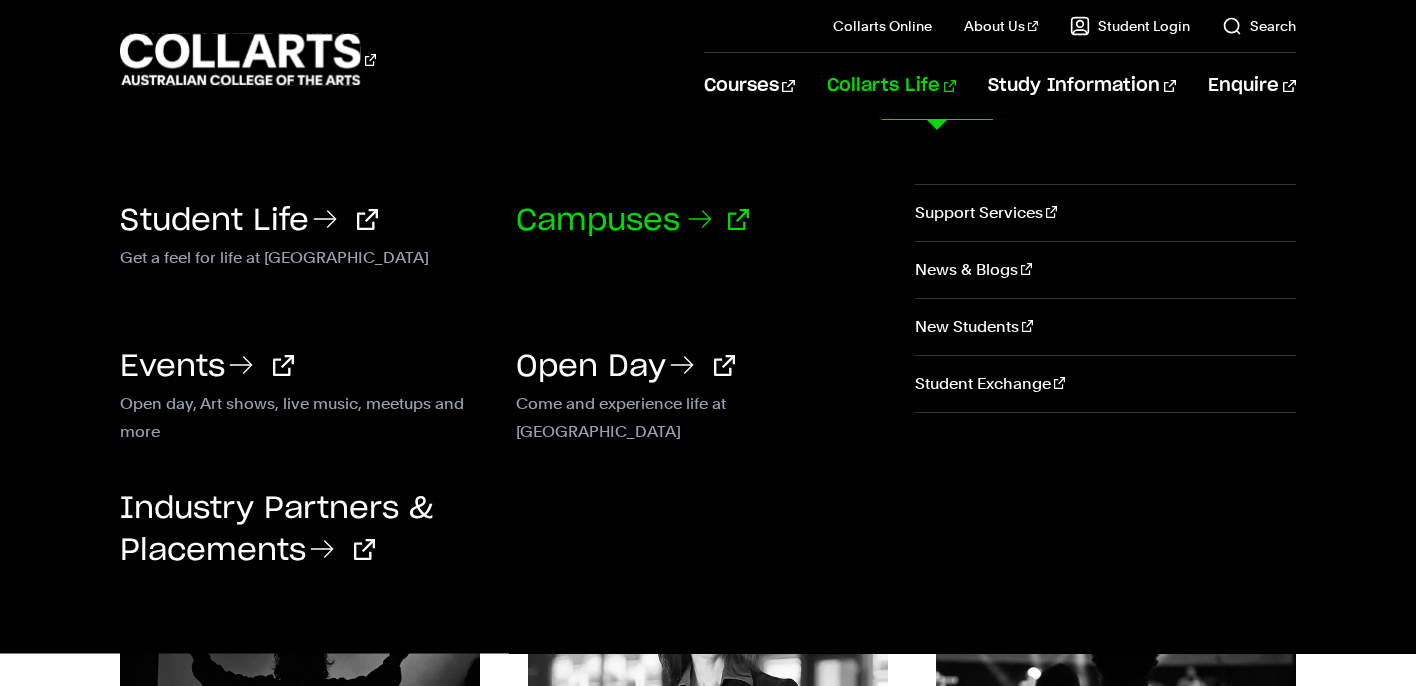 click on "Campuses" at bounding box center [632, 221] 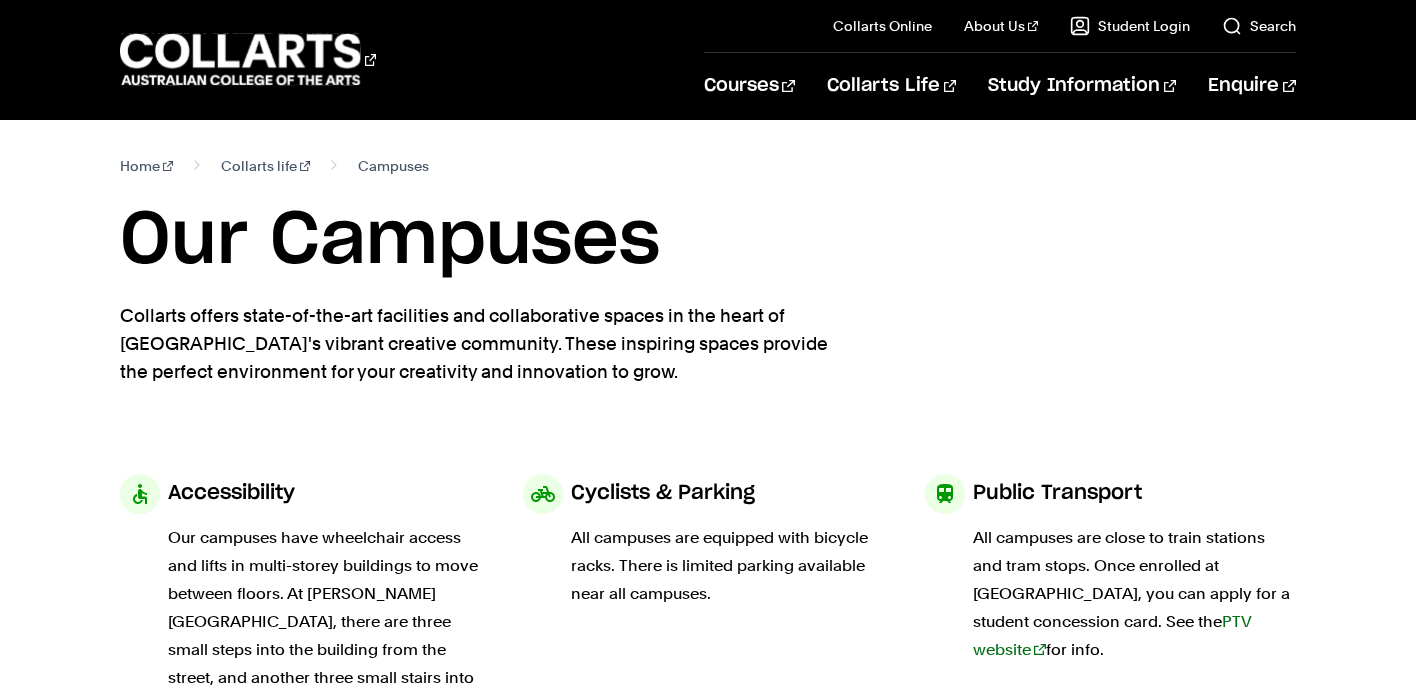 scroll, scrollTop: 0, scrollLeft: 0, axis: both 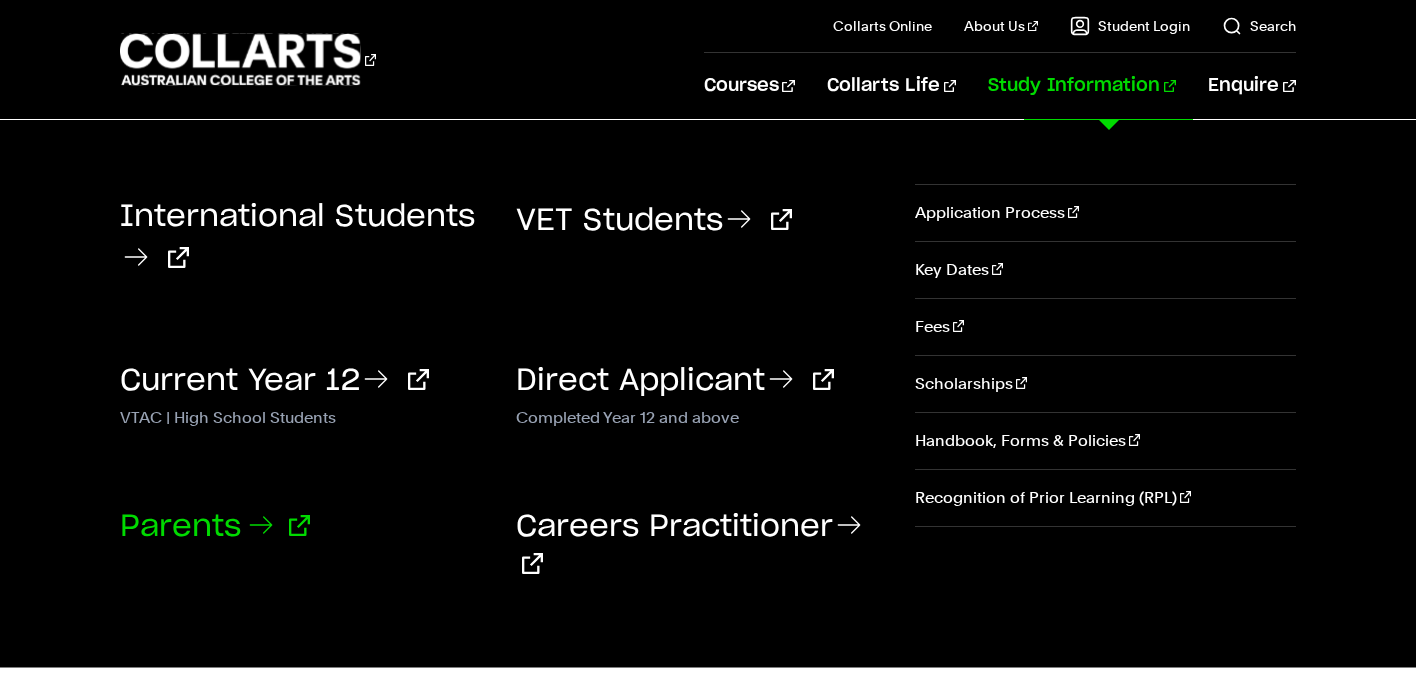 click on "Parents" at bounding box center (215, 527) 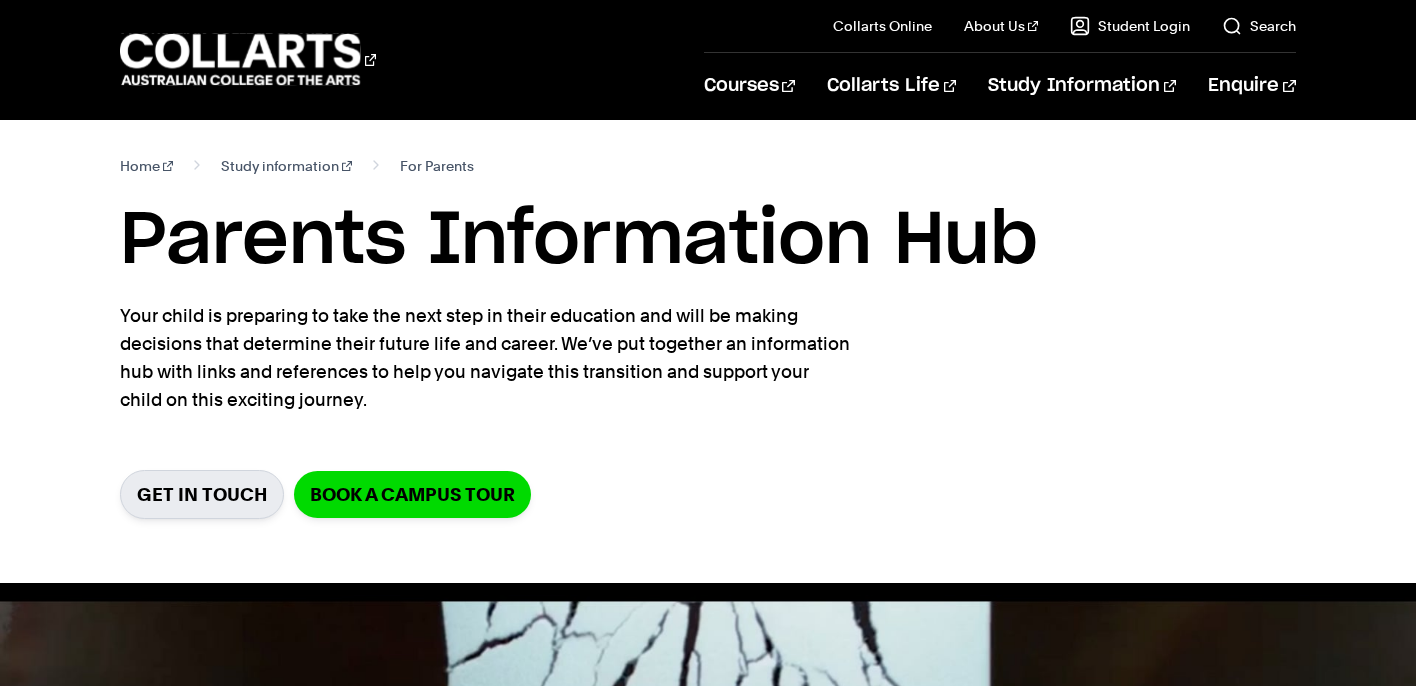 scroll, scrollTop: 0, scrollLeft: 0, axis: both 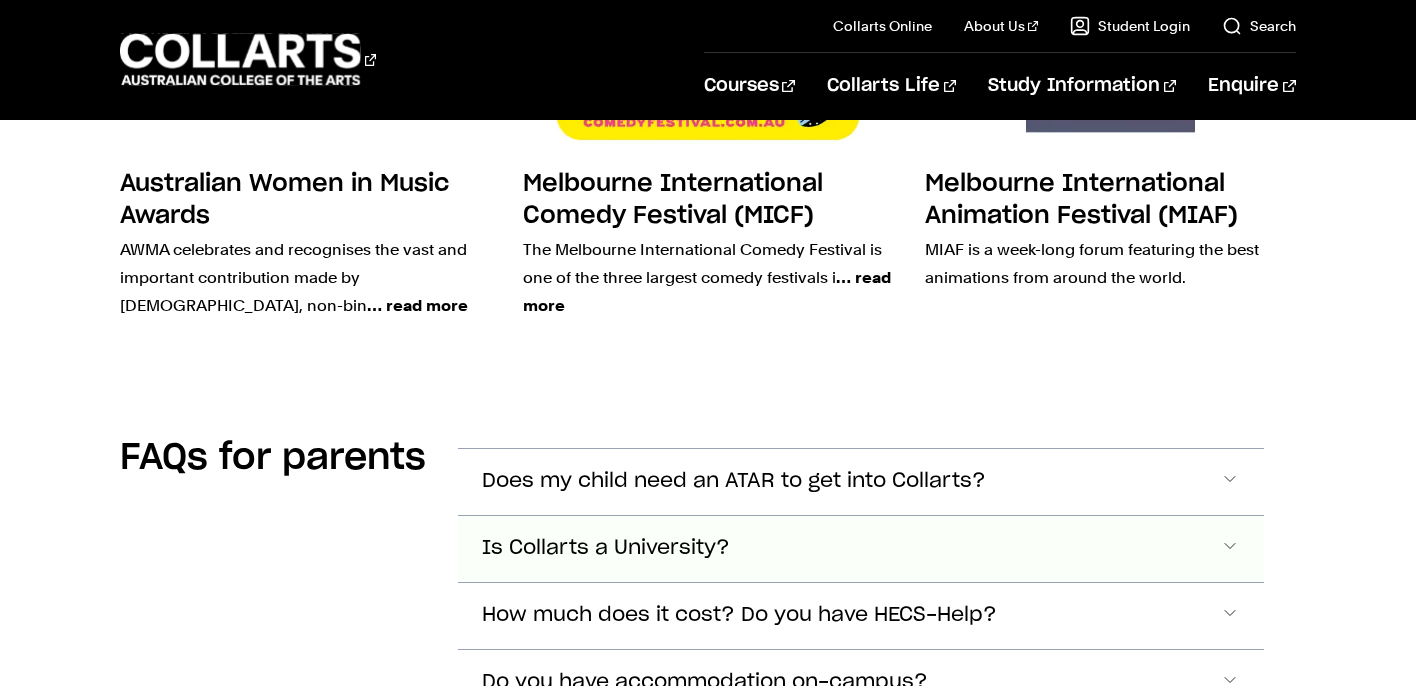 click on "Is Collarts a University?" at bounding box center [860, 482] 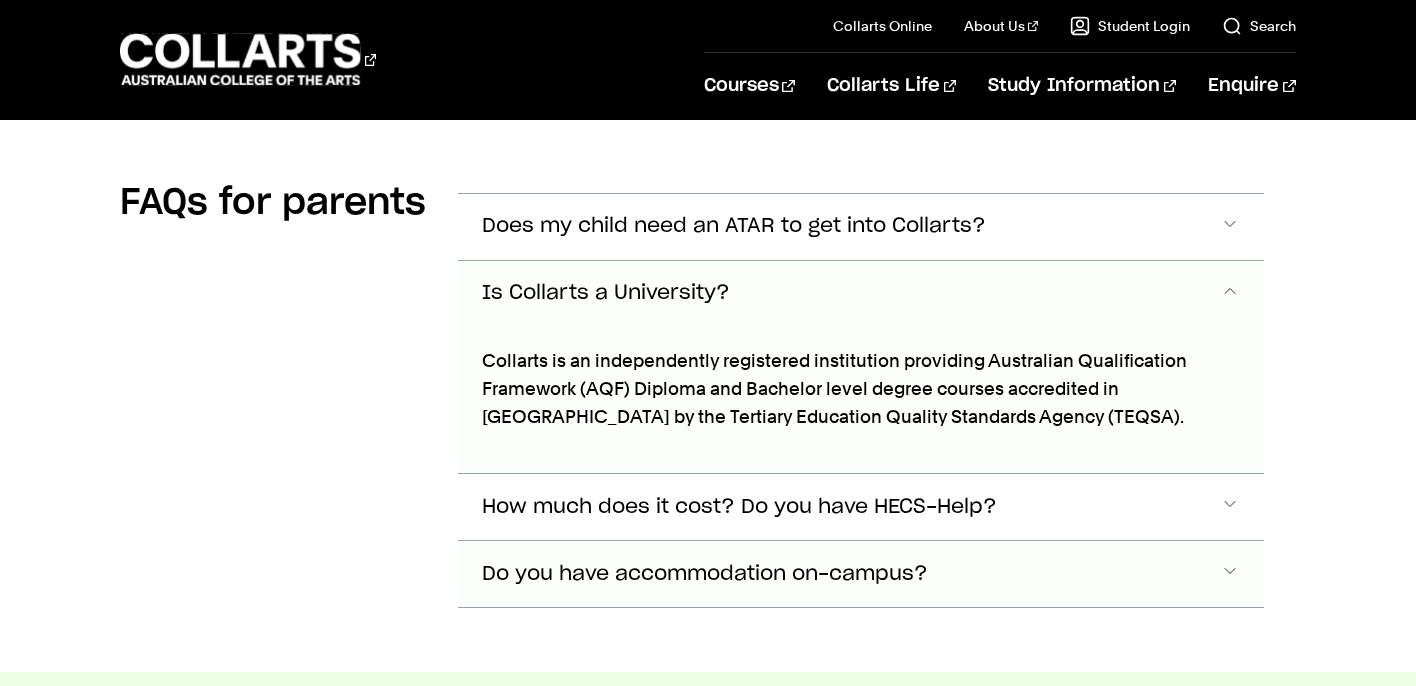 scroll, scrollTop: 5772, scrollLeft: 0, axis: vertical 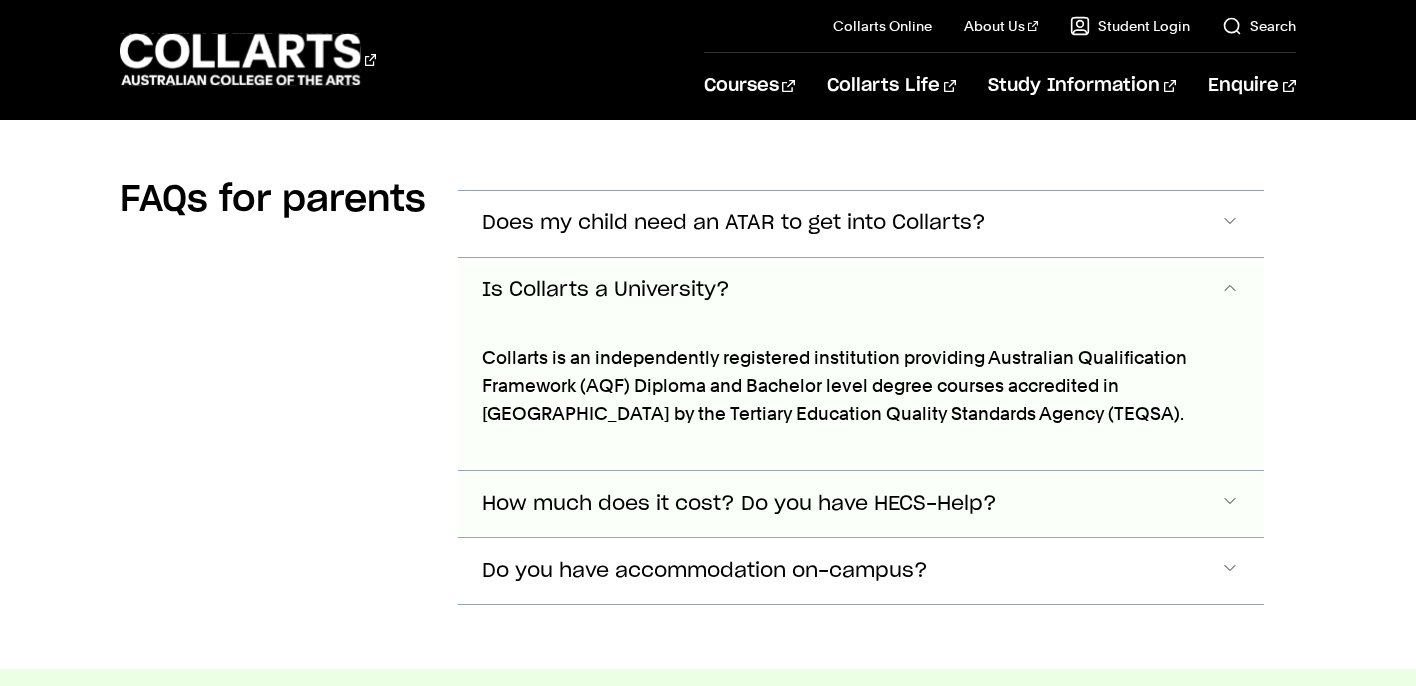 click on "How much does it cost? Do you have HECS-Help?" at bounding box center (860, 224) 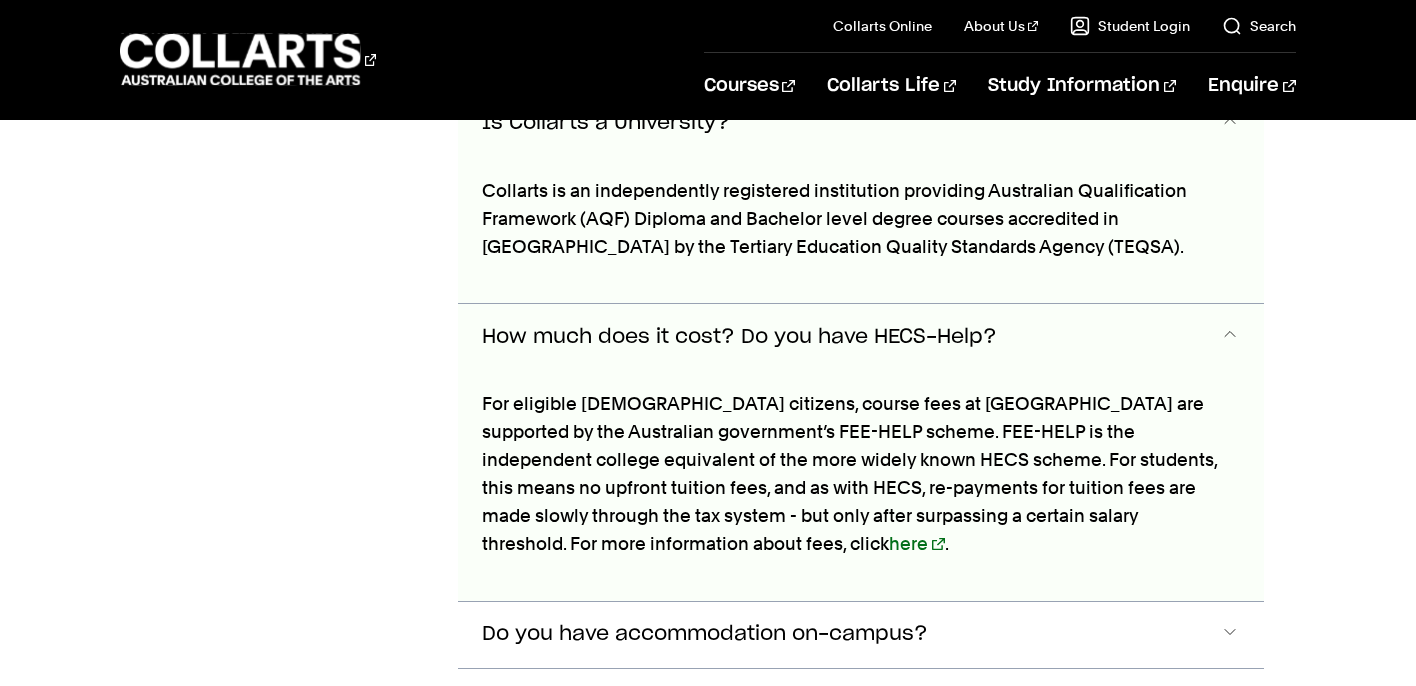 scroll, scrollTop: 5985, scrollLeft: 0, axis: vertical 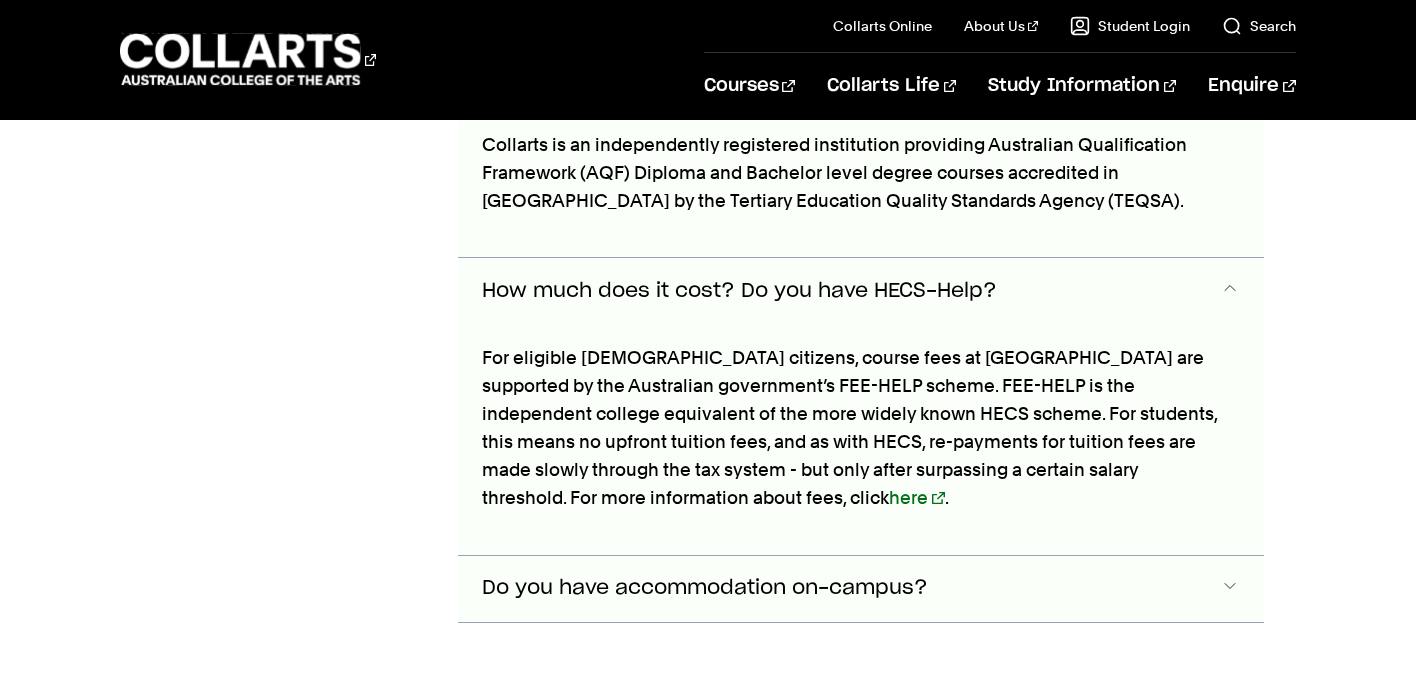 click on "Do you have accommodation on-campus?" at bounding box center [734, 10] 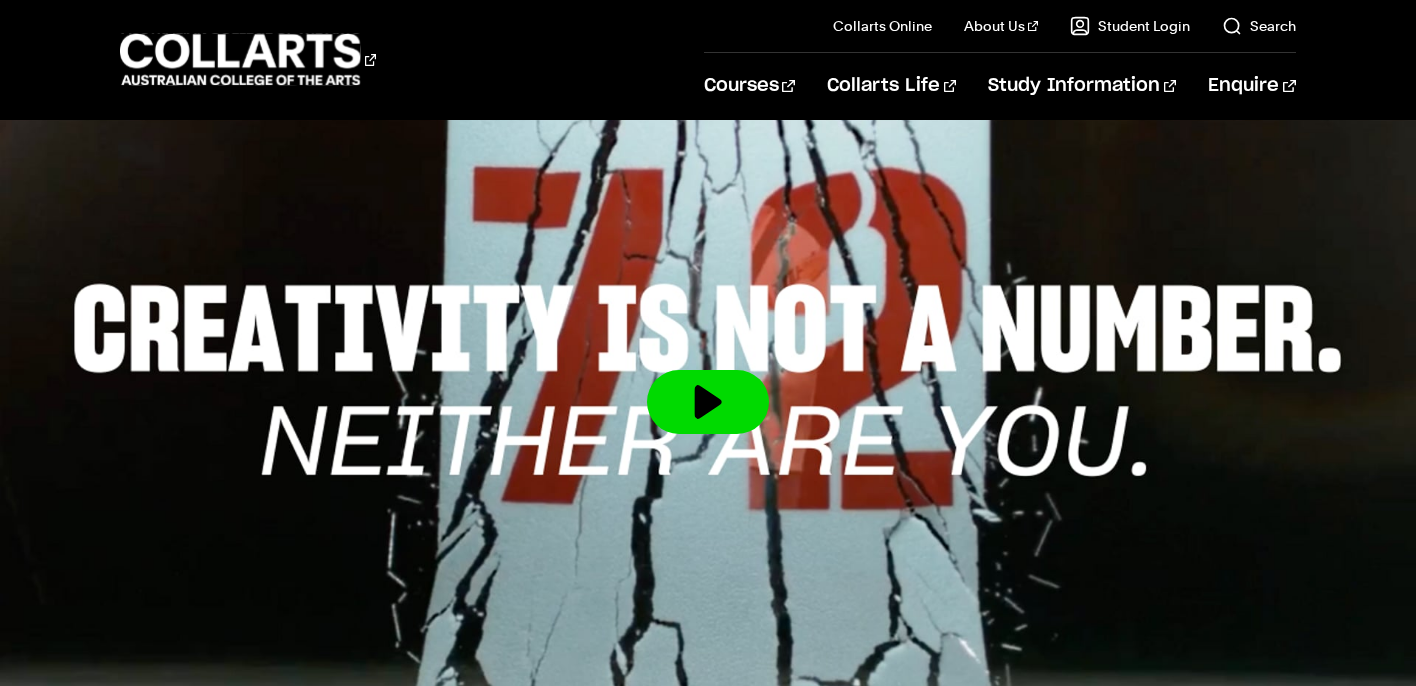 scroll, scrollTop: 520, scrollLeft: 0, axis: vertical 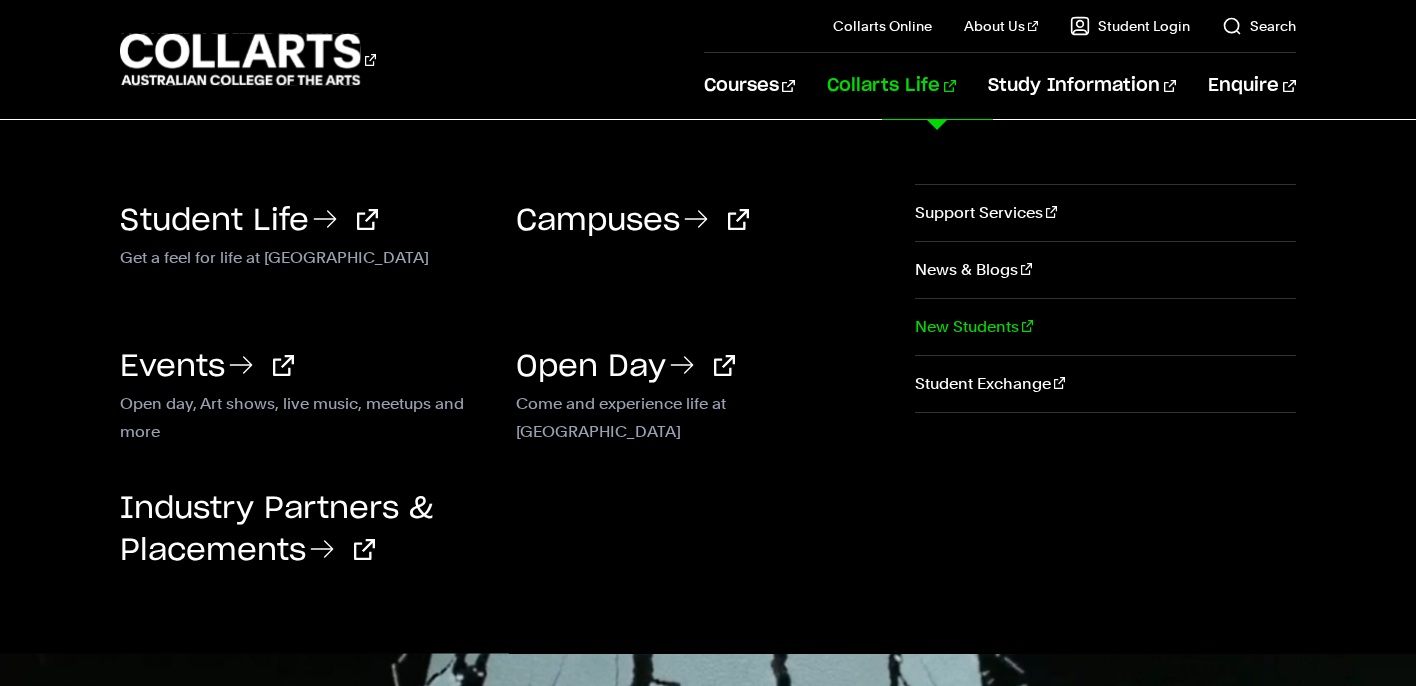 click on "New Students" at bounding box center [1105, 327] 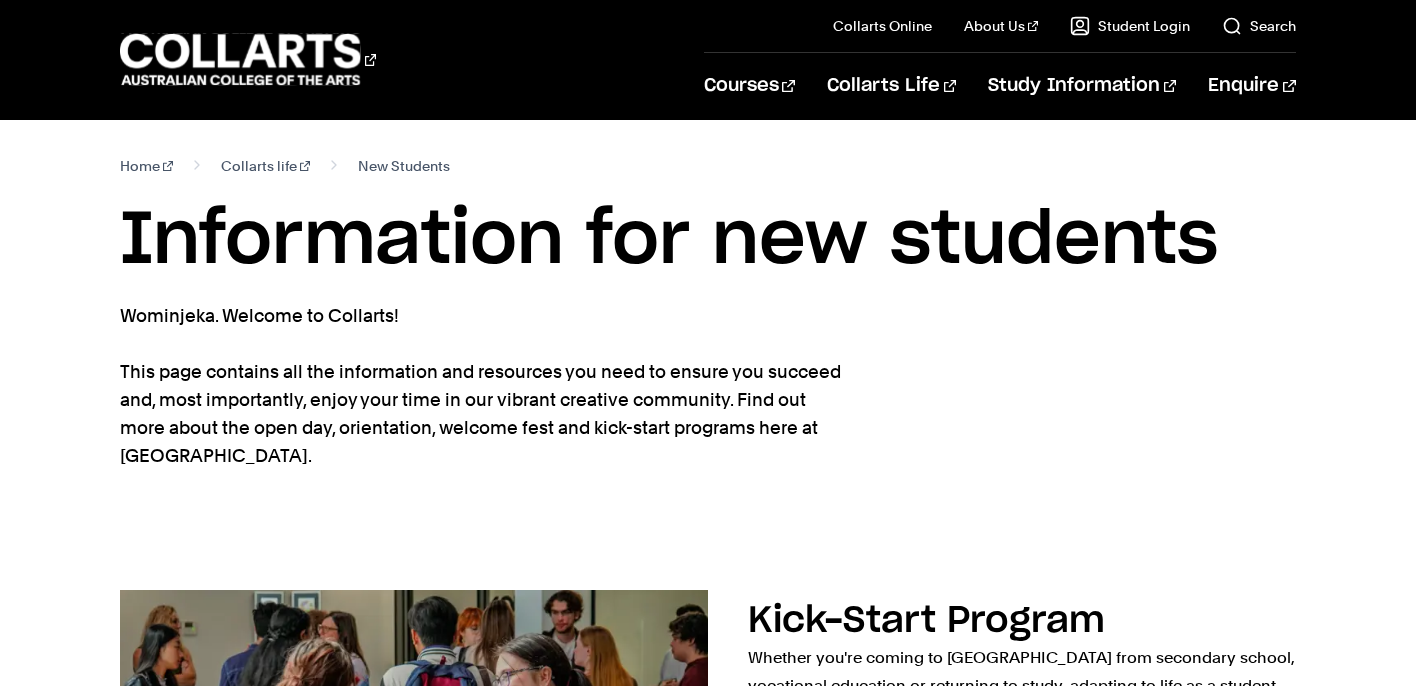 scroll, scrollTop: 0, scrollLeft: 0, axis: both 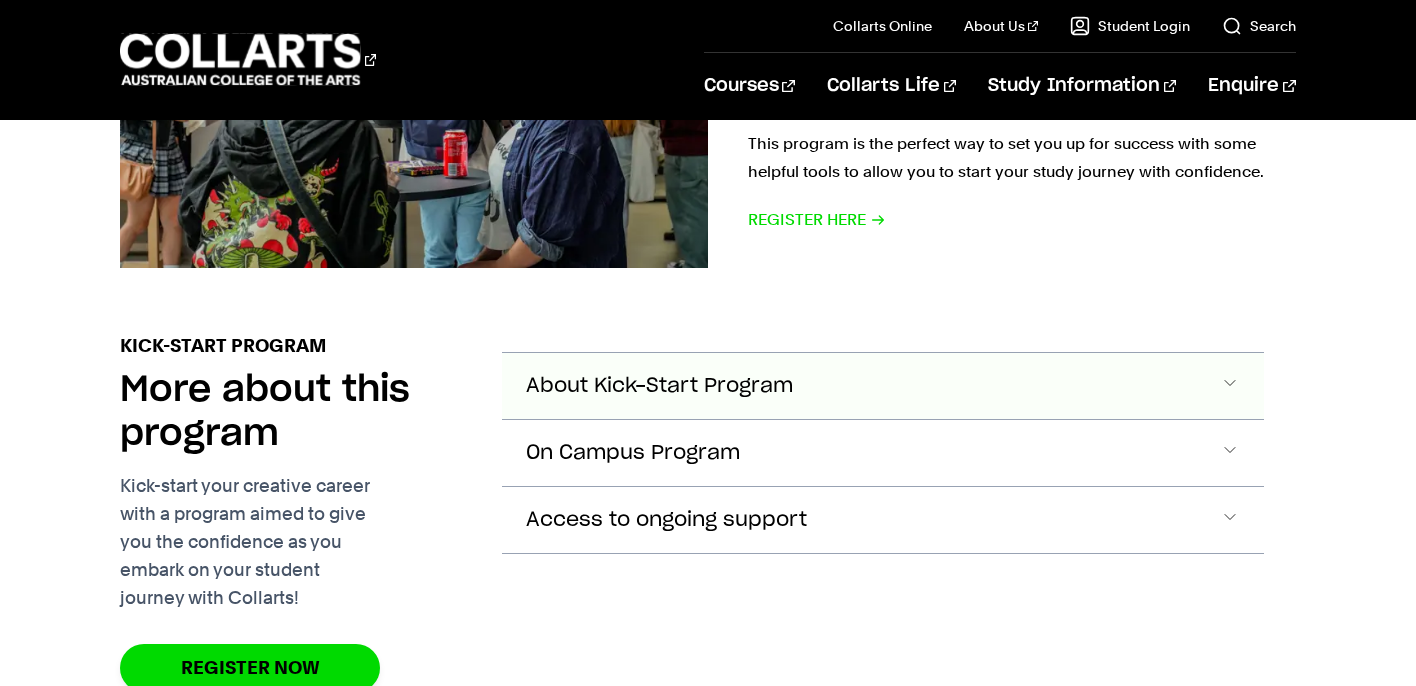click on "About Kick-Start Program" at bounding box center [882, 386] 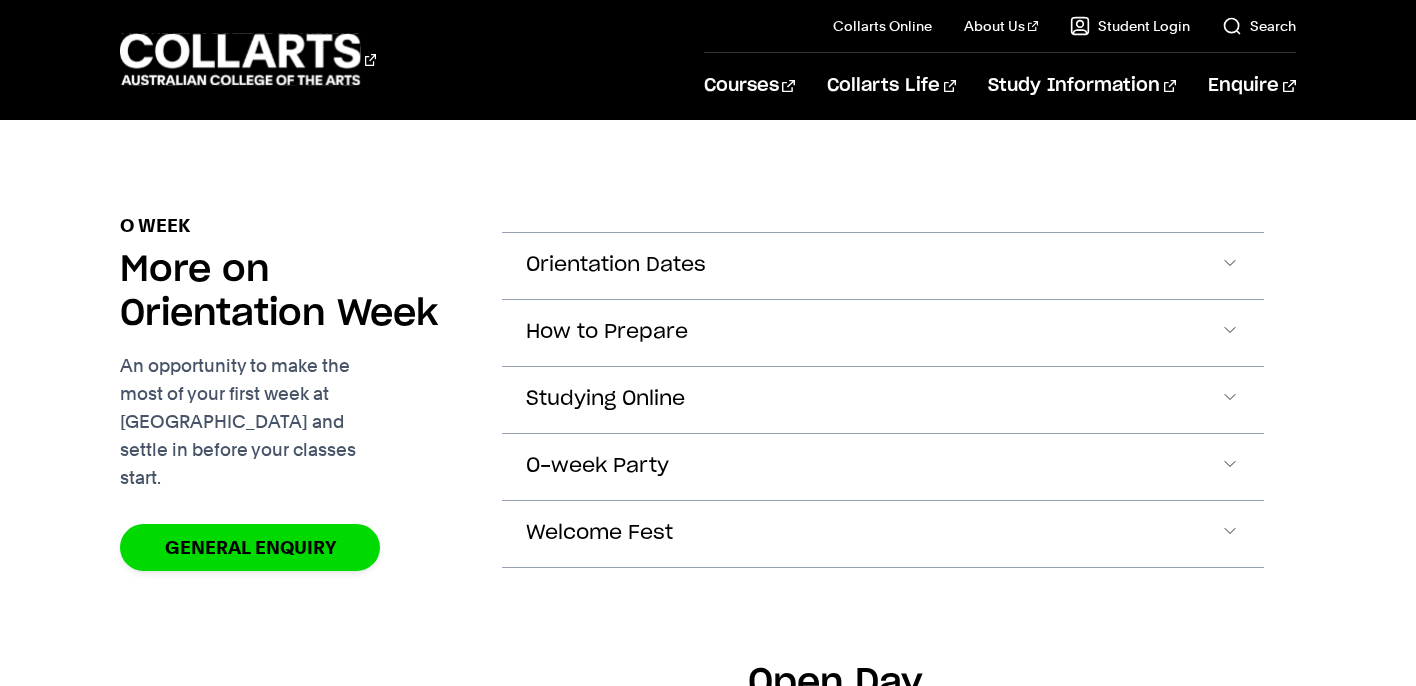 scroll, scrollTop: 2042, scrollLeft: 0, axis: vertical 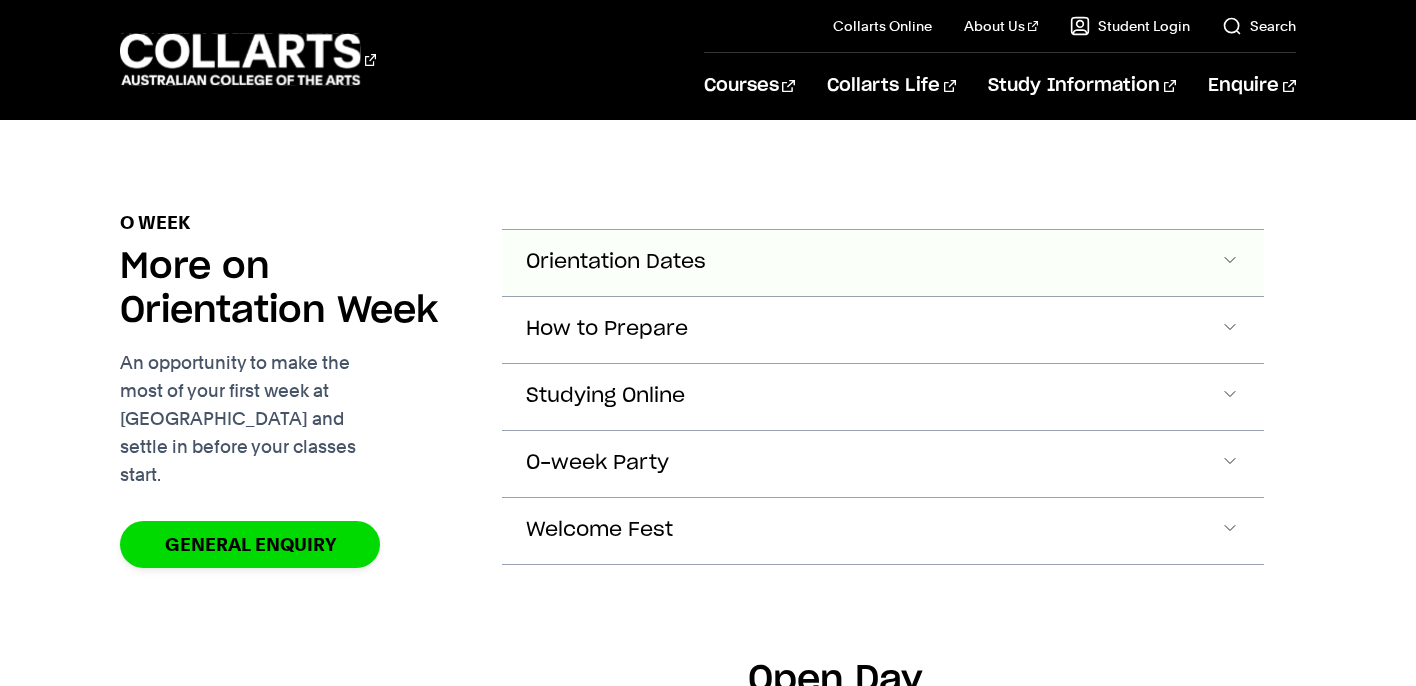 click at bounding box center [1230, -1030] 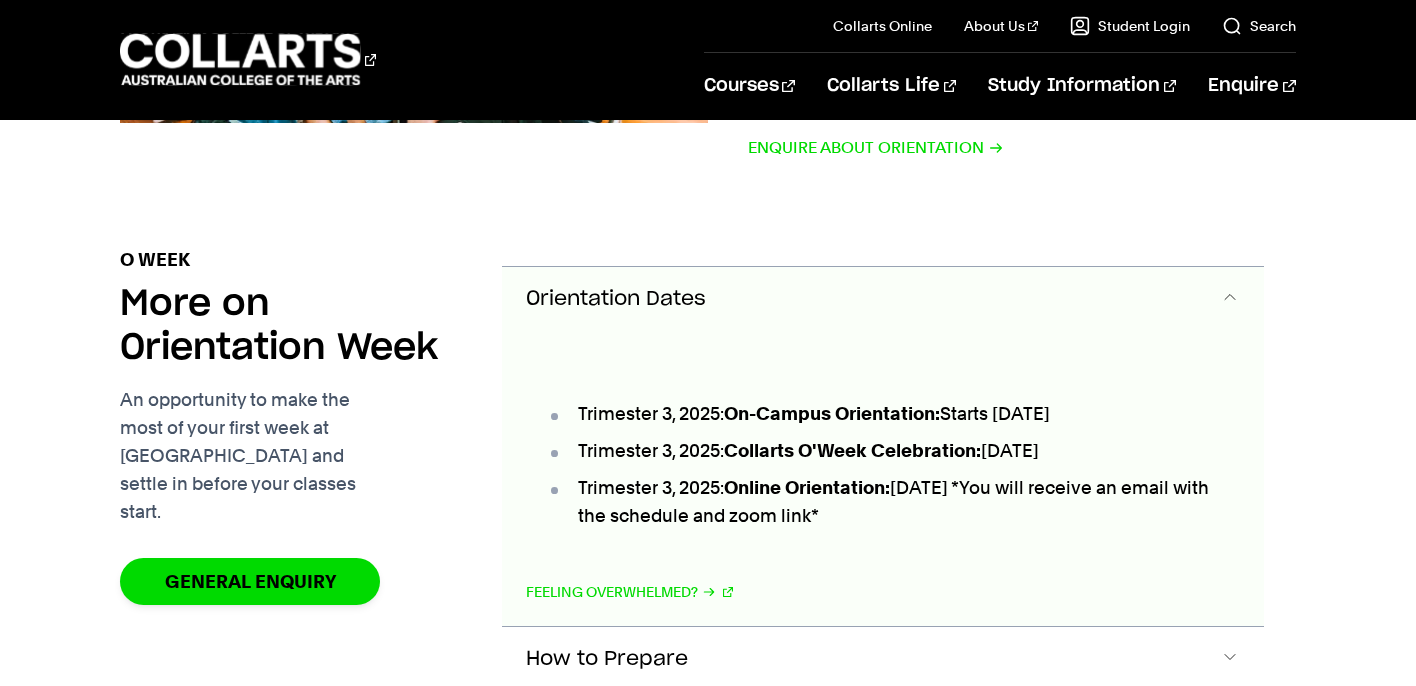 scroll, scrollTop: 1999, scrollLeft: 0, axis: vertical 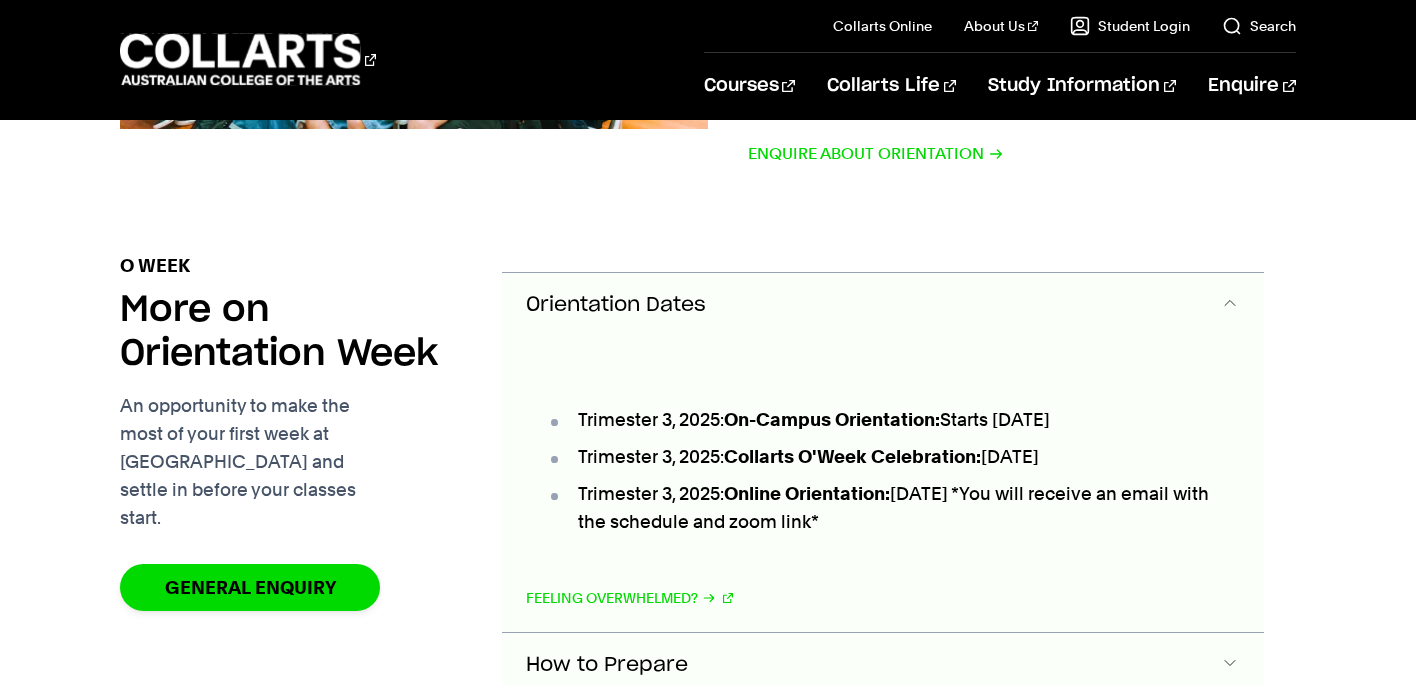 click at bounding box center [1230, -987] 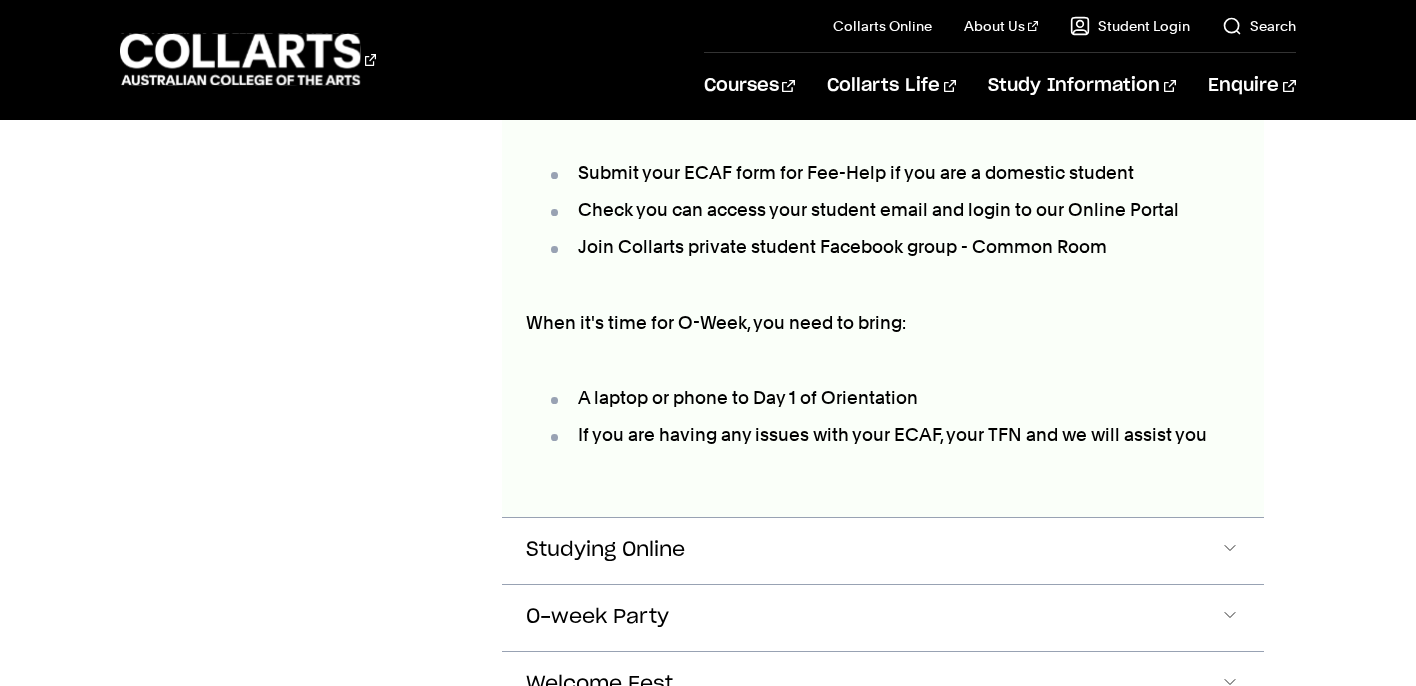 scroll, scrollTop: 2644, scrollLeft: 0, axis: vertical 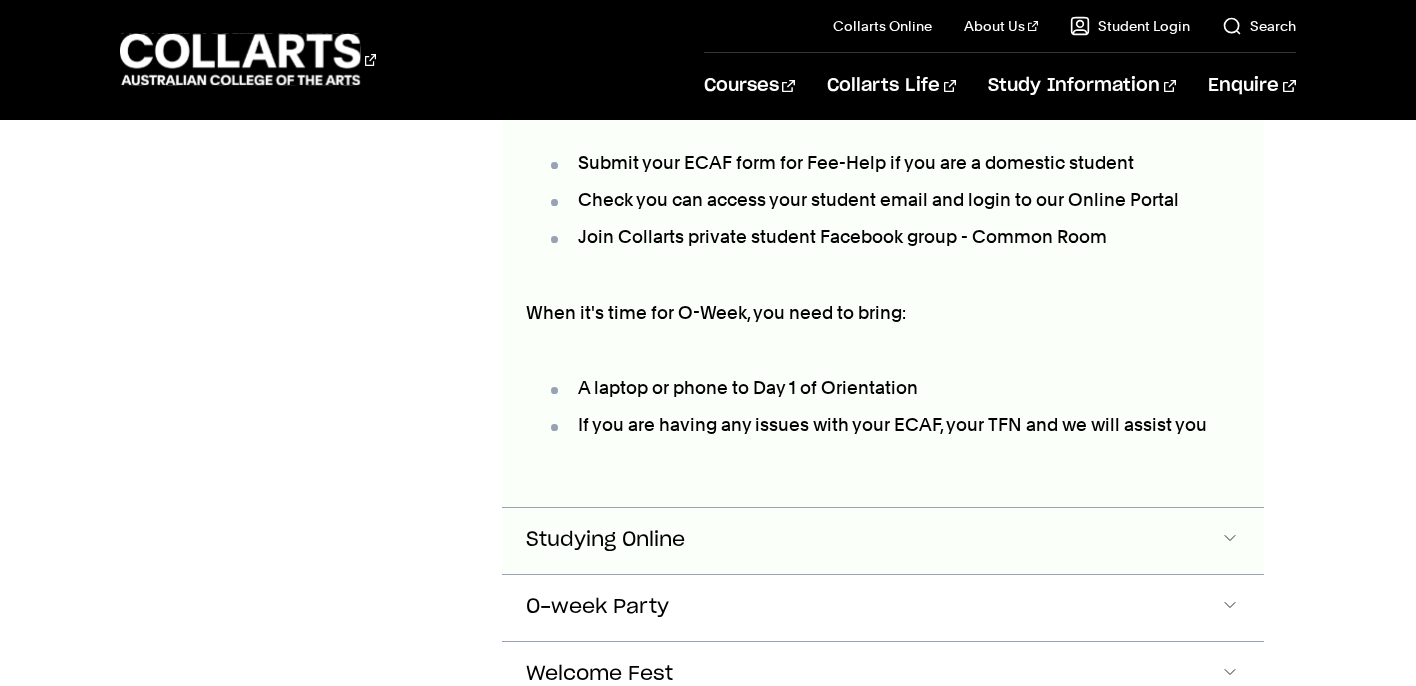 click at bounding box center [1230, -1632] 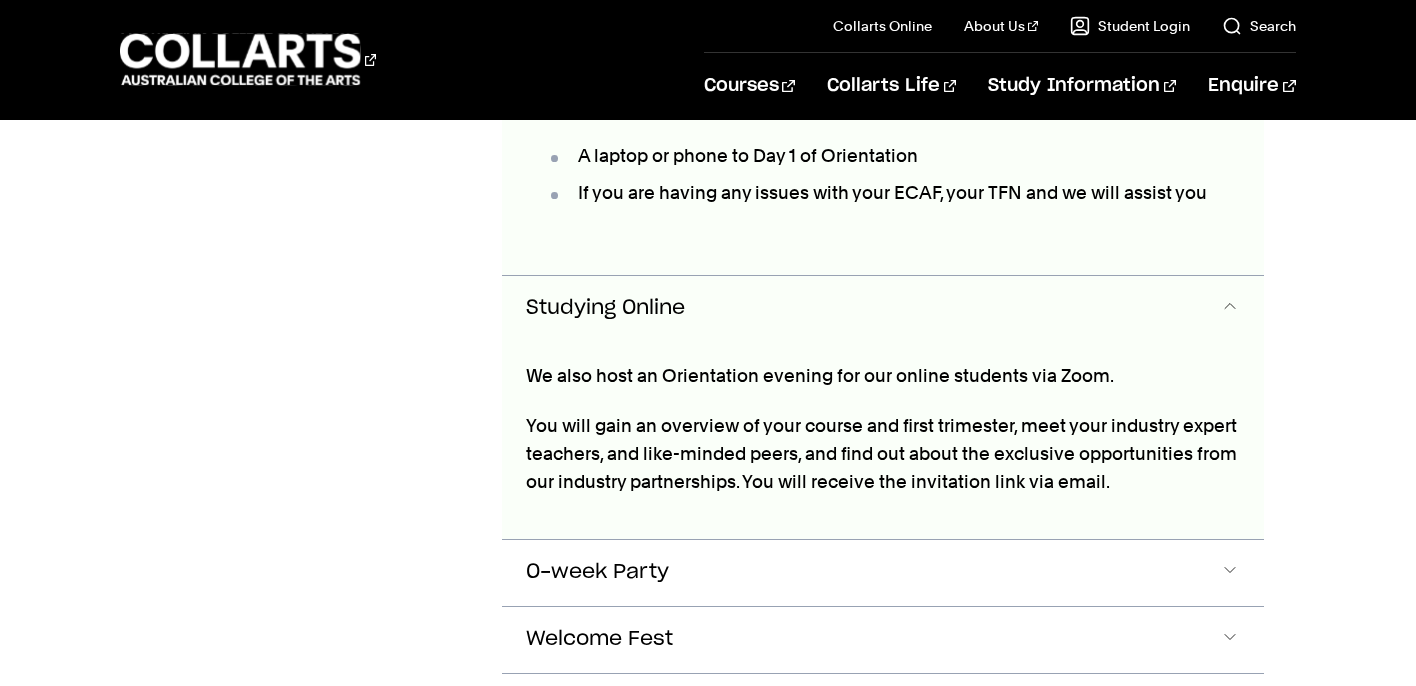 scroll, scrollTop: 2878, scrollLeft: 0, axis: vertical 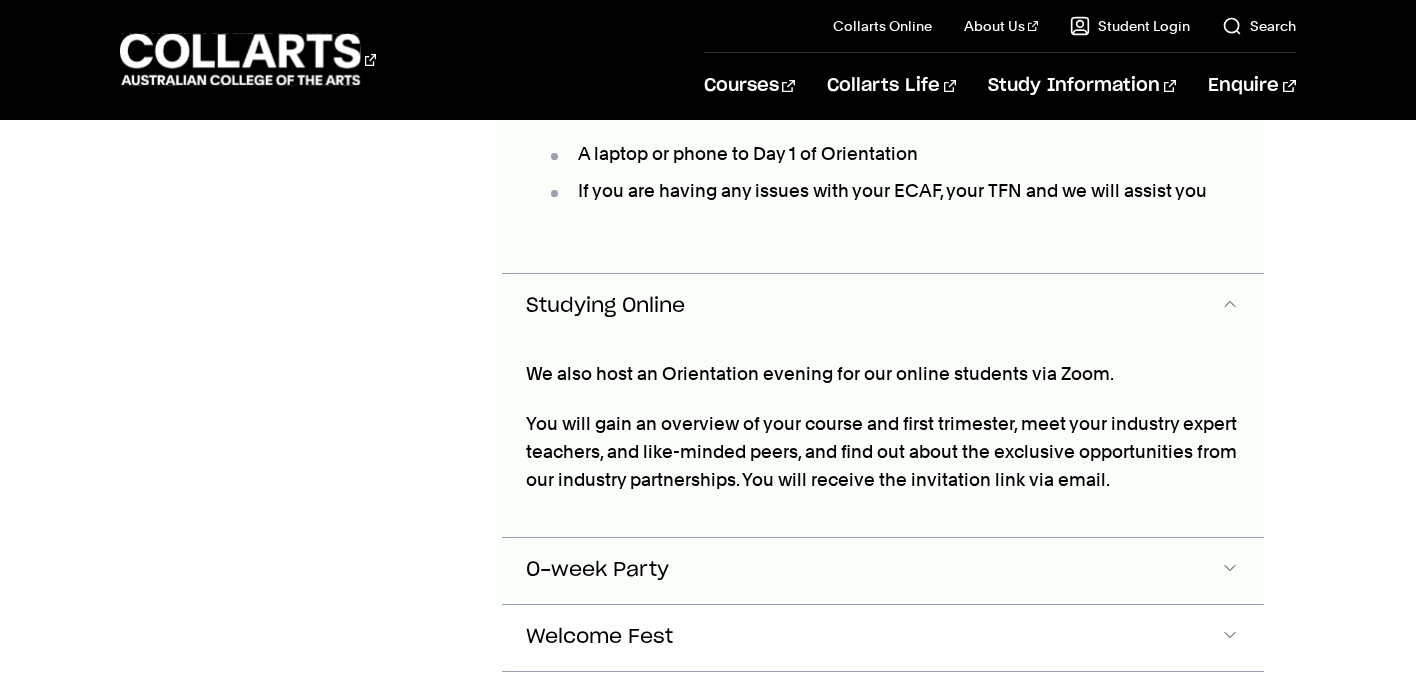 click on "O-week Party" at bounding box center [882, -1866] 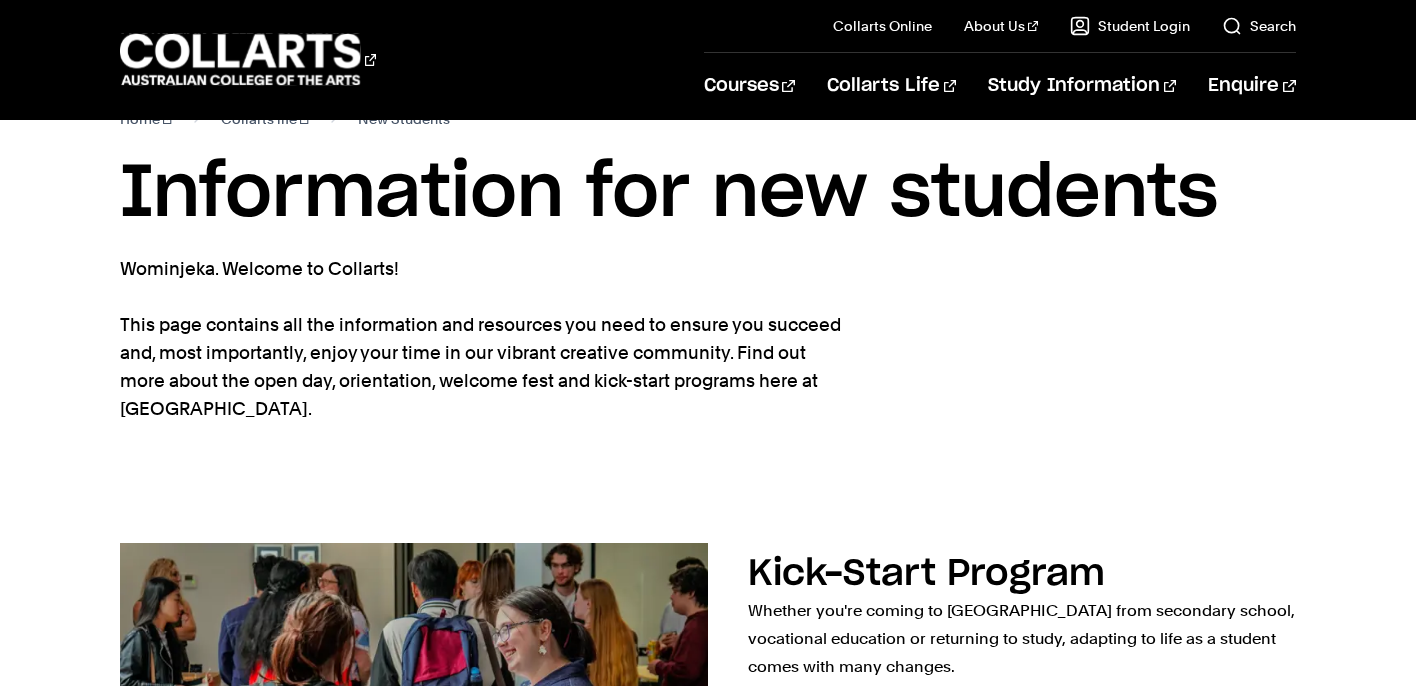 scroll, scrollTop: 0, scrollLeft: 0, axis: both 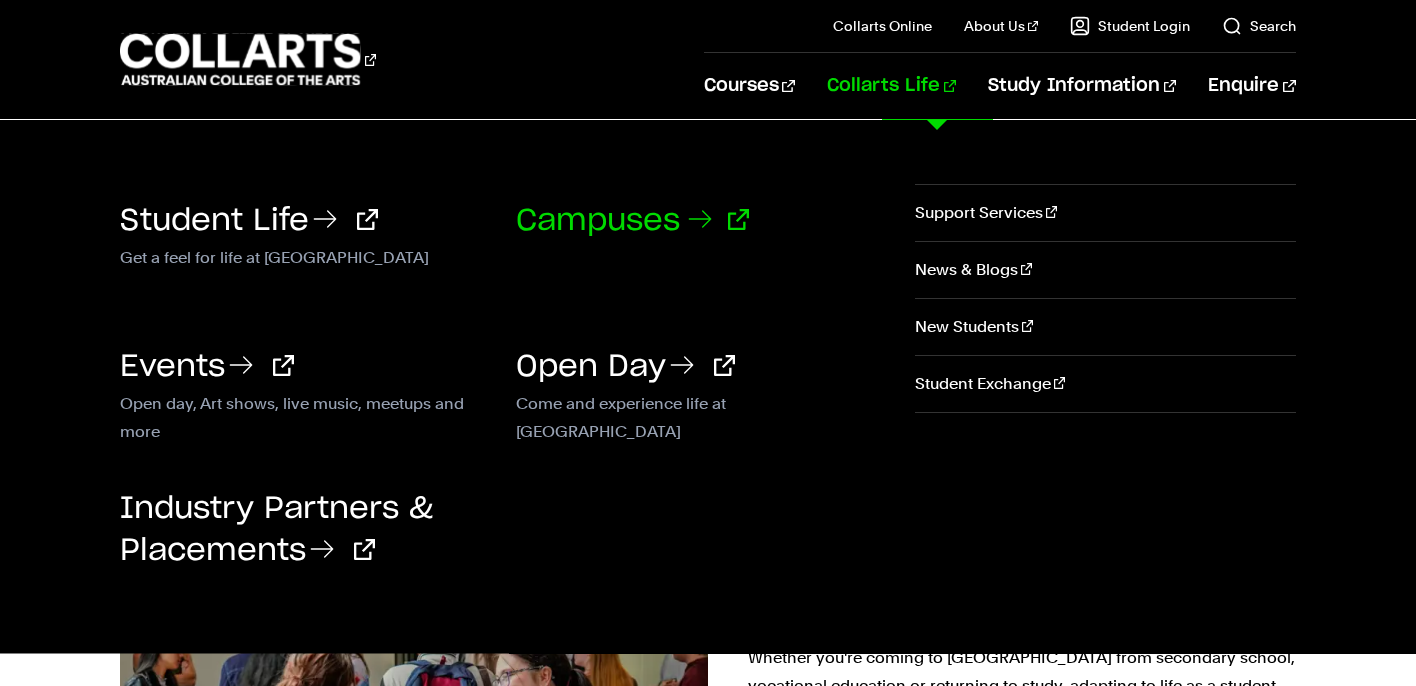 click on "Campuses" at bounding box center [632, 221] 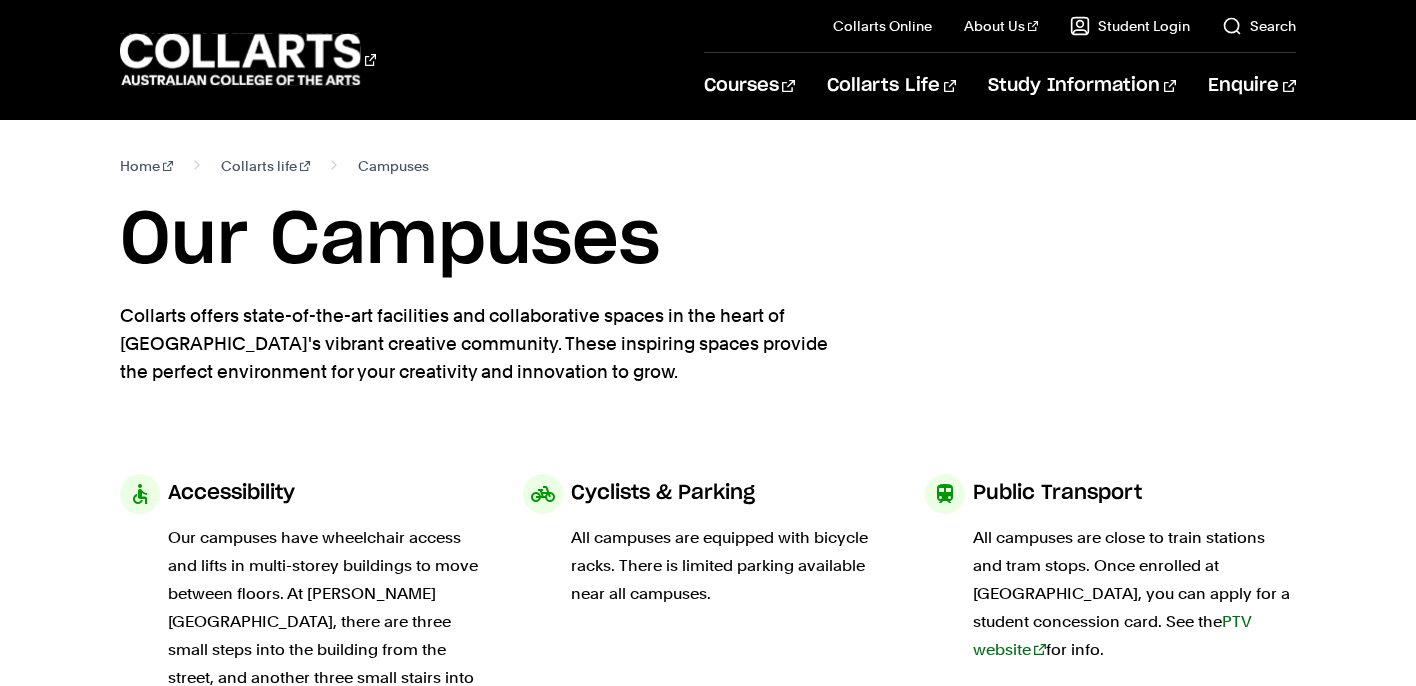 scroll, scrollTop: 0, scrollLeft: 0, axis: both 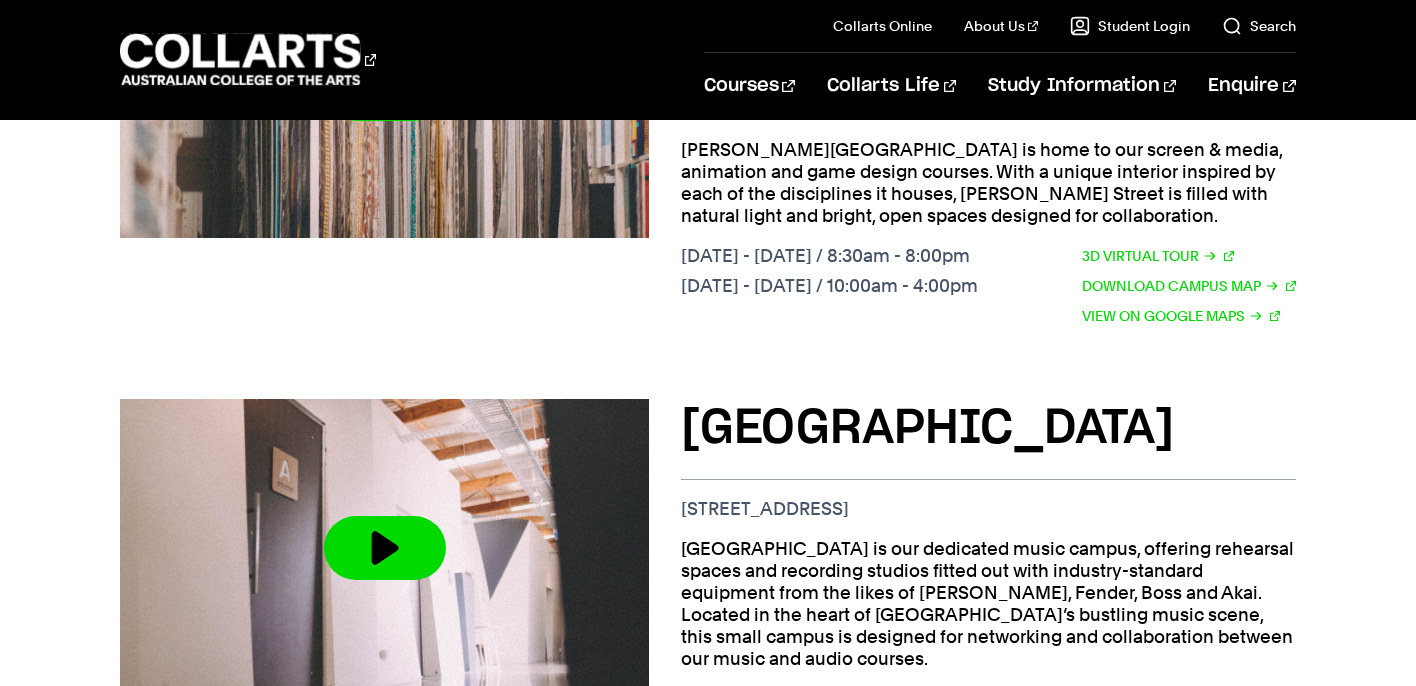 click on "View on Google Maps" at bounding box center (1181, 759) 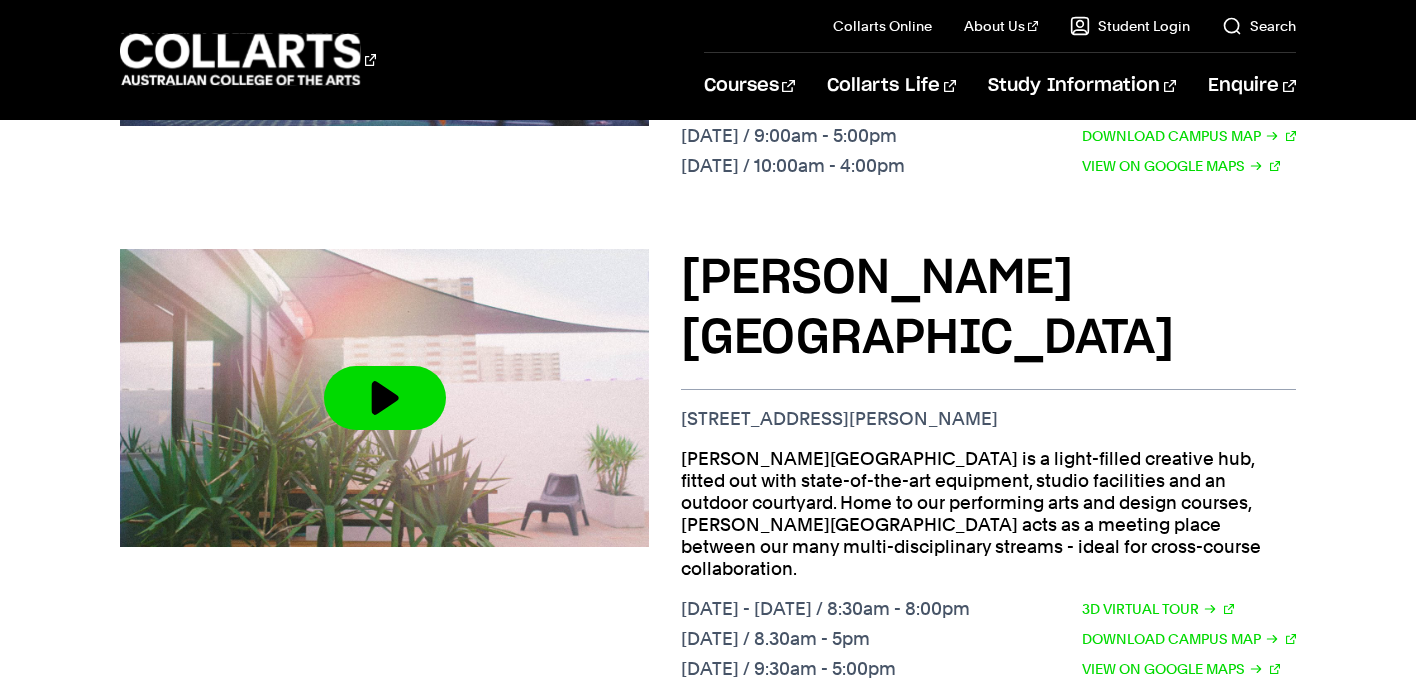 scroll, scrollTop: 1162, scrollLeft: 0, axis: vertical 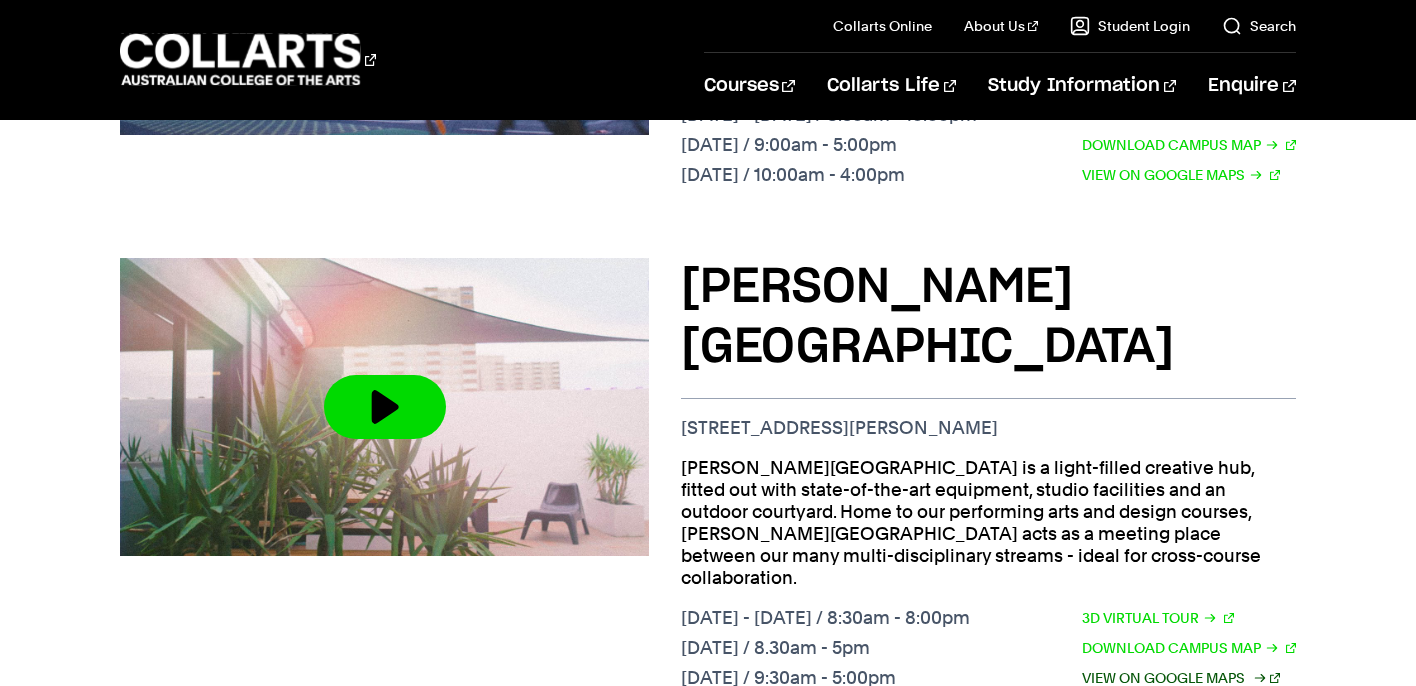 click on "View on Google Maps" at bounding box center [1181, 678] 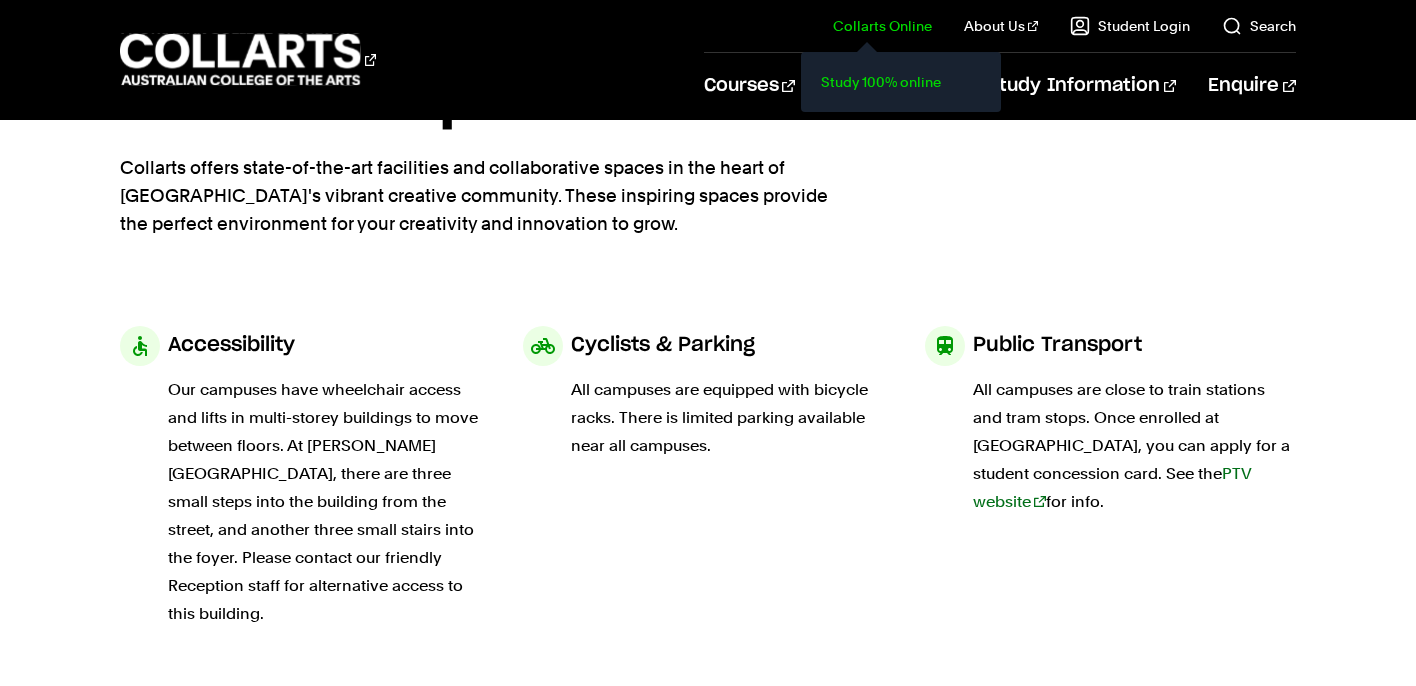 scroll, scrollTop: 0, scrollLeft: 0, axis: both 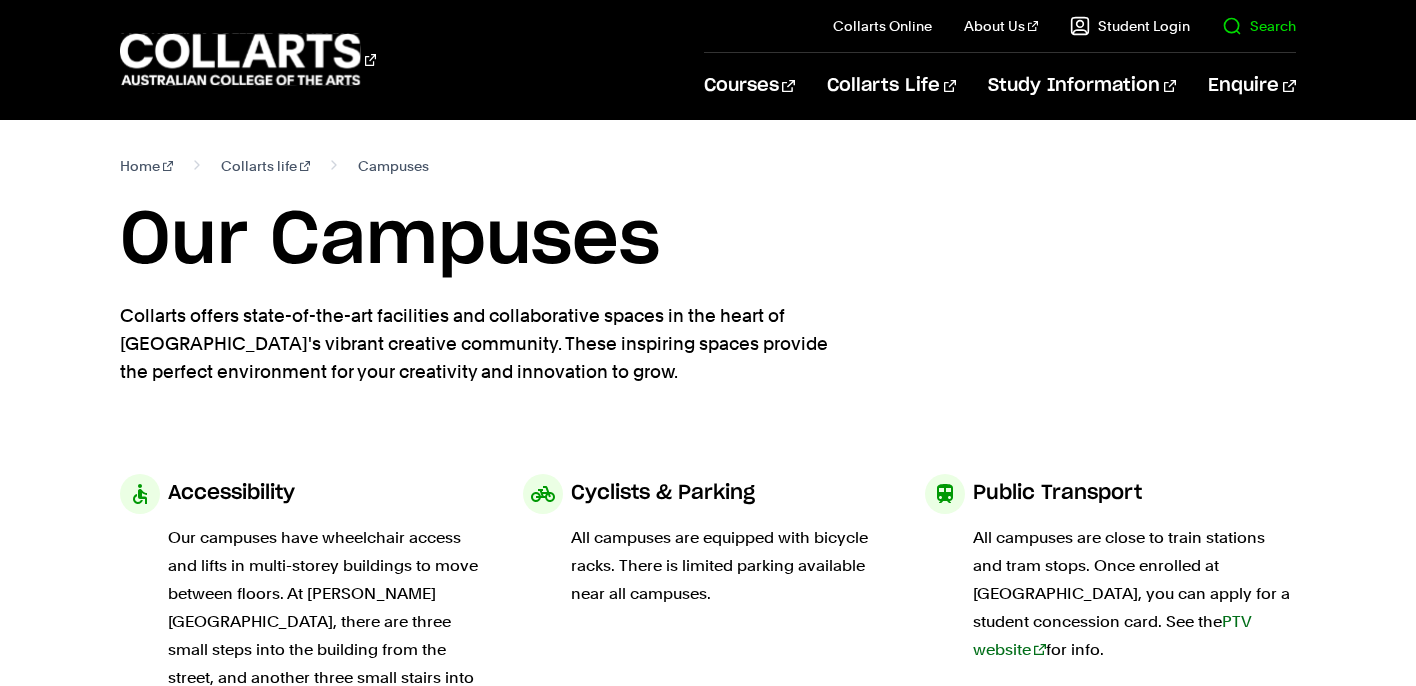 click on "Search" at bounding box center [1259, 26] 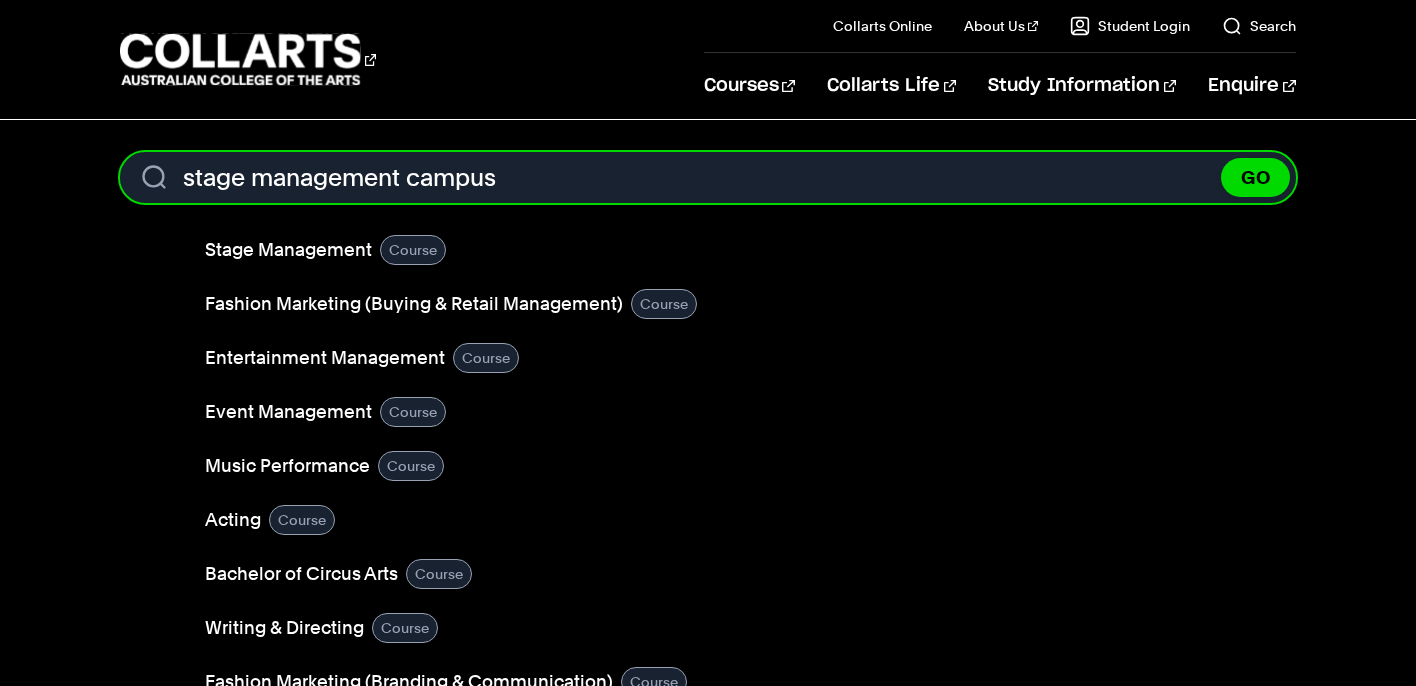 type on "stage management campus" 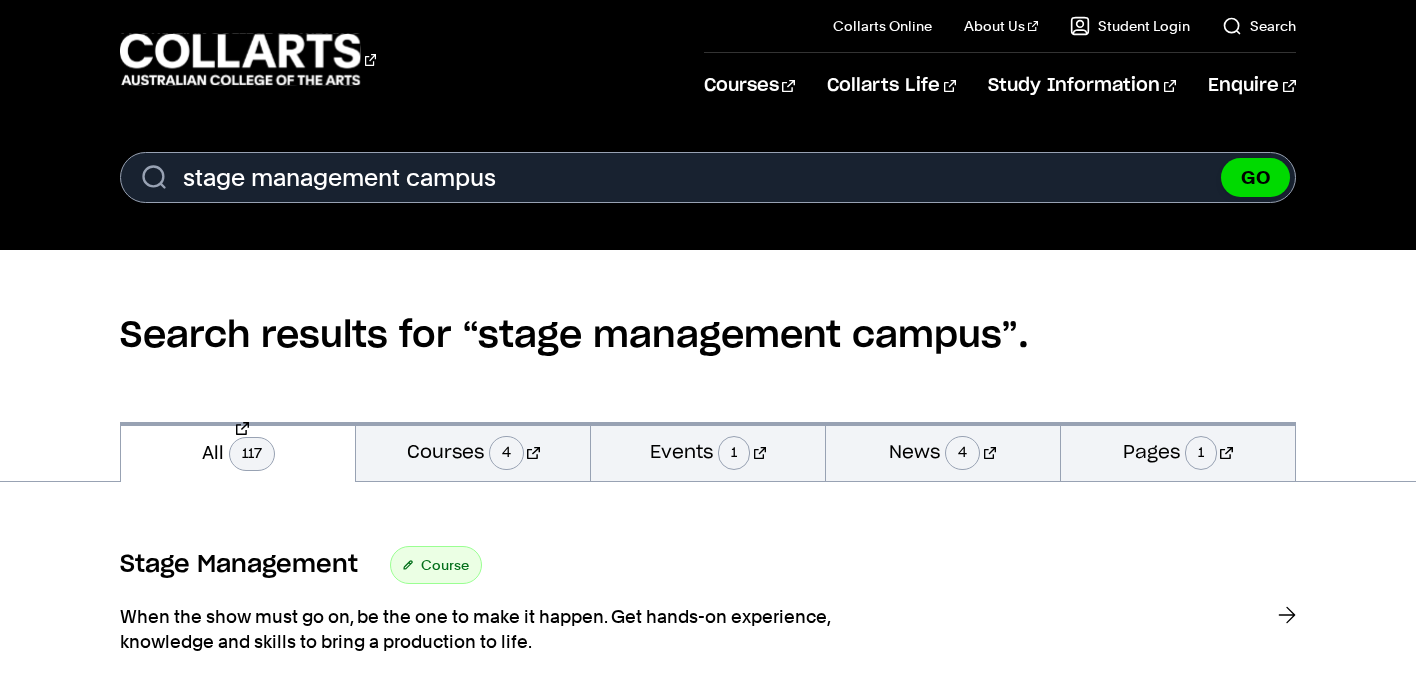 scroll, scrollTop: 0, scrollLeft: 0, axis: both 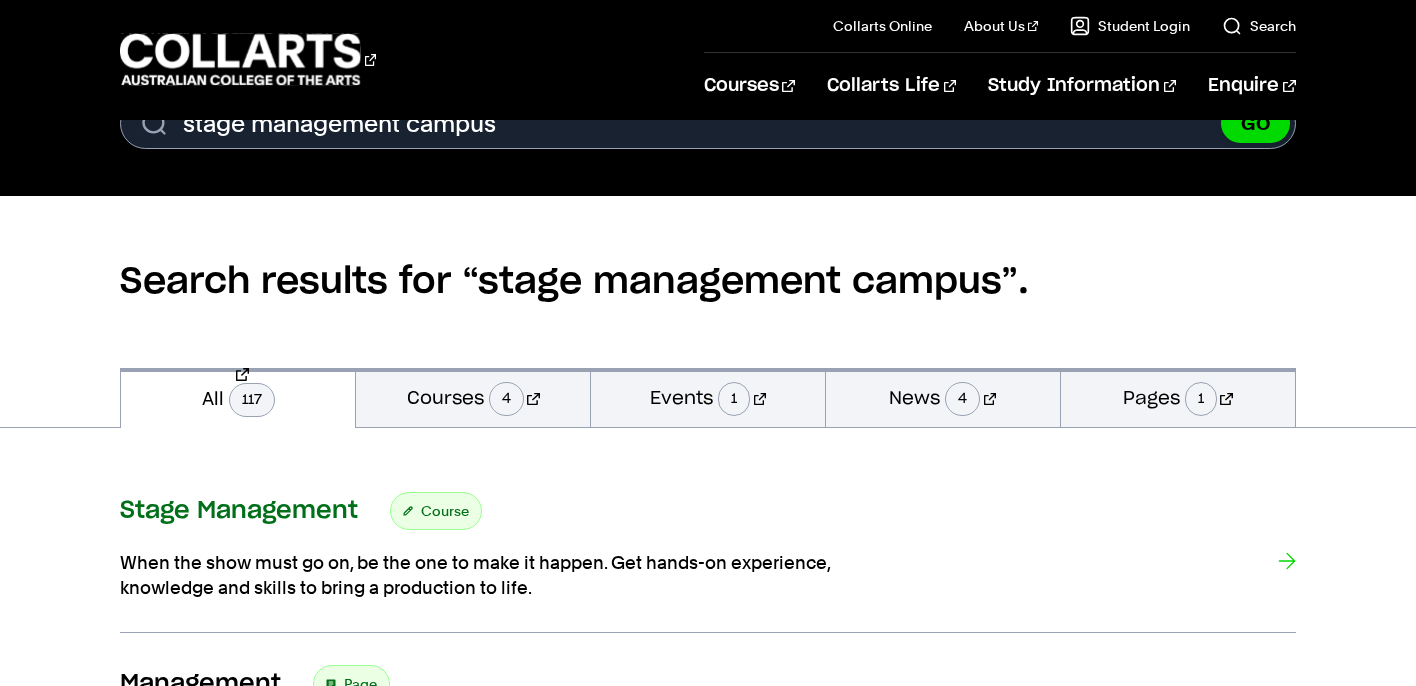 click on "When the show must go on, be the one to make it happen. Get hands-on experience, knowledge and skills to bring a production to life." at bounding box center (707, 575) 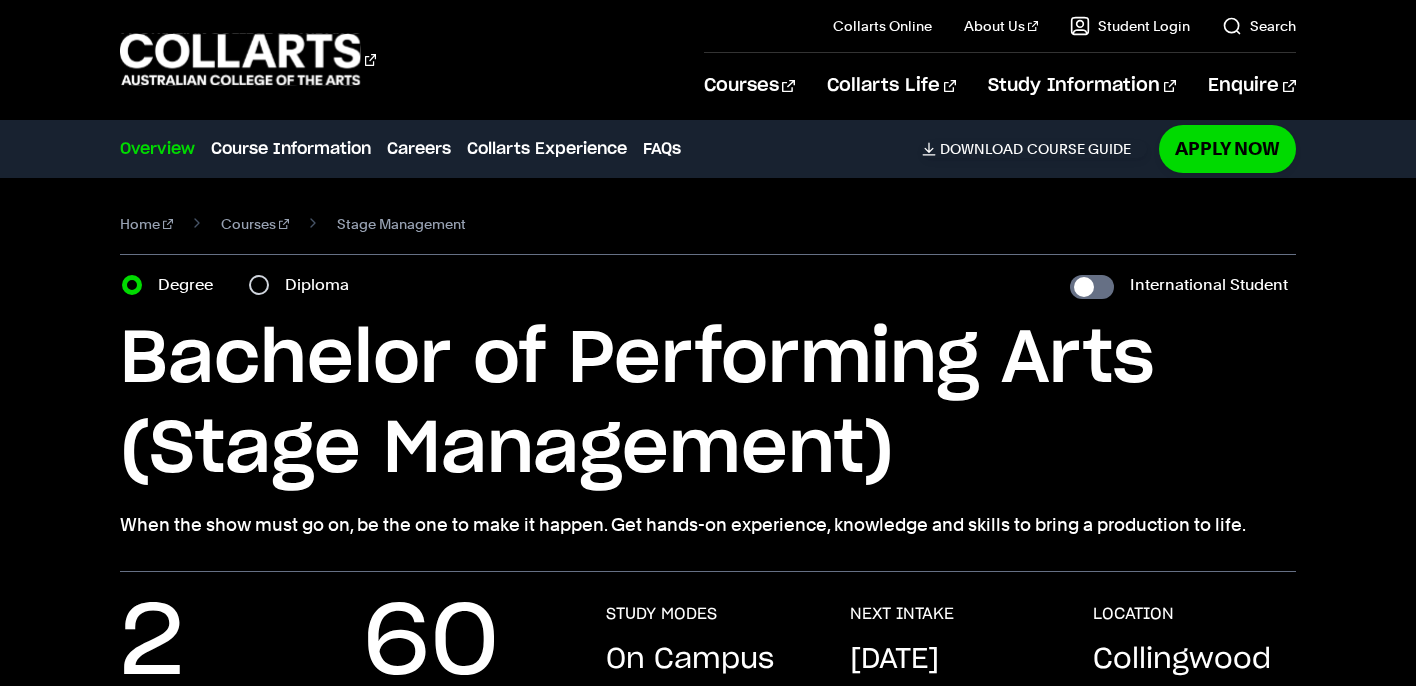 scroll, scrollTop: 0, scrollLeft: 0, axis: both 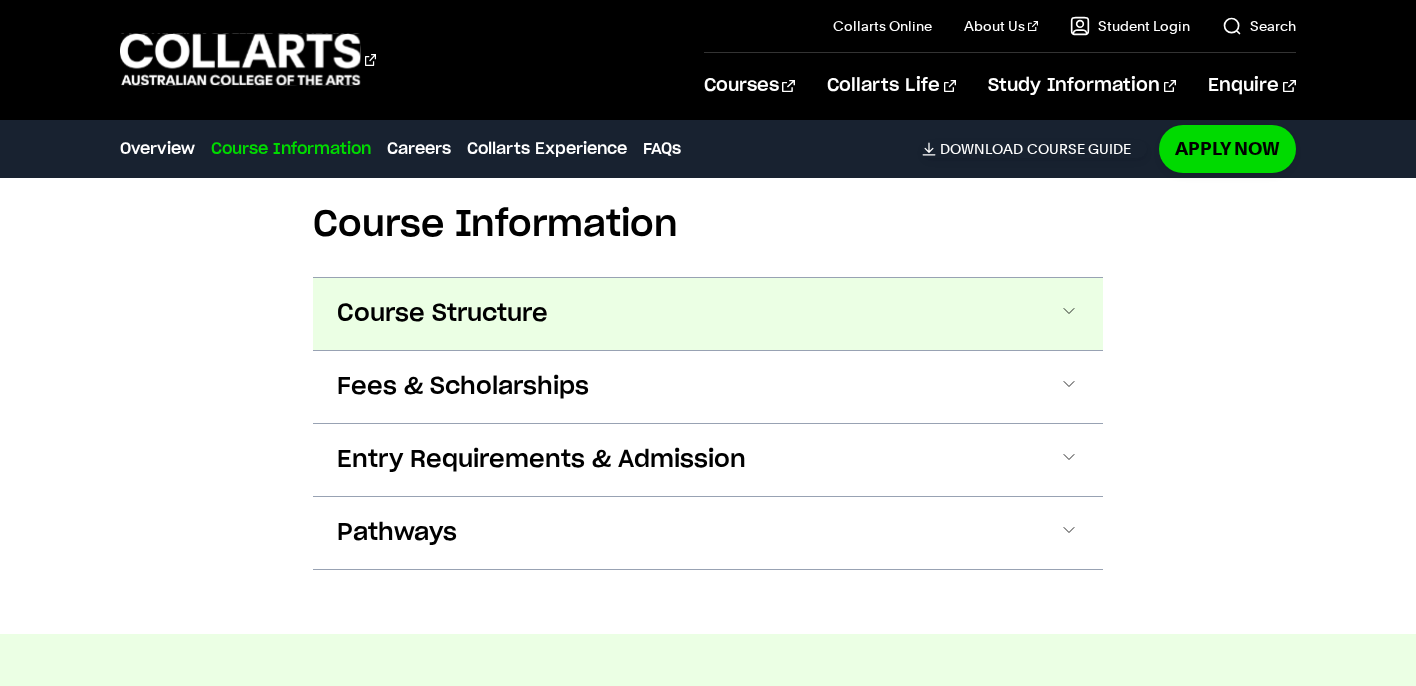 click on "Course Structure" at bounding box center [442, 314] 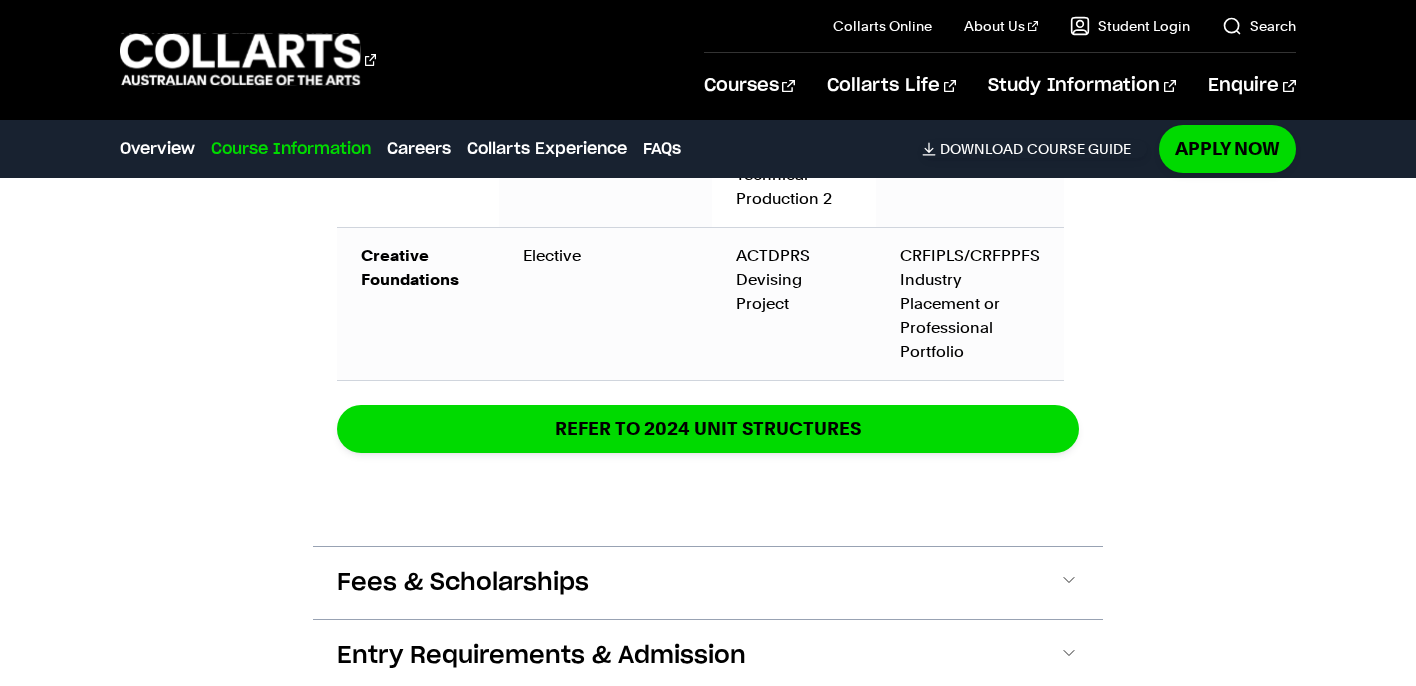 scroll, scrollTop: 3442, scrollLeft: 0, axis: vertical 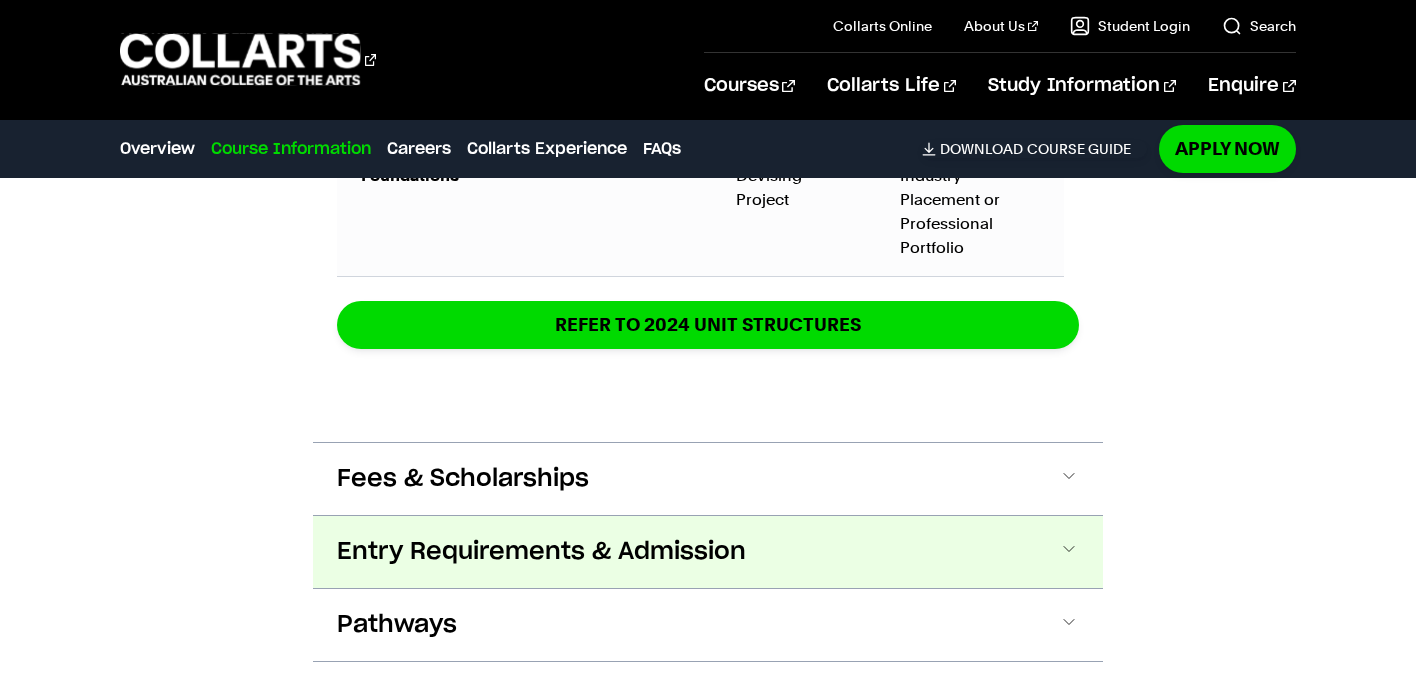 click on "Entry Requirements & Admission" at bounding box center [541, 552] 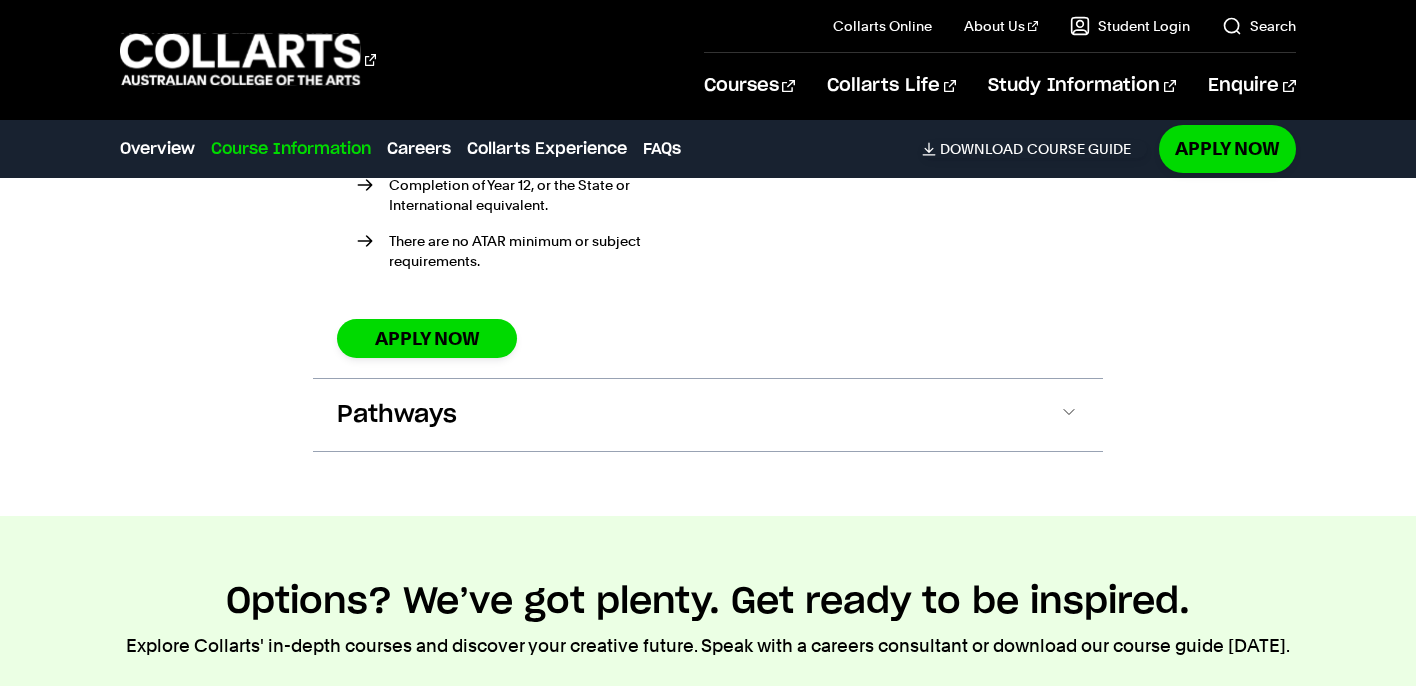 scroll, scrollTop: 4401, scrollLeft: 0, axis: vertical 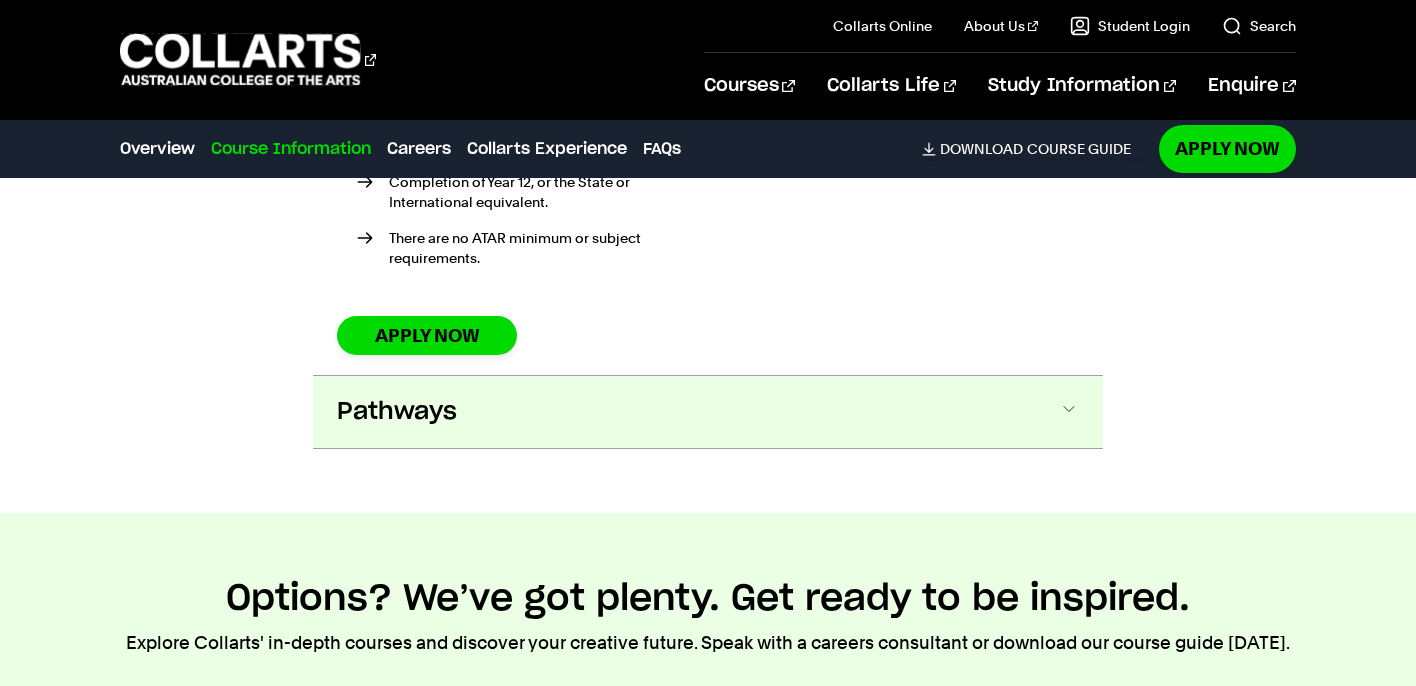 click on "Pathways" at bounding box center [397, 412] 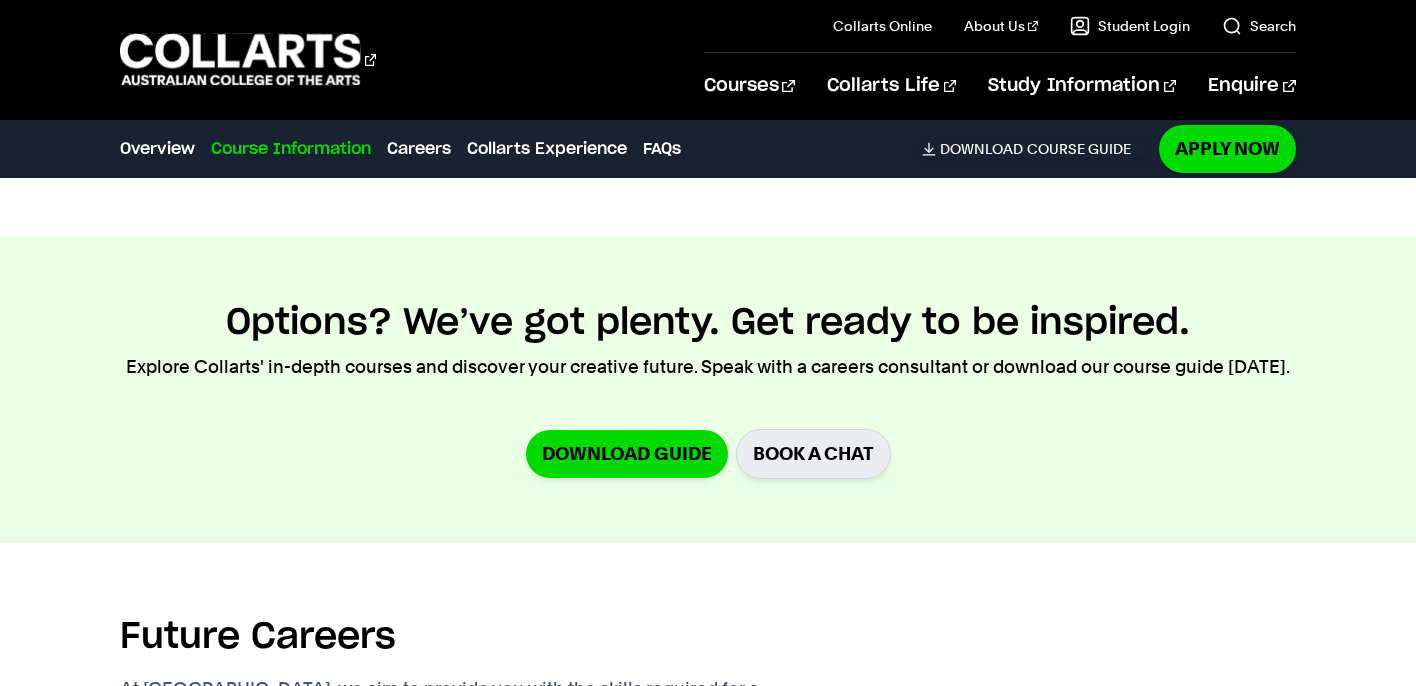 scroll, scrollTop: 5265, scrollLeft: 0, axis: vertical 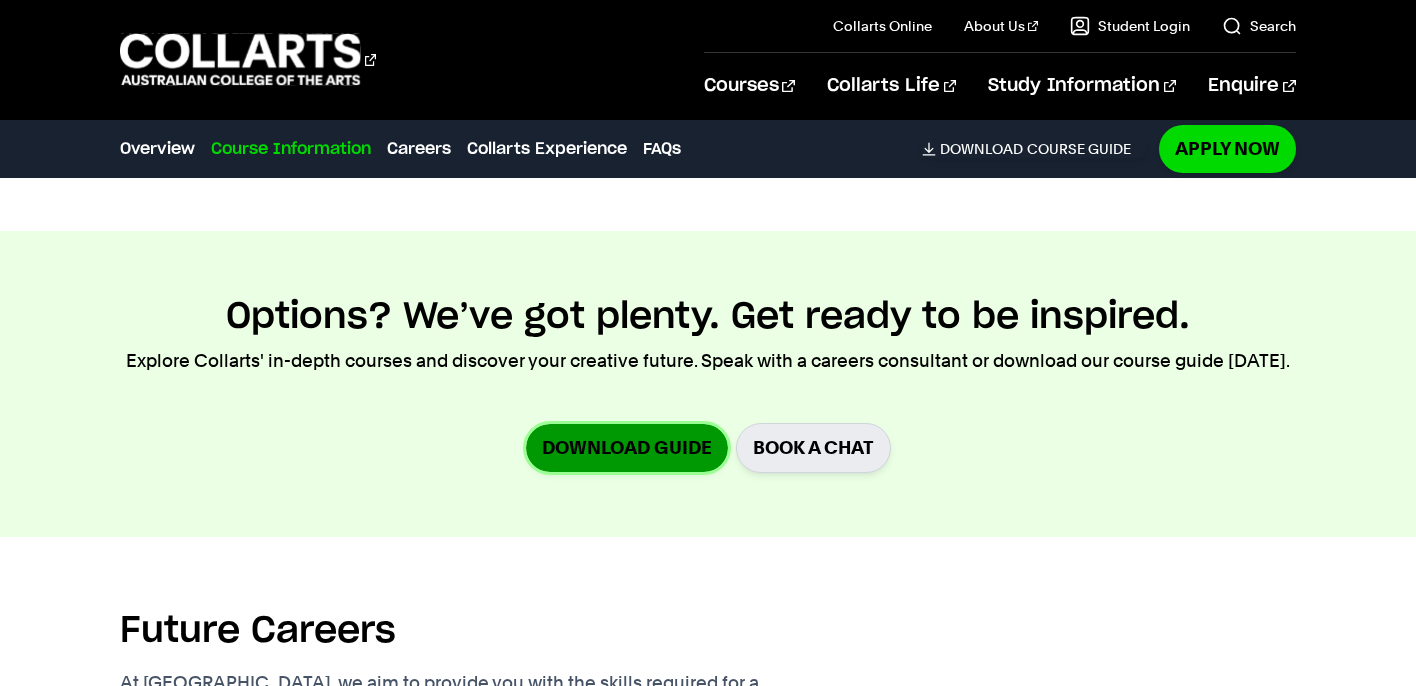 click on "Download Guide" at bounding box center (627, 447) 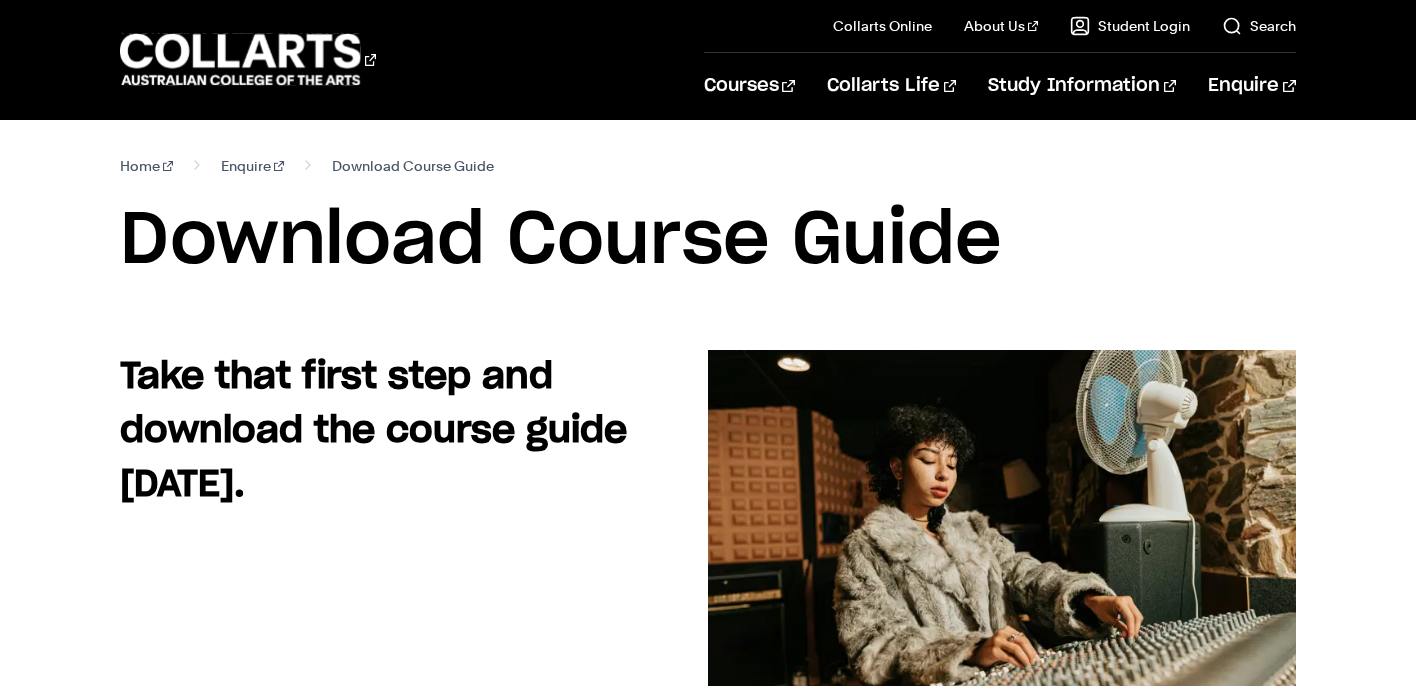 scroll, scrollTop: 0, scrollLeft: 0, axis: both 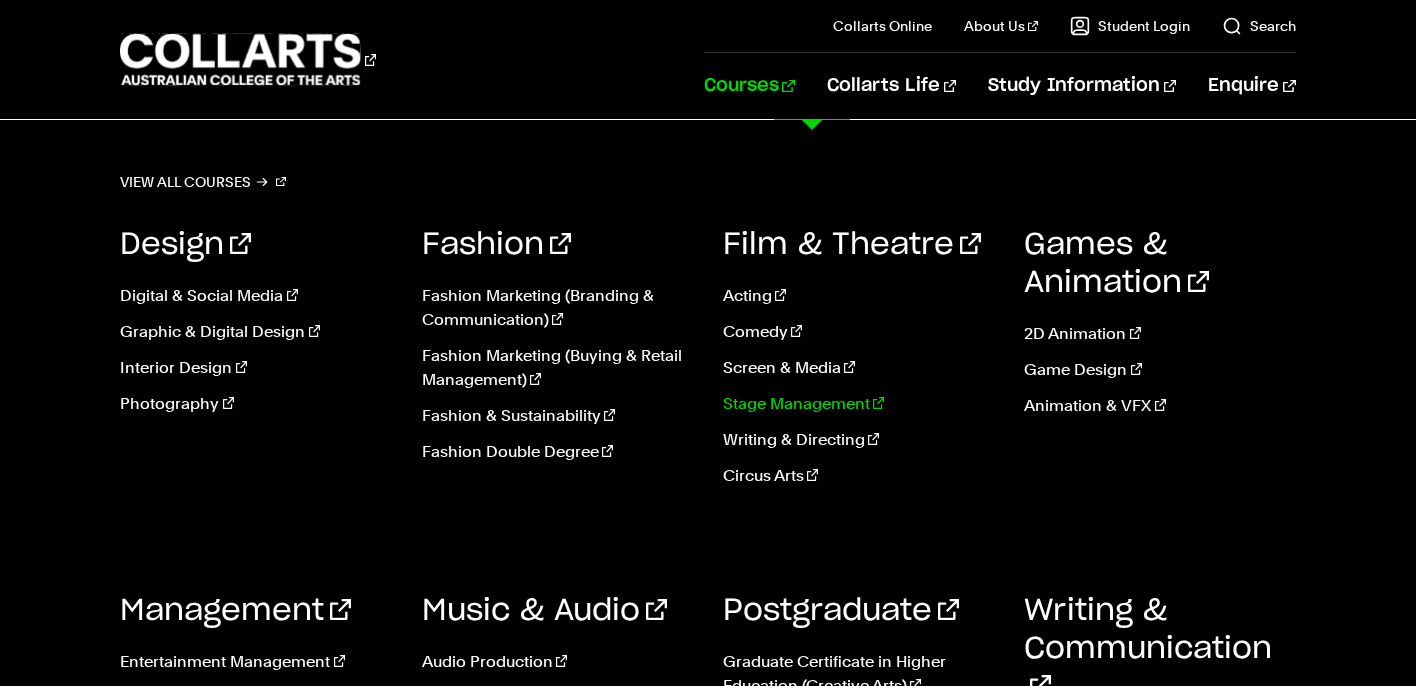 click on "Stage Management" at bounding box center [858, 404] 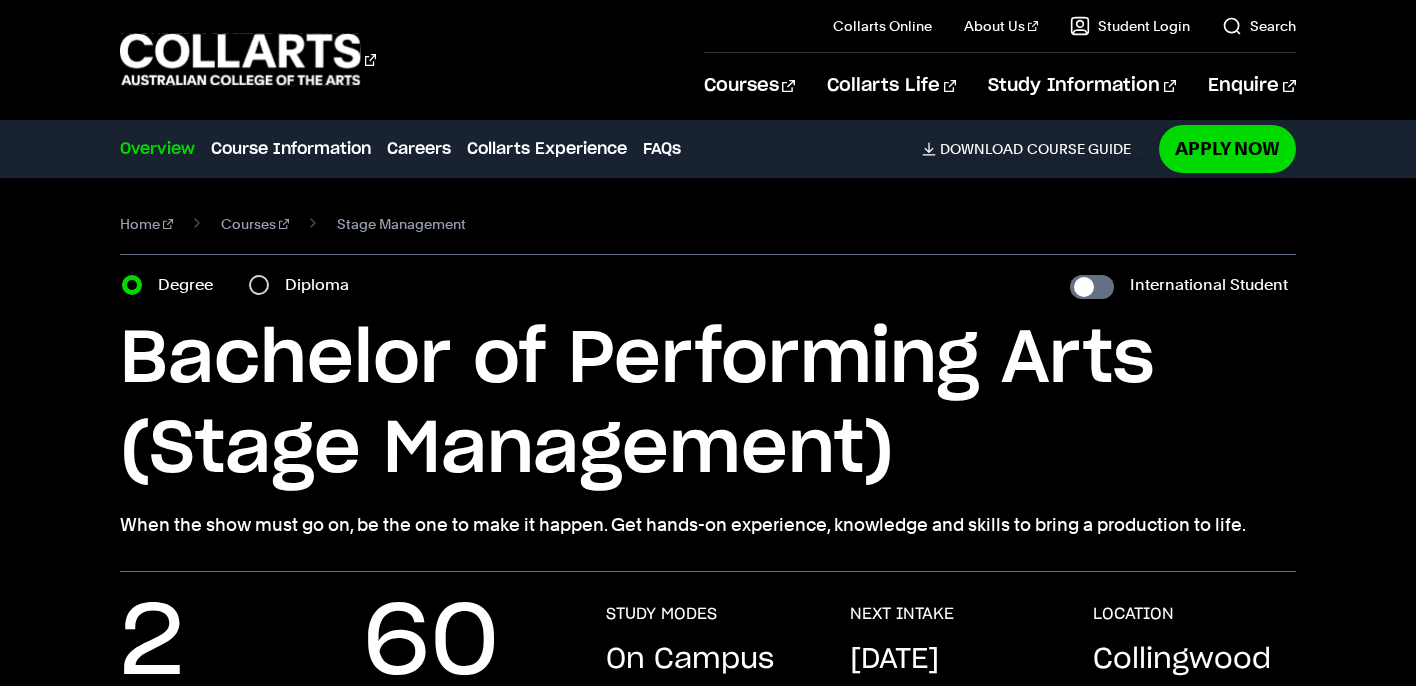 scroll, scrollTop: 0, scrollLeft: 0, axis: both 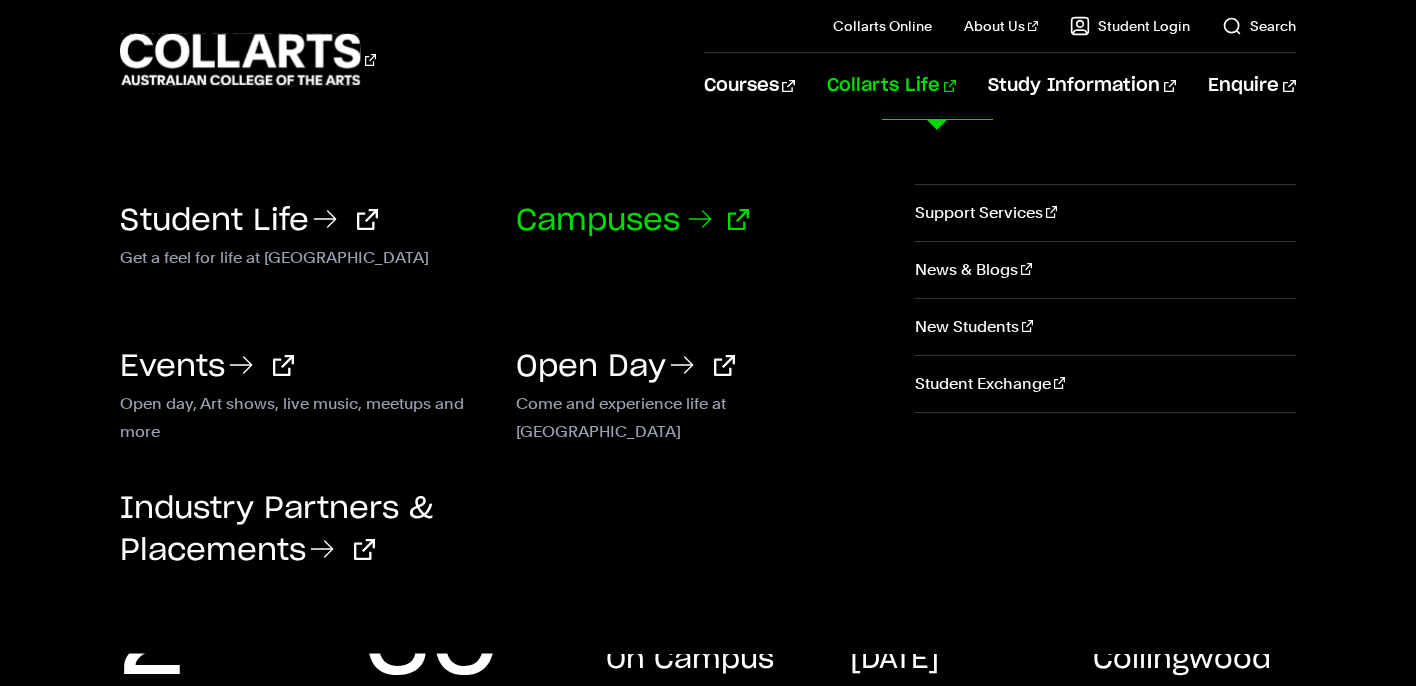 drag, startPoint x: 648, startPoint y: 244, endPoint x: 662, endPoint y: 229, distance: 20.518284 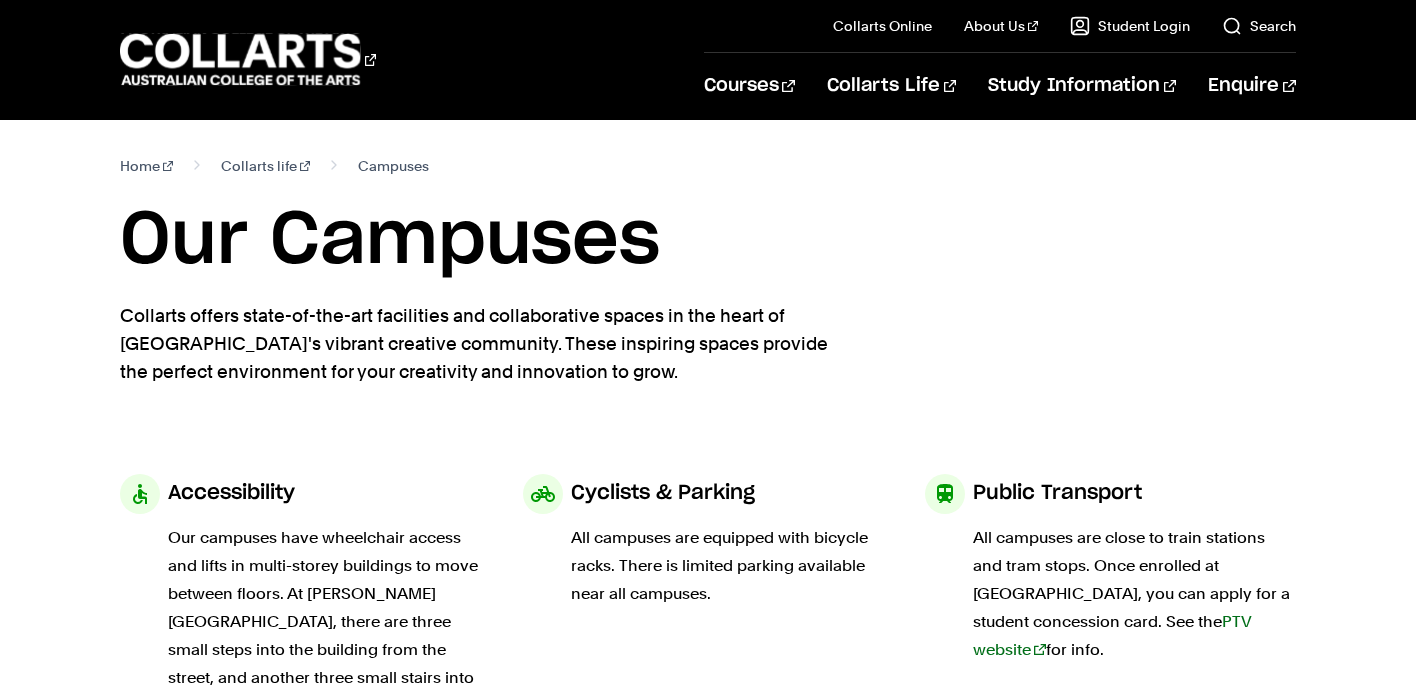 scroll, scrollTop: 0, scrollLeft: 0, axis: both 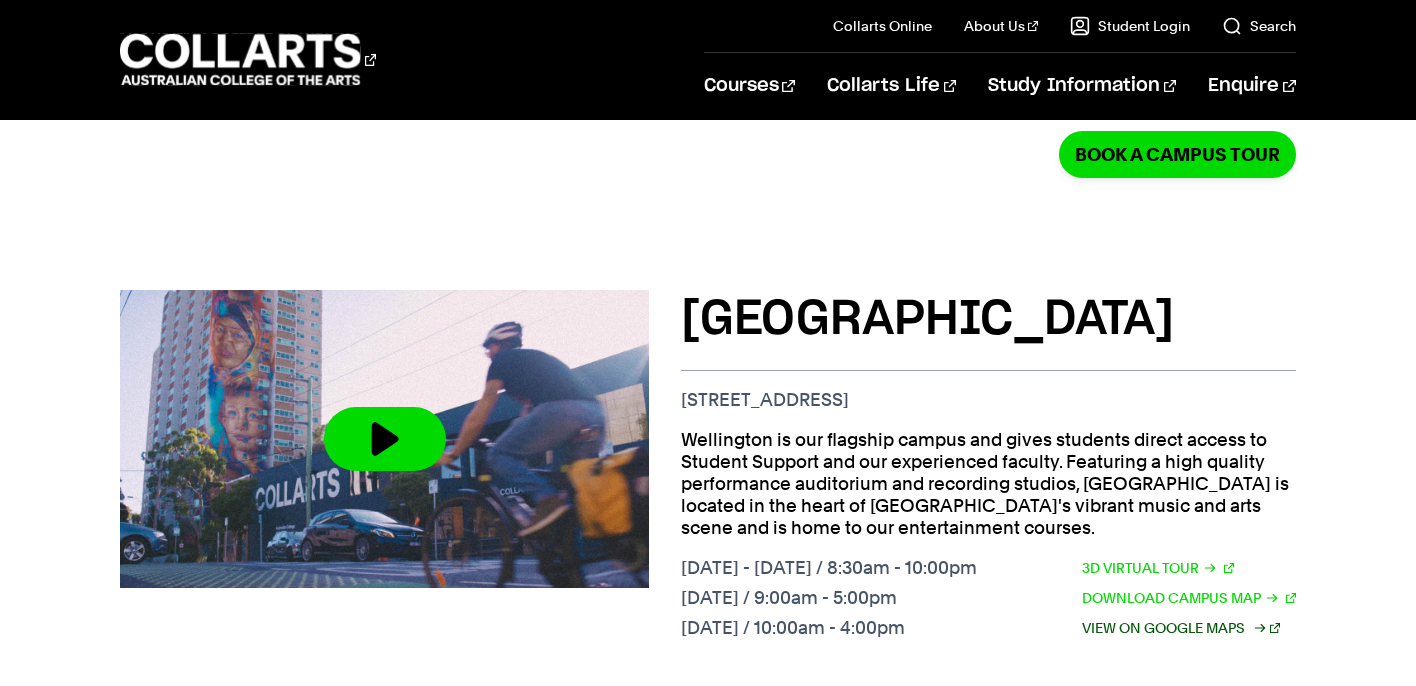 click on "View on Google Maps" at bounding box center [1181, 628] 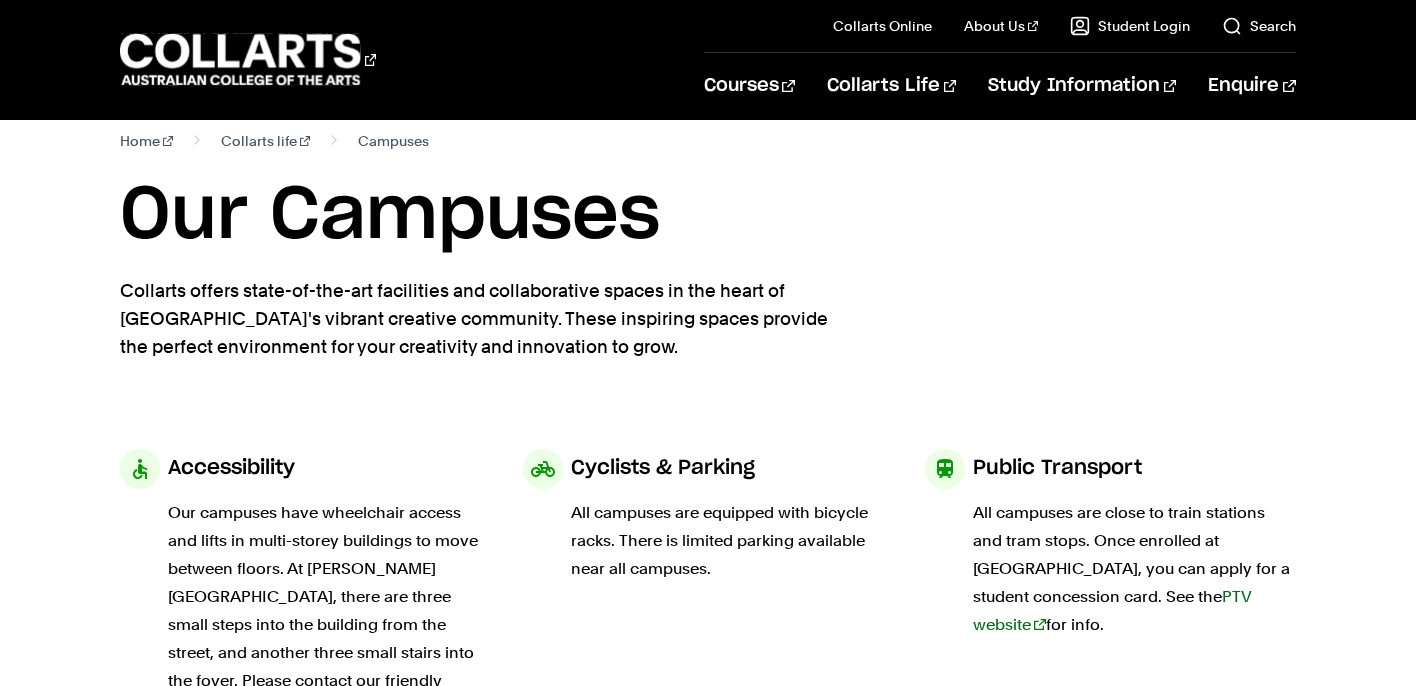 scroll, scrollTop: 0, scrollLeft: 0, axis: both 